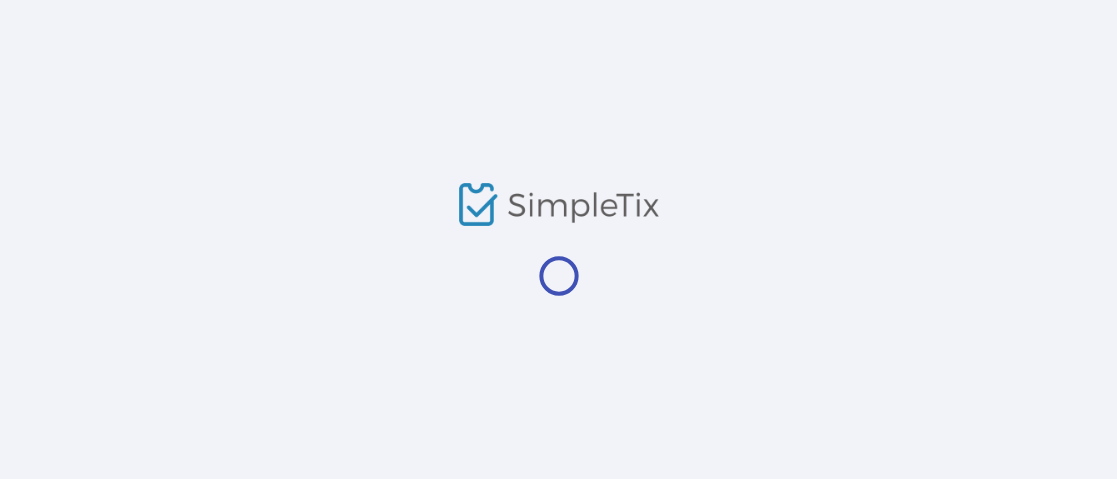 scroll, scrollTop: 0, scrollLeft: 0, axis: both 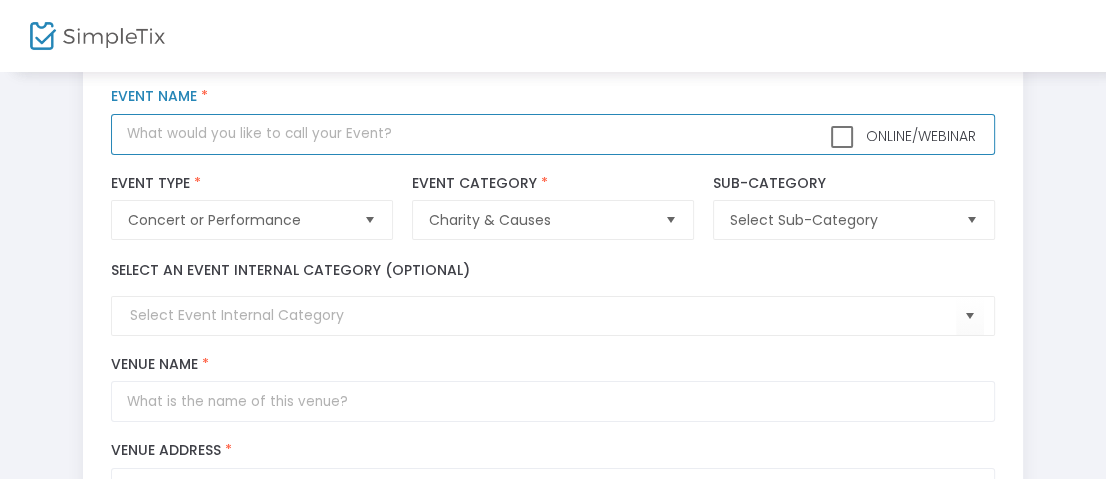 click 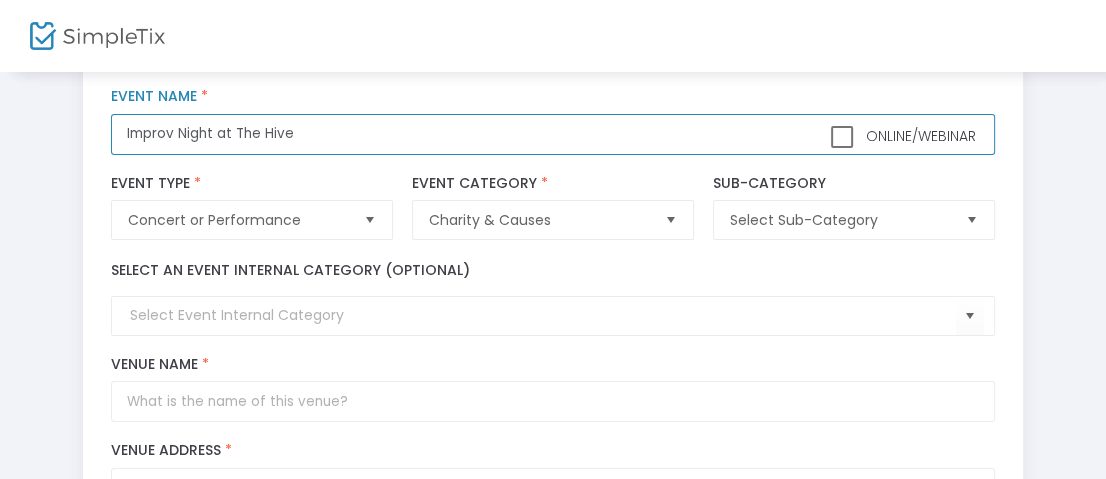 click at bounding box center [971, 220] 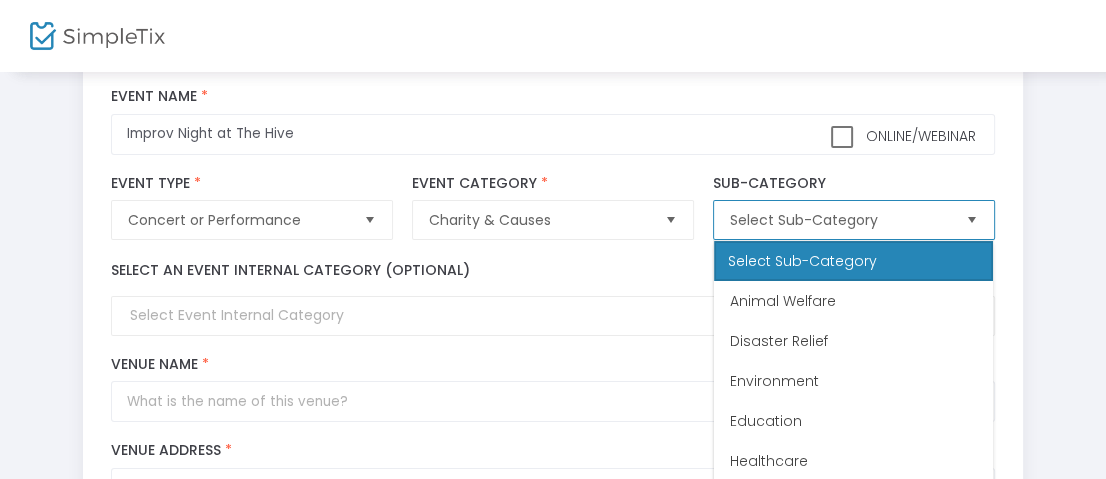 click on "Animal Welfare" at bounding box center [853, 301] 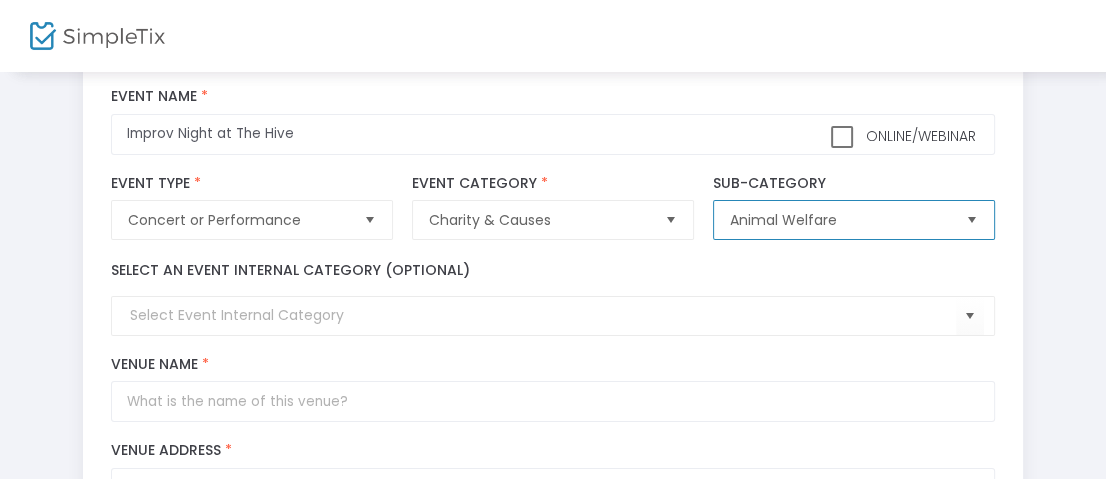 click 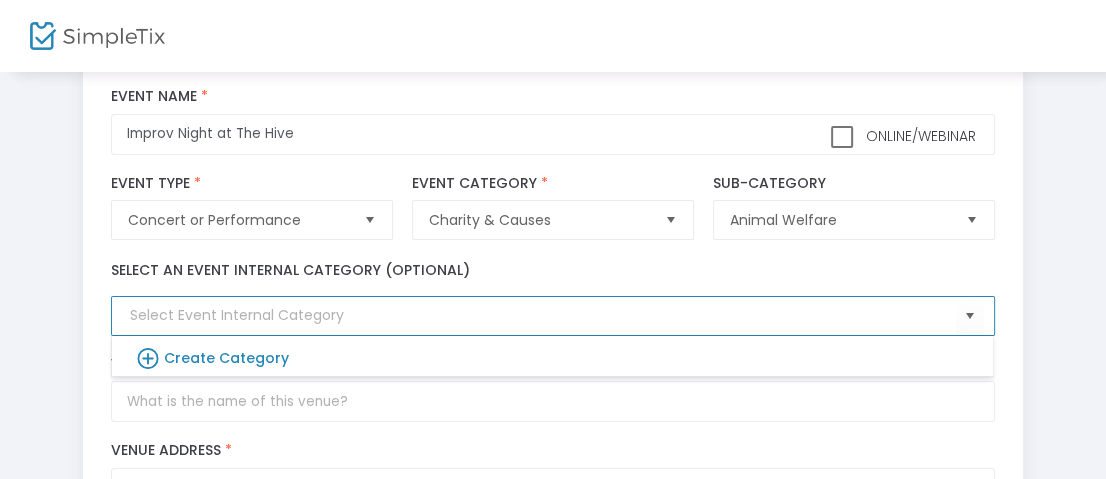 click at bounding box center [151, 359] 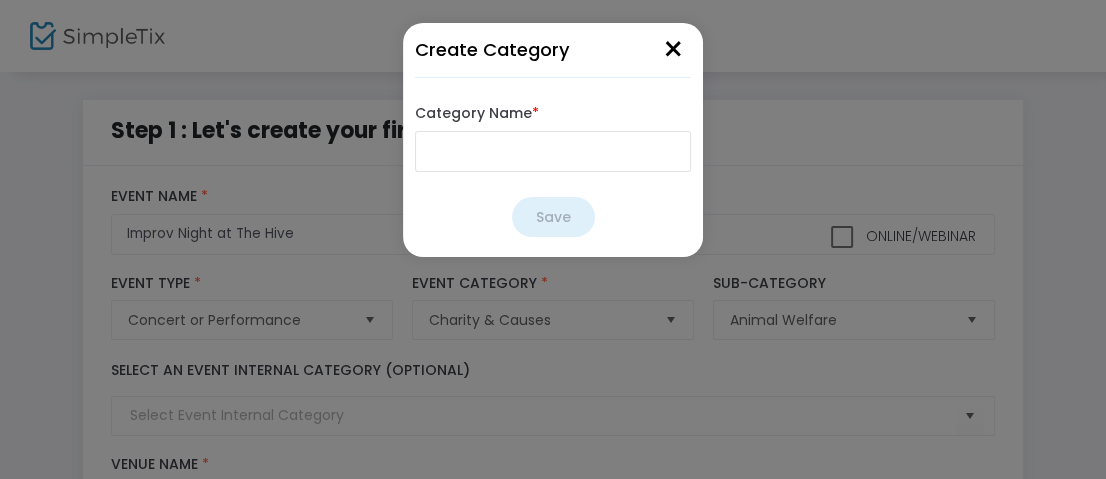 scroll, scrollTop: 0, scrollLeft: 0, axis: both 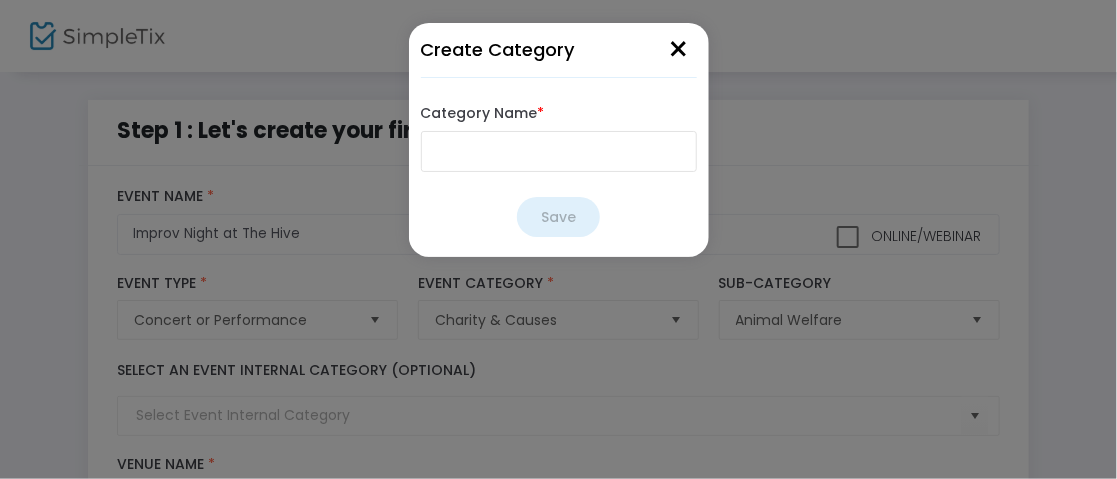 click on "Category Name *" at bounding box center (559, 151) 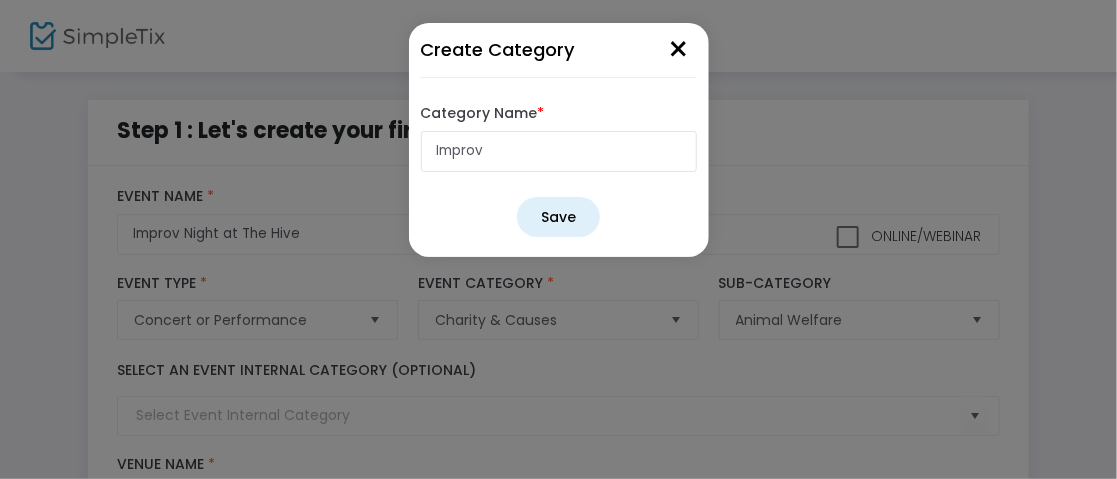 type on "Improv" 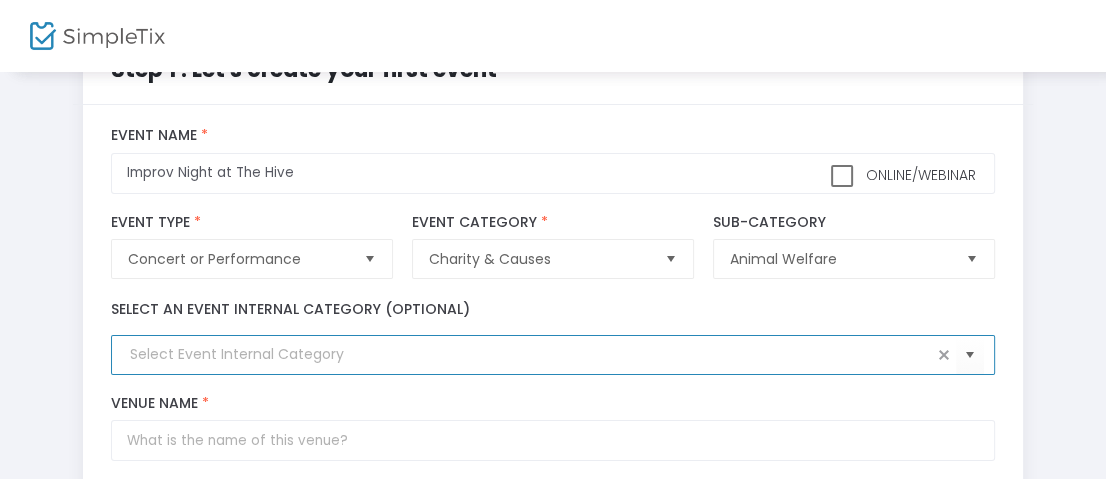 scroll, scrollTop: 200, scrollLeft: 0, axis: vertical 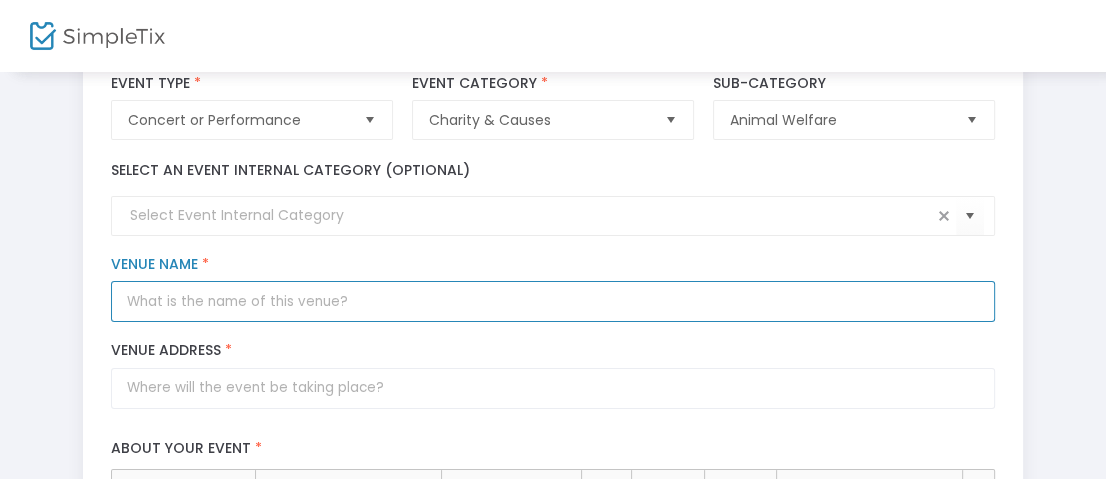 click on "Venue Name *" at bounding box center [552, 301] 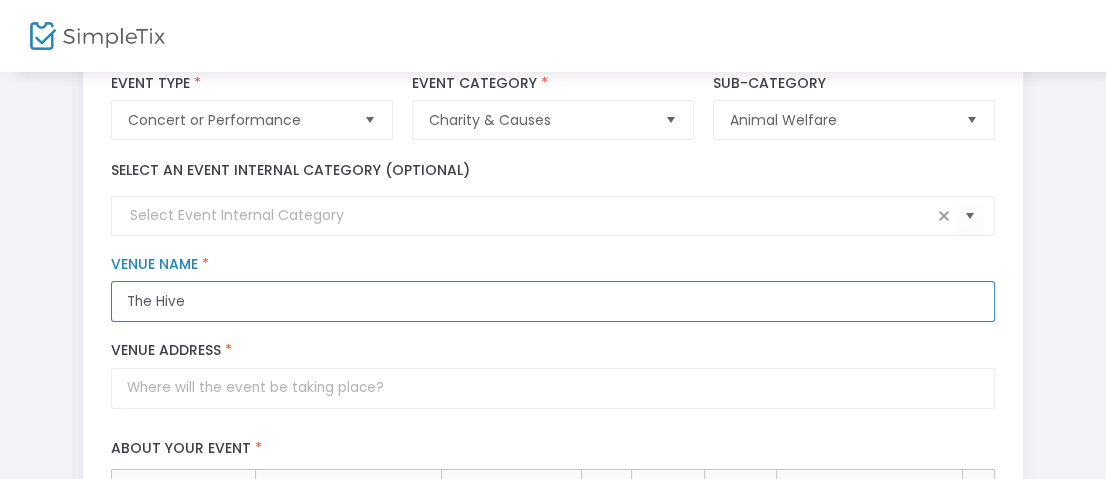 type on "The Hive" 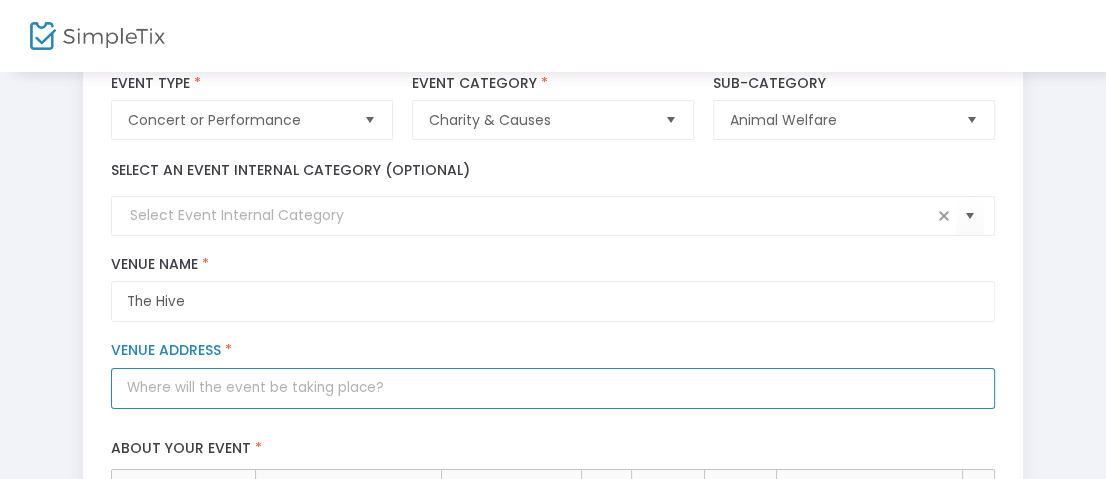 click on "Venue Address *" at bounding box center [552, 388] 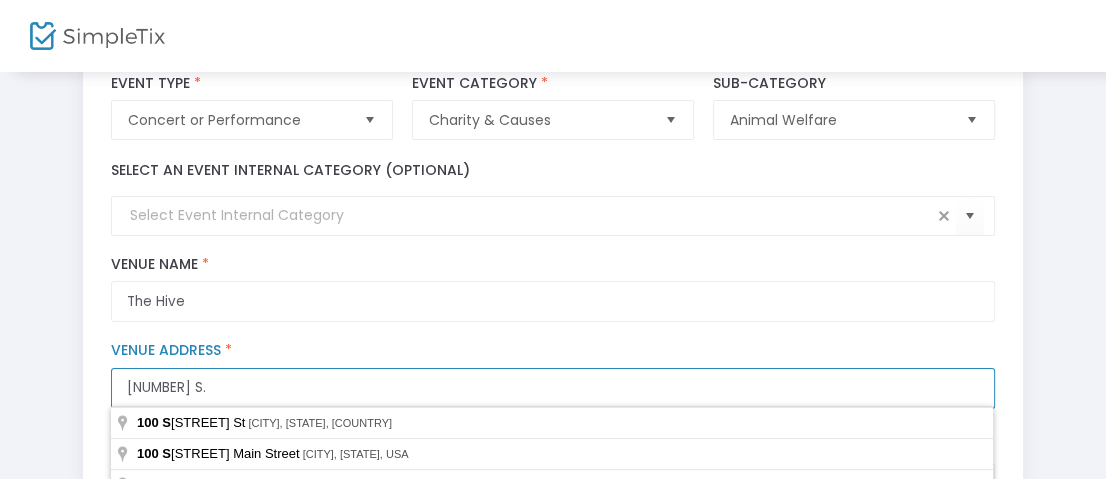 type on "100 S." 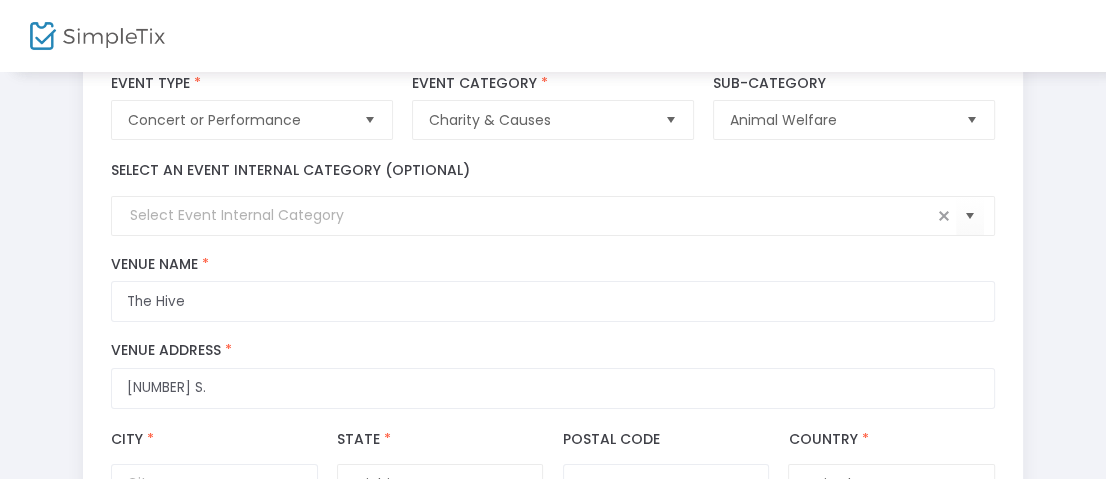 scroll, scrollTop: 0, scrollLeft: 0, axis: both 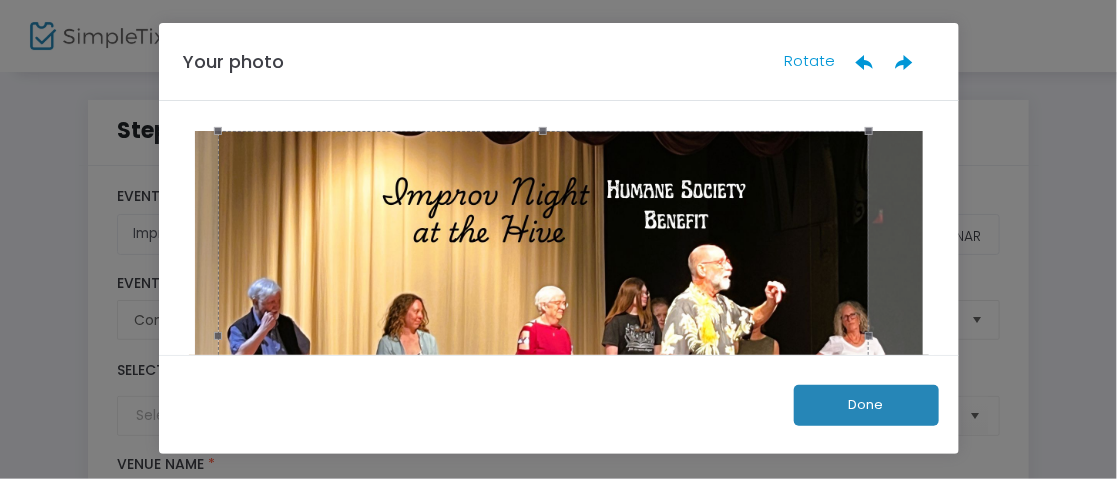 drag, startPoint x: 738, startPoint y: 279, endPoint x: 723, endPoint y: 267, distance: 19.209373 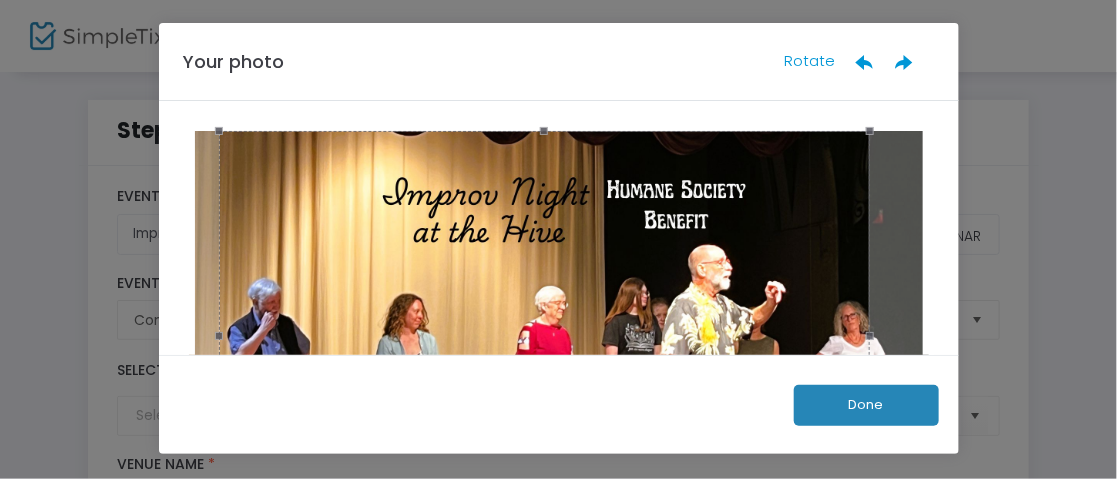 drag, startPoint x: 702, startPoint y: 218, endPoint x: 719, endPoint y: 254, distance: 39.812057 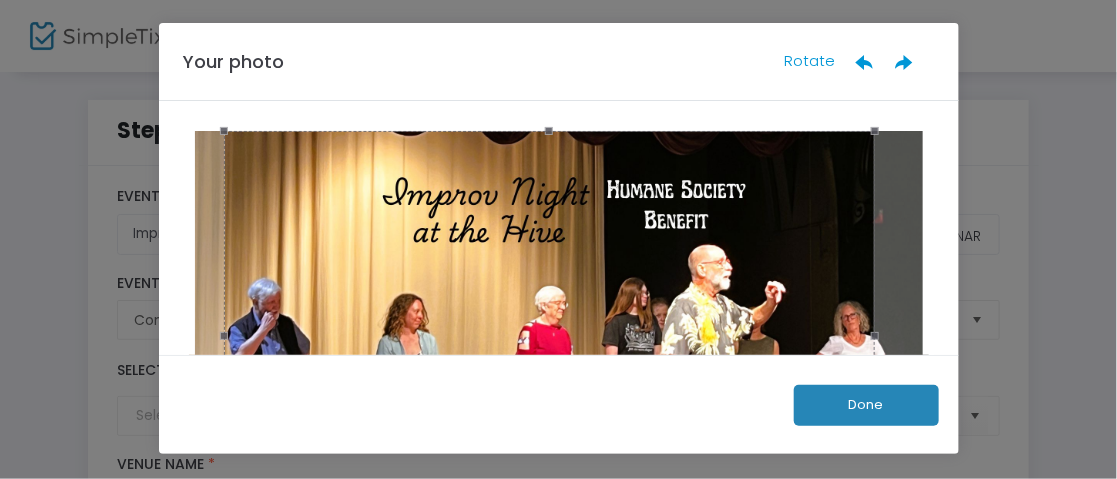 drag, startPoint x: 722, startPoint y: 265, endPoint x: 729, endPoint y: 235, distance: 30.805843 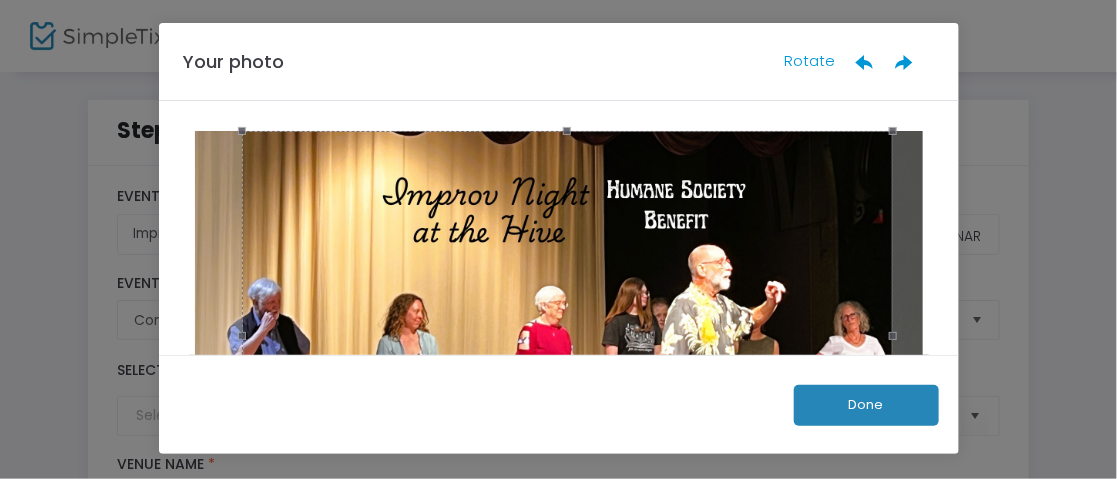 drag, startPoint x: 729, startPoint y: 235, endPoint x: 744, endPoint y: 248, distance: 19.849434 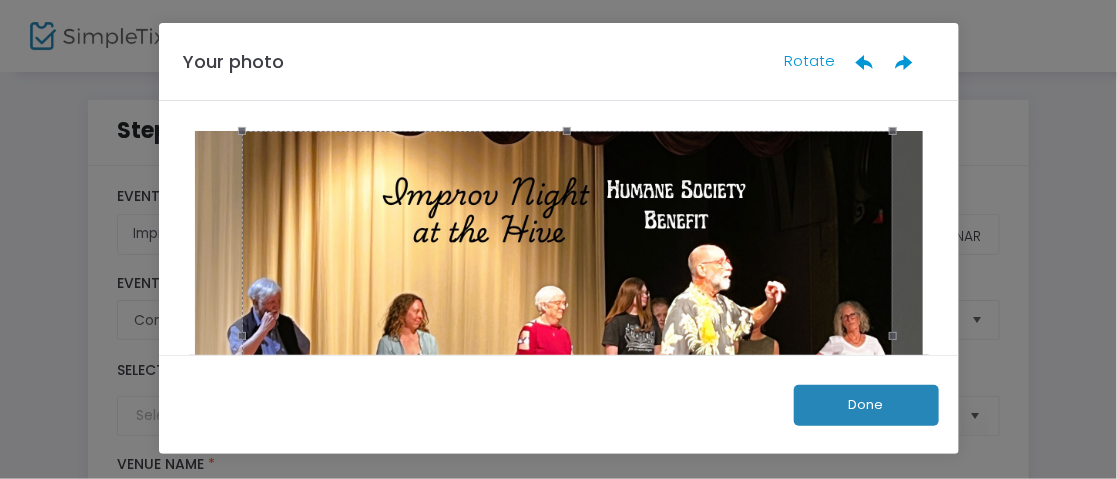 click on "Done" 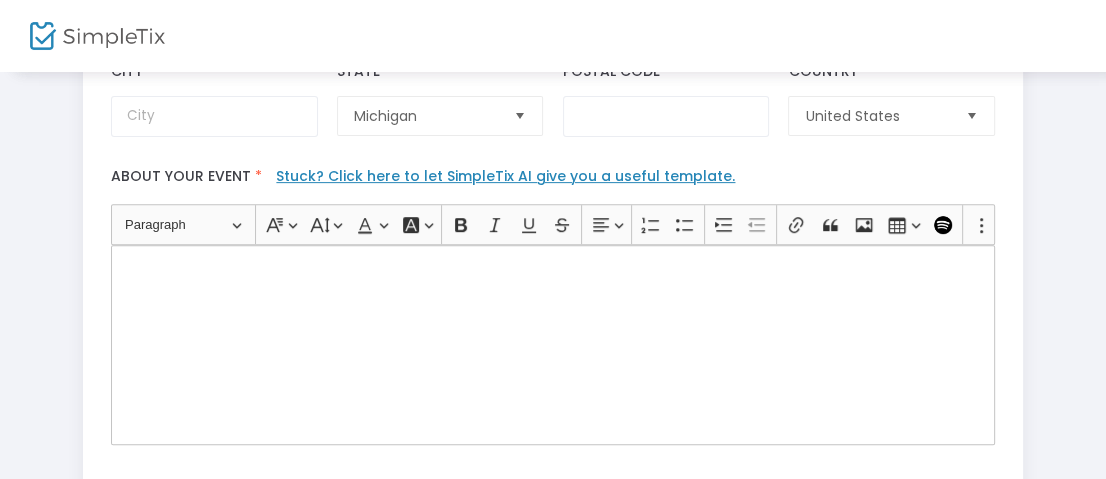 scroll, scrollTop: 668, scrollLeft: 0, axis: vertical 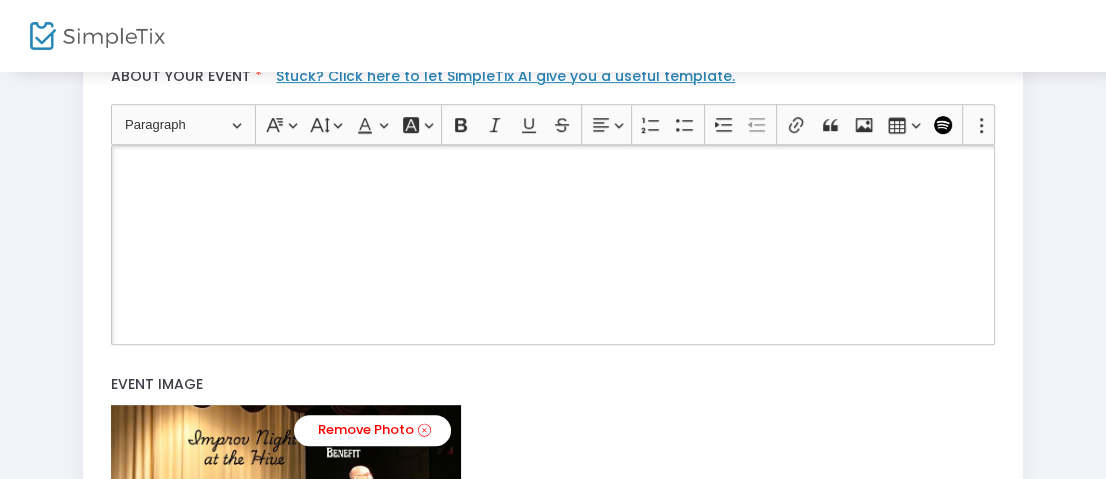 click 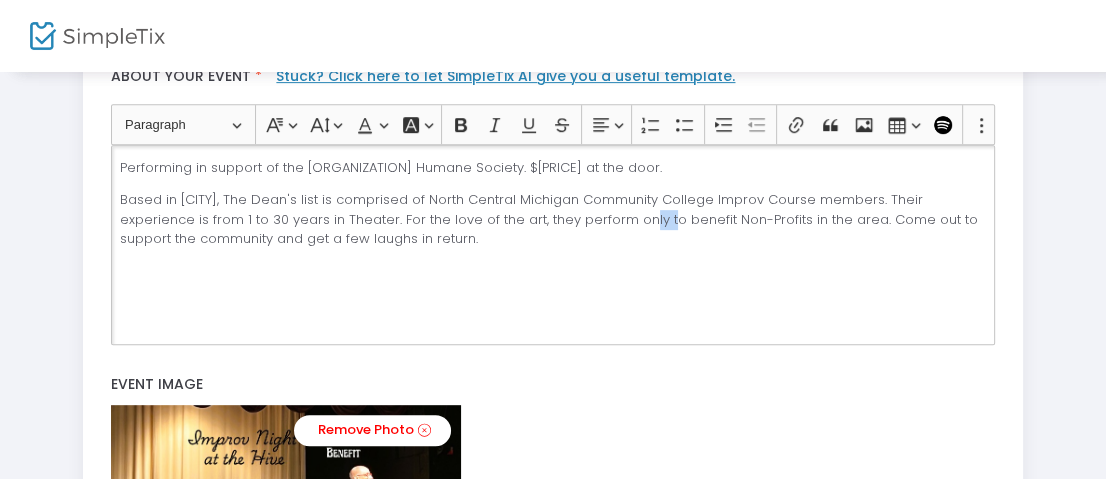 drag, startPoint x: 626, startPoint y: 213, endPoint x: 645, endPoint y: 213, distance: 19 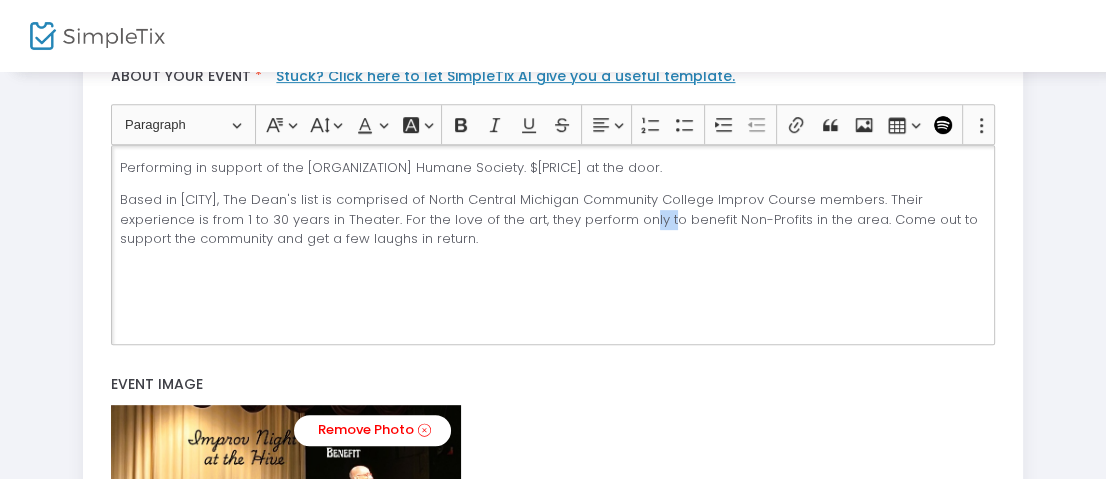 click on "Based in Petoskey, The Dean's list is comprised of North Central Michigan Community College Improv Course members. Their experience is from 1 to 30 years in Theater. For the love of the art, they perform only to benefit Non-Profits in the area. Come out to support the community and get a few laughs in return." 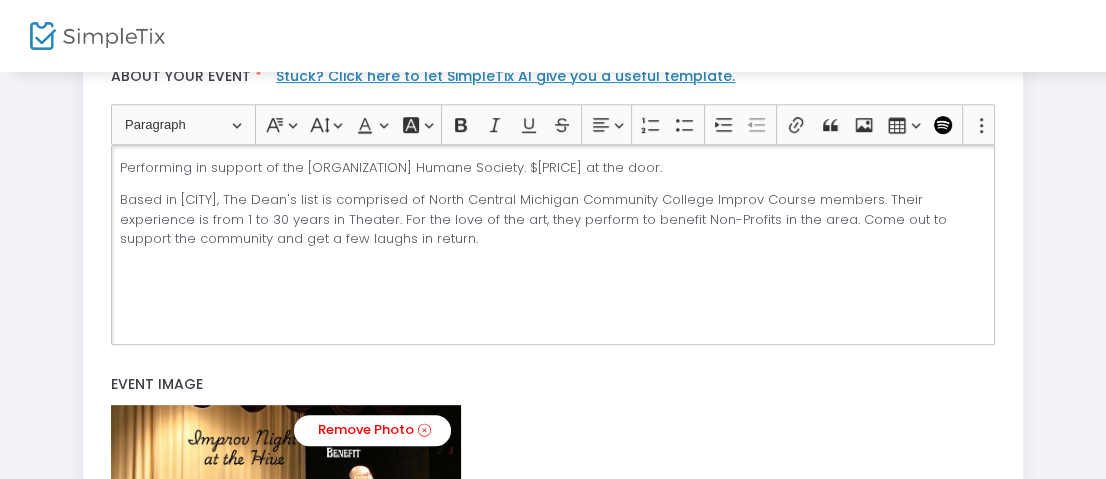 click on "Based in Petoskey, The Dean's list is comprised of North Central Michigan Community College Improv Course members. Their experience is from 1 to 30 years in Theater. For the love of the art, they perform to benefit Non-Profits in the area. Come out to support the community and get a few laughs in return." 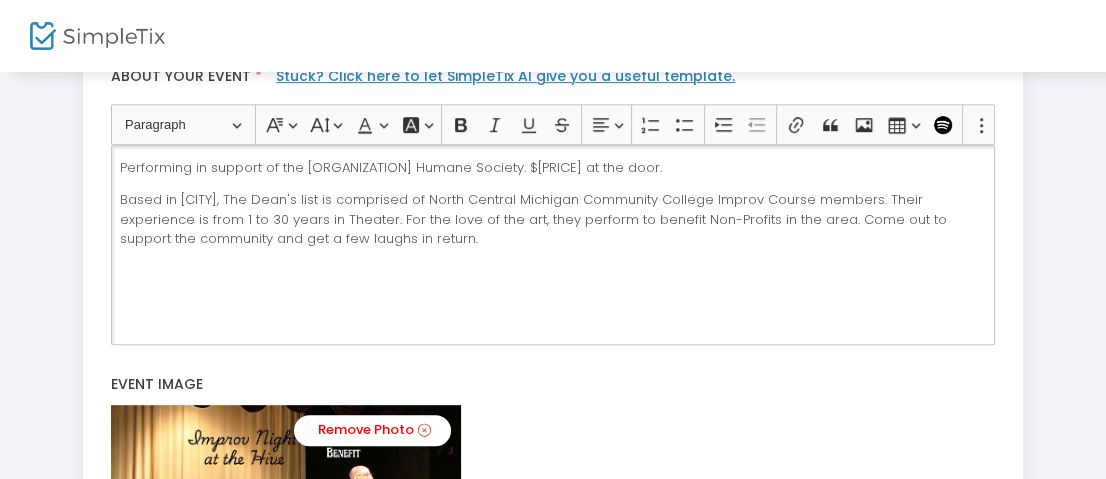 type 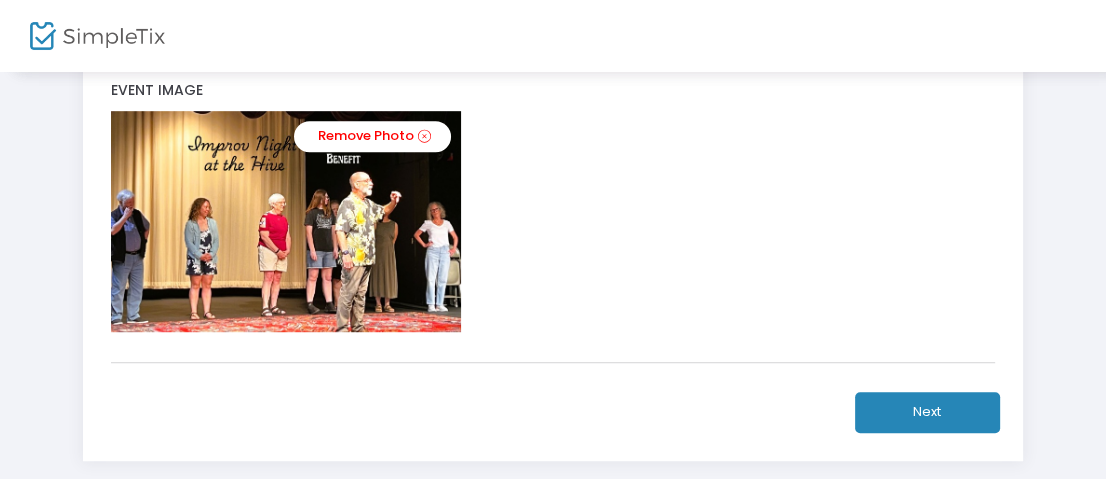 scroll, scrollTop: 968, scrollLeft: 0, axis: vertical 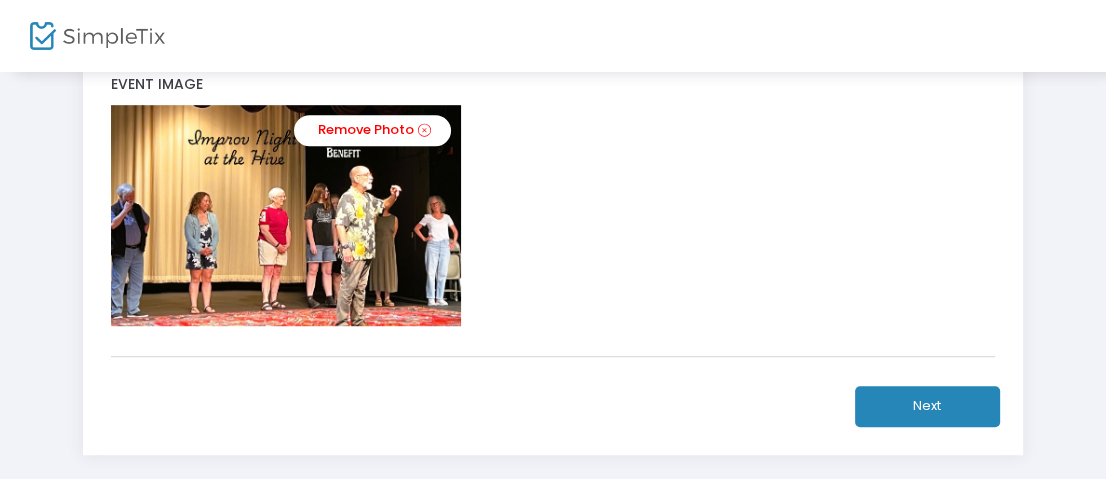 click on "Next" 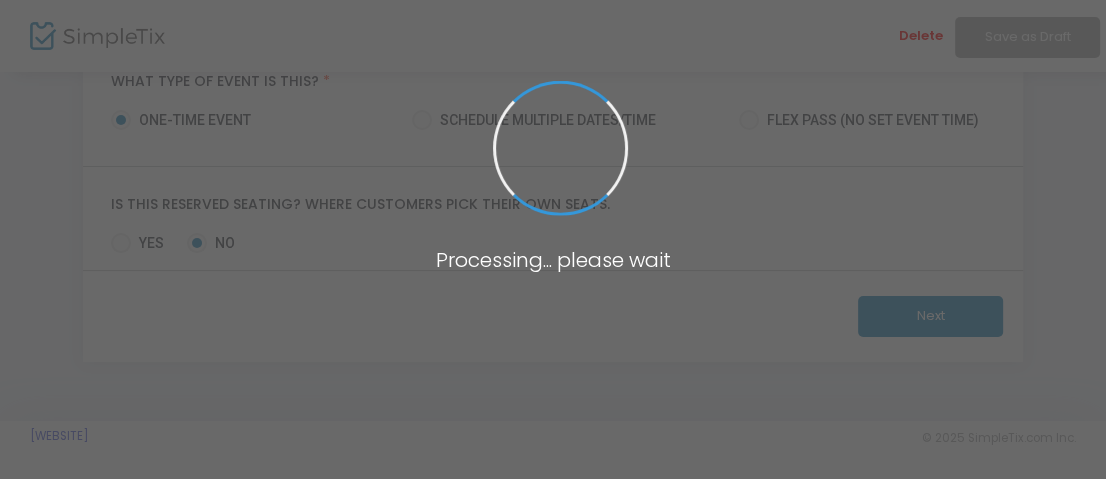 scroll, scrollTop: 352, scrollLeft: 0, axis: vertical 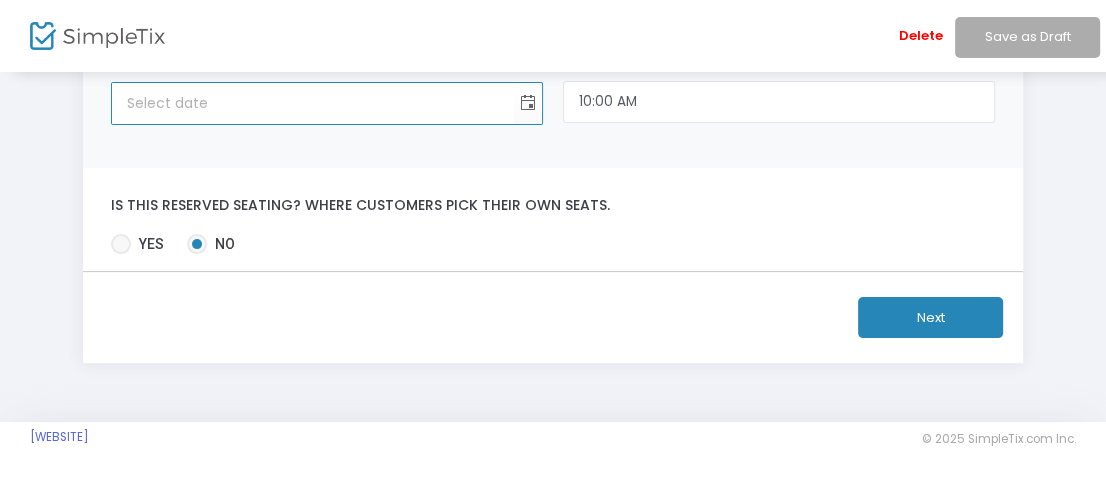 click at bounding box center (313, 103) 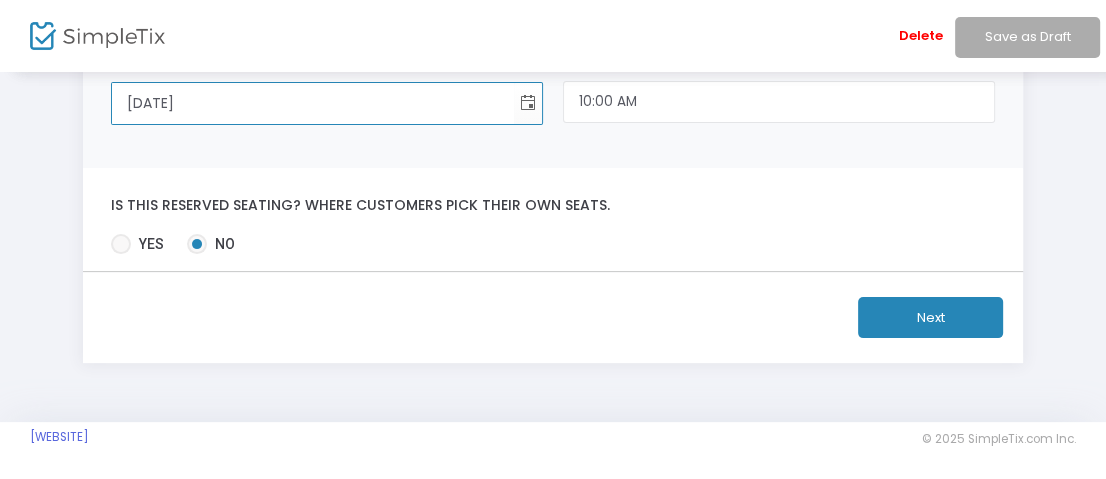click on "8/day/2025" at bounding box center [313, 103] 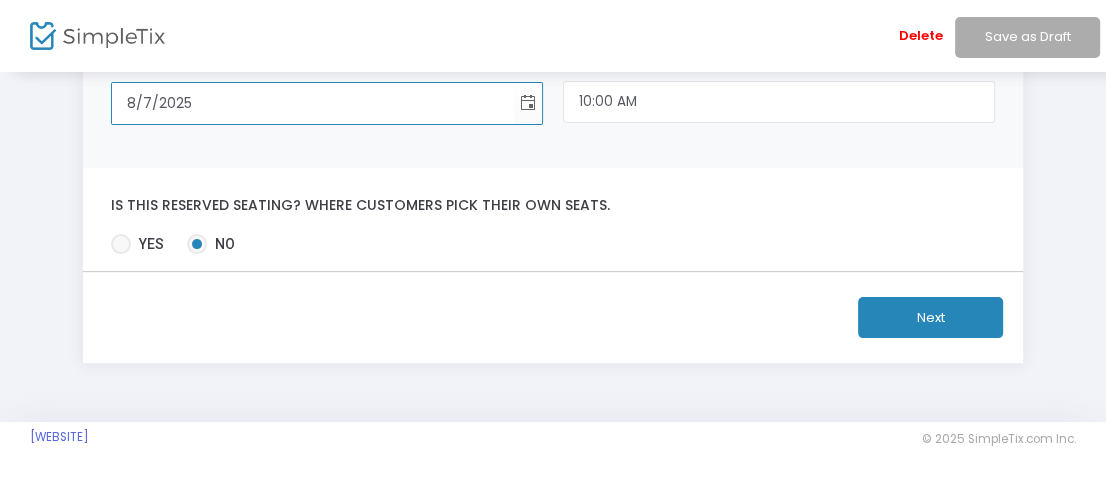 click on "8/7/2025" at bounding box center (313, 103) 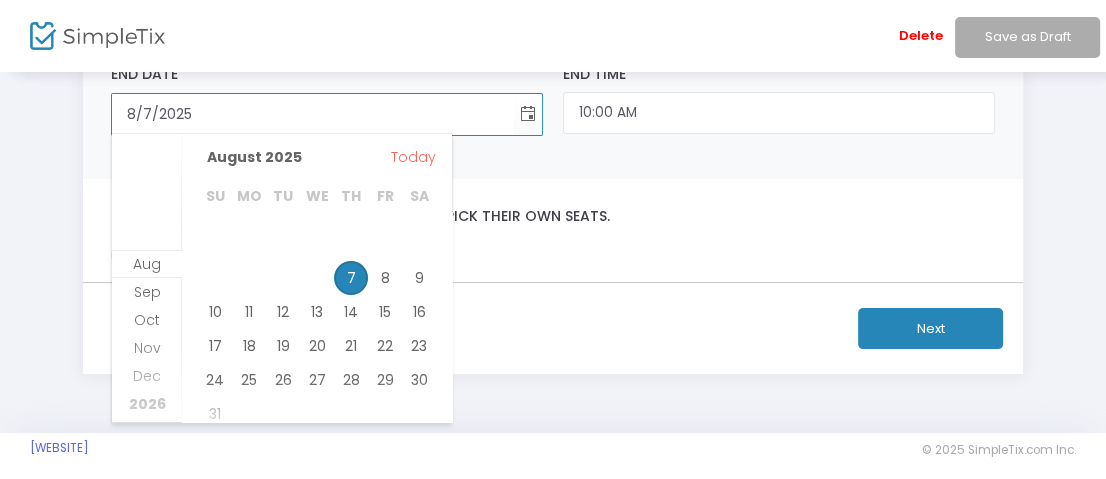 scroll, scrollTop: 352, scrollLeft: 0, axis: vertical 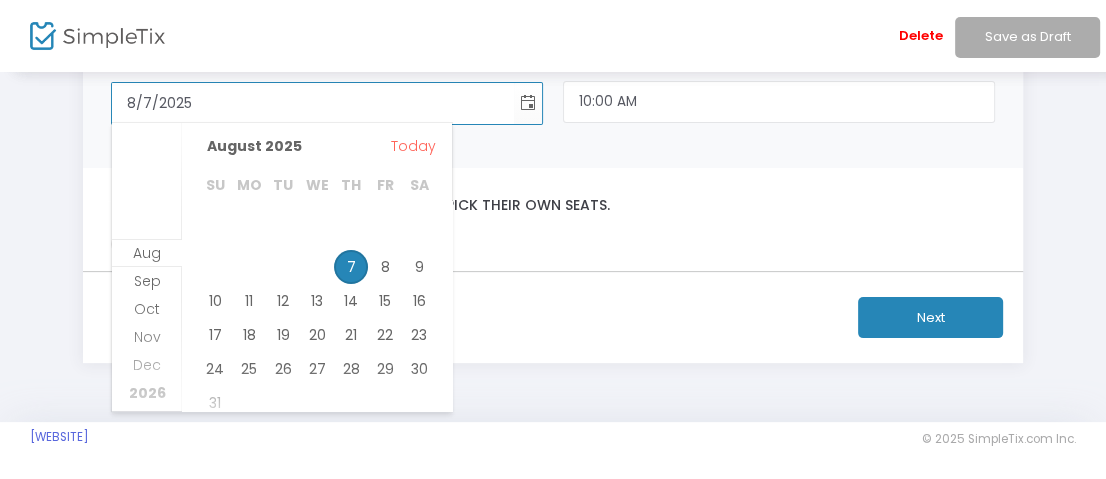 click on "14" at bounding box center [351, 301] 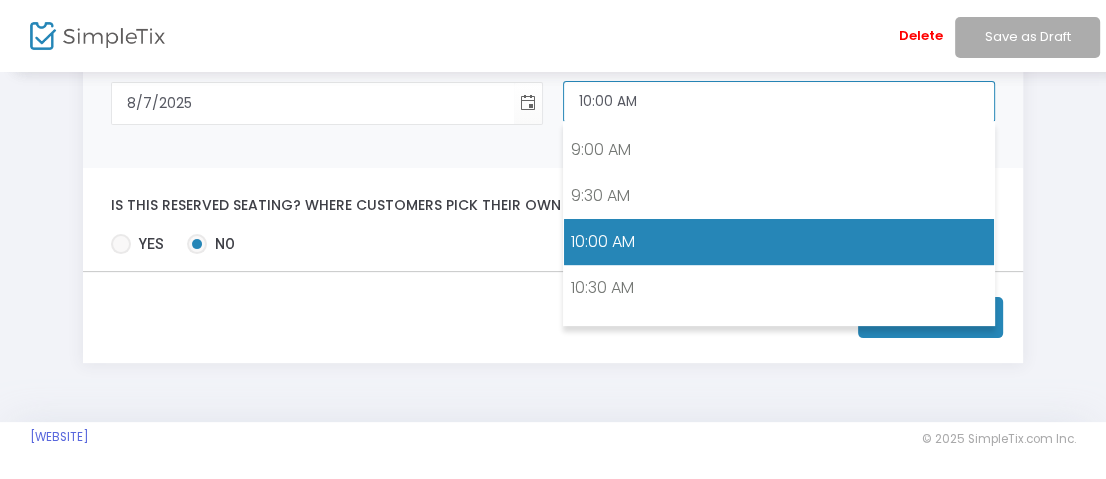 click on "10:00 AM" 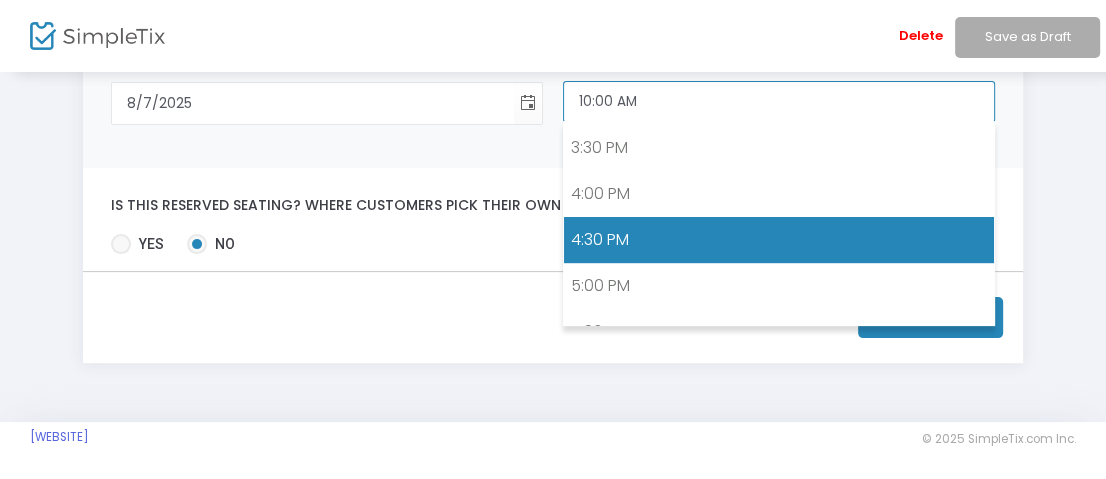 scroll, scrollTop: 1622, scrollLeft: 0, axis: vertical 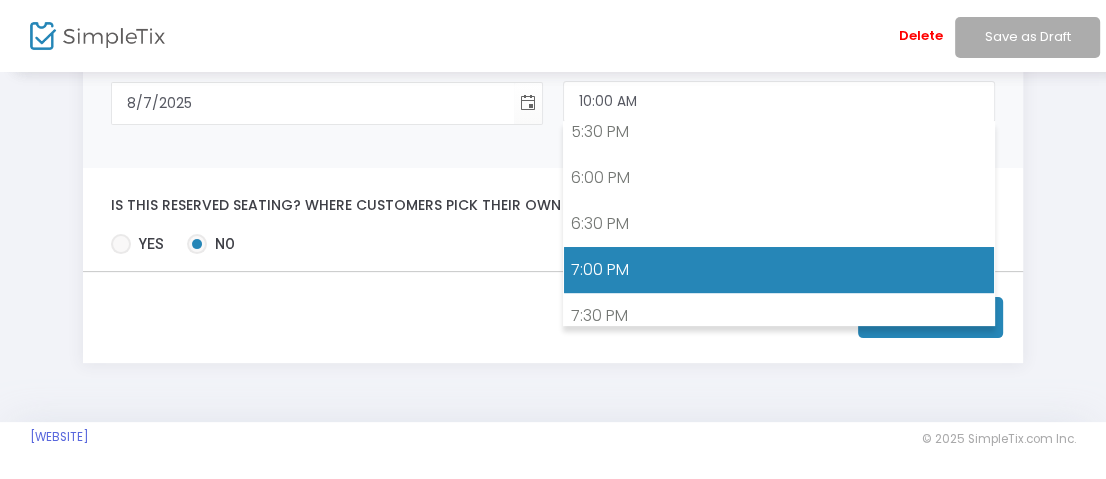 click on "7:00 PM" at bounding box center (779, 270) 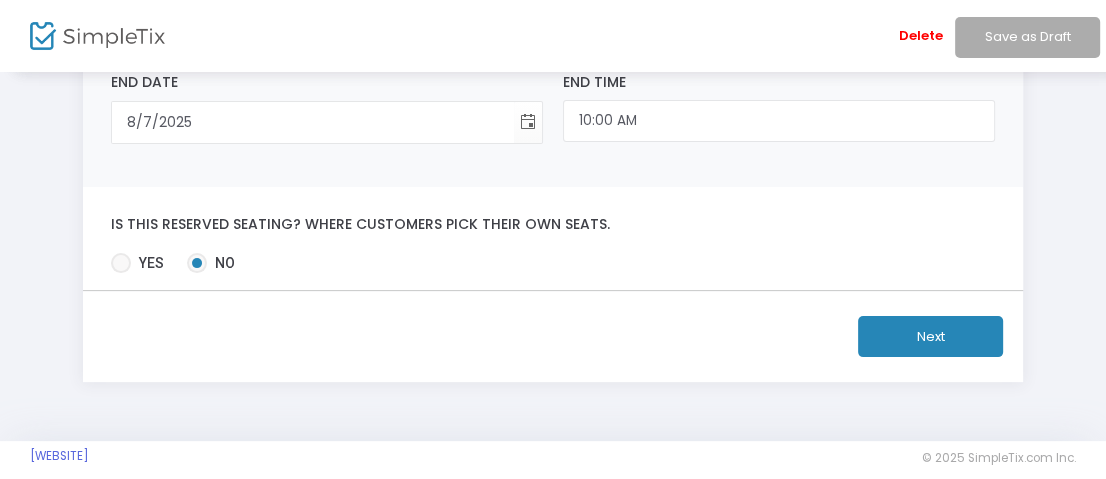 scroll, scrollTop: 352, scrollLeft: 0, axis: vertical 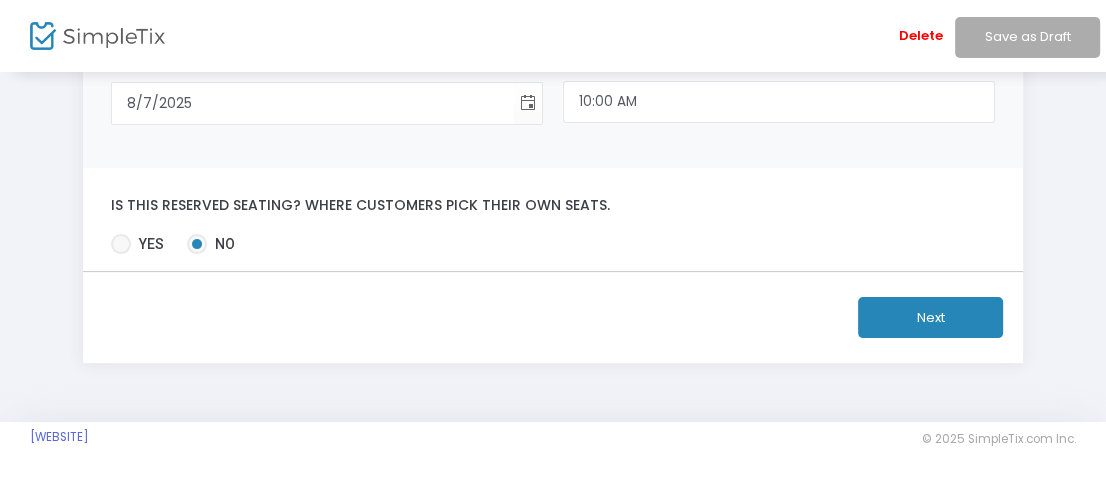click on "Next" 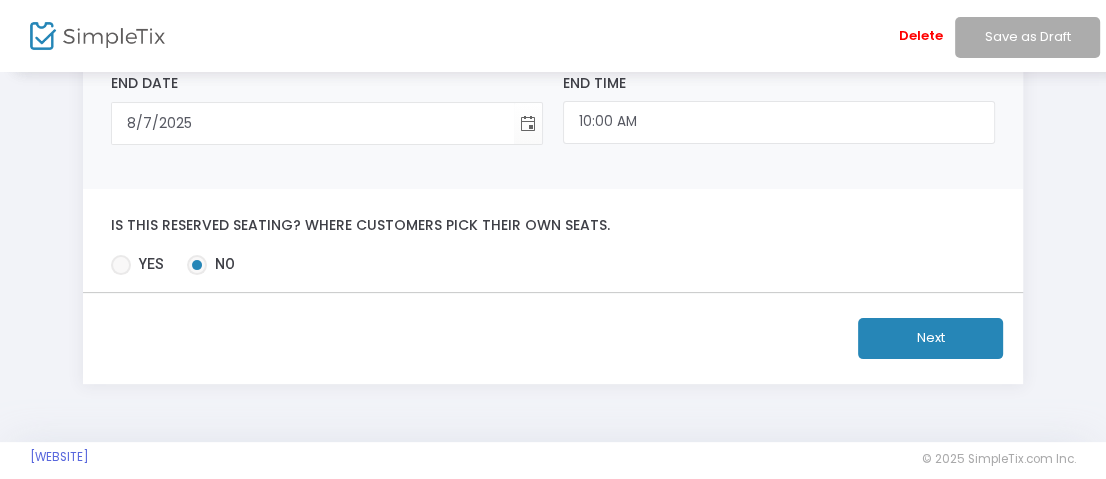click on "Next" 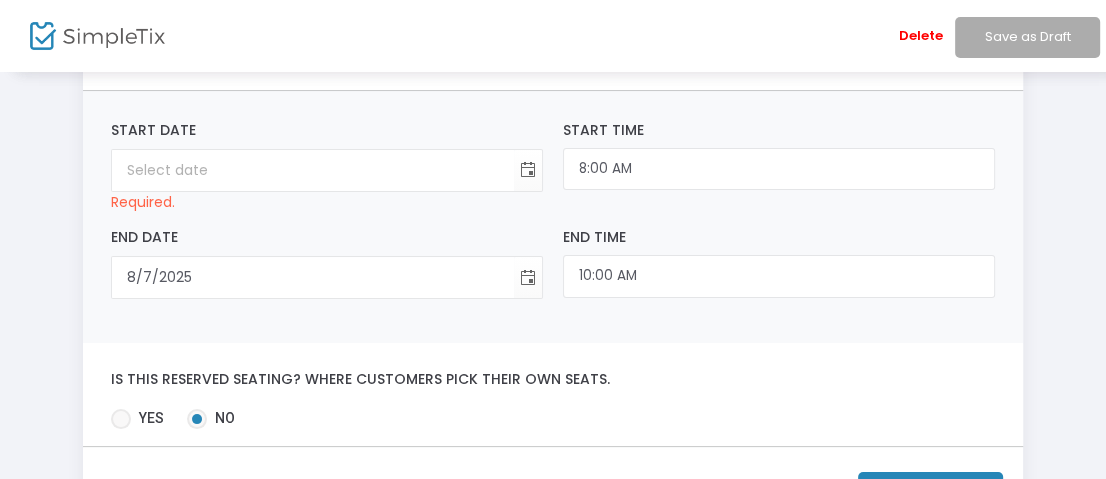 scroll, scrollTop: 200, scrollLeft: 0, axis: vertical 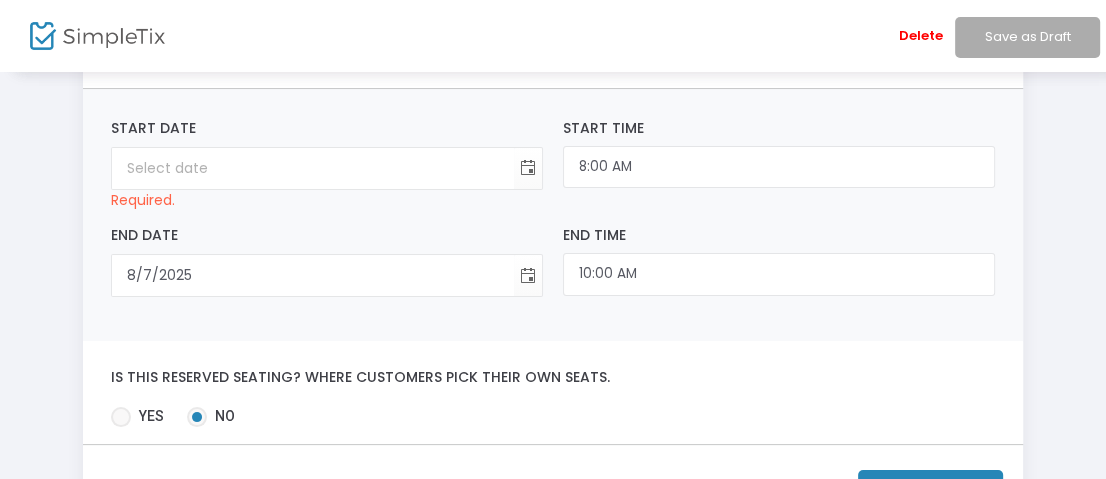 click 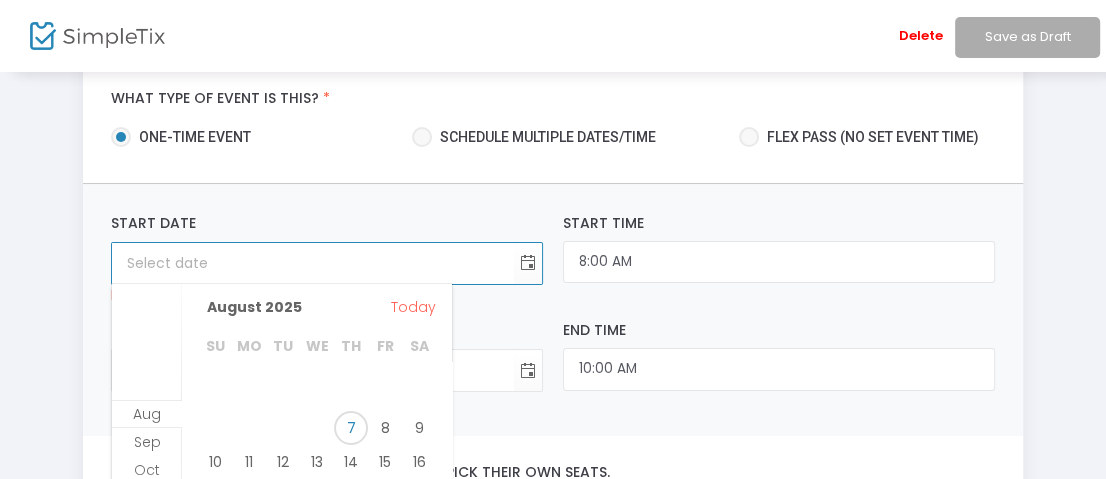 scroll, scrollTop: 99, scrollLeft: 0, axis: vertical 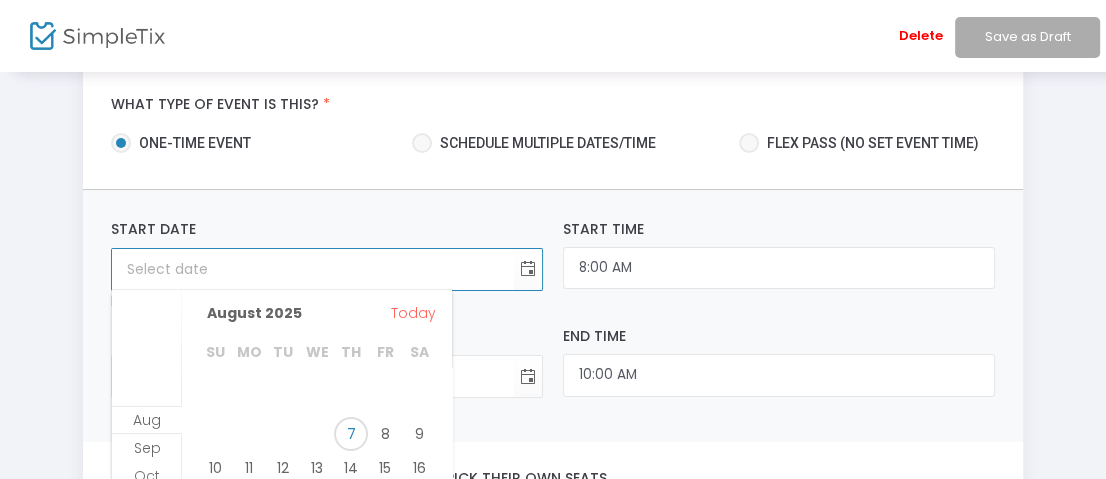 click on "14" at bounding box center (351, 468) 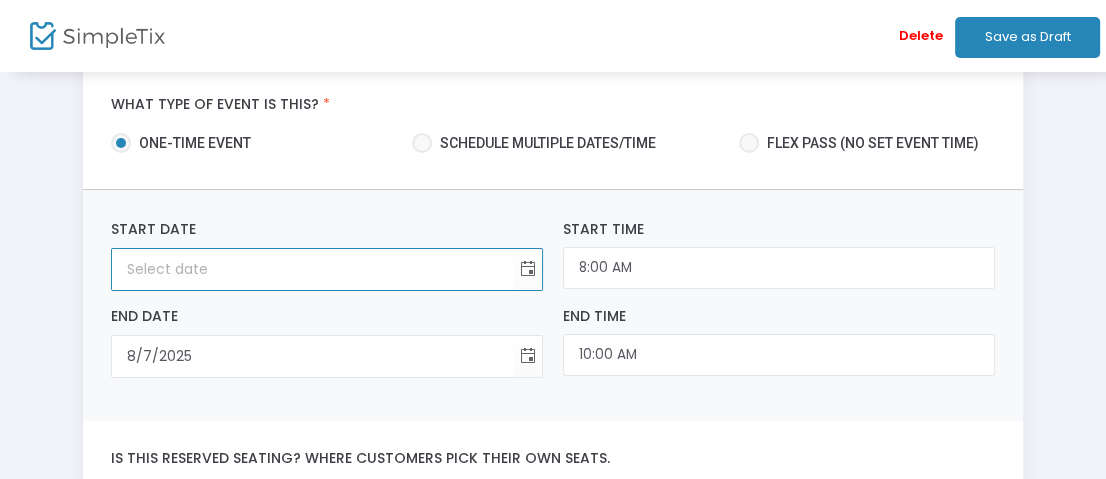 scroll, scrollTop: 199, scrollLeft: 0, axis: vertical 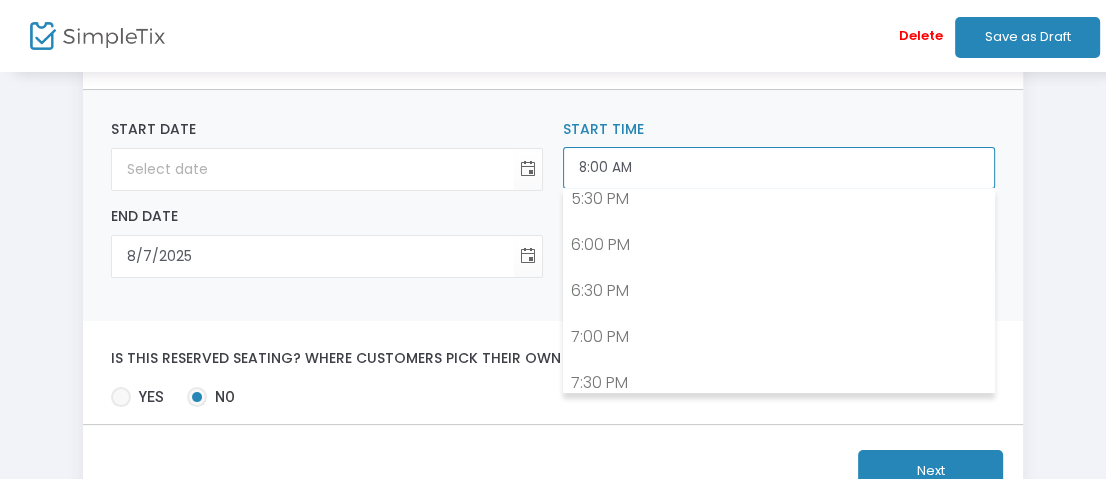 click on "8:00 AM" 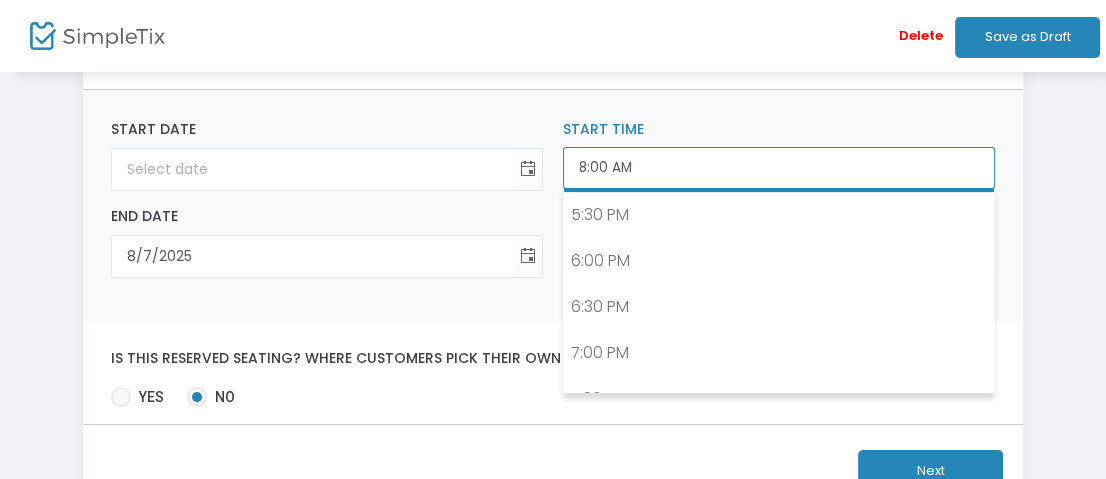 scroll, scrollTop: 1642, scrollLeft: 0, axis: vertical 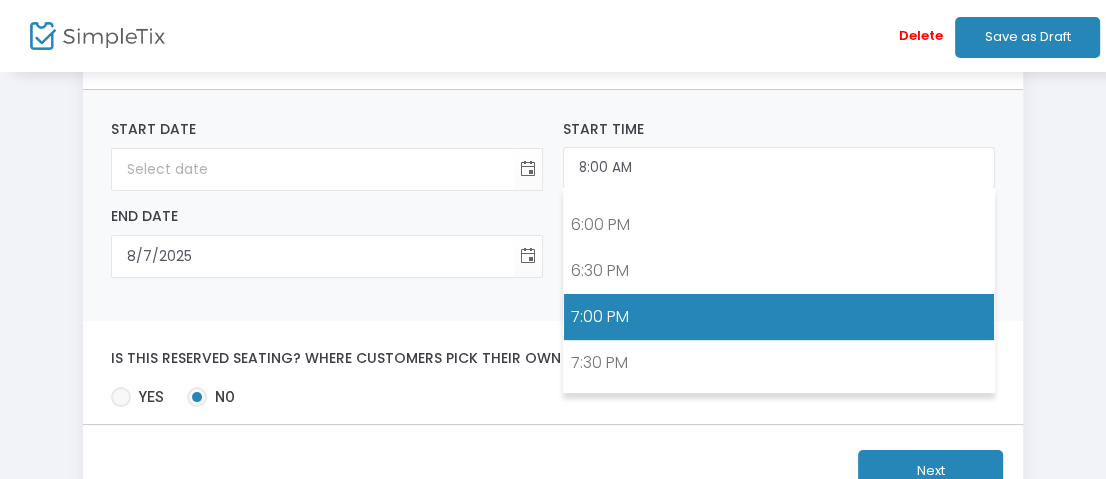 click on "7:00 PM" at bounding box center [779, 317] 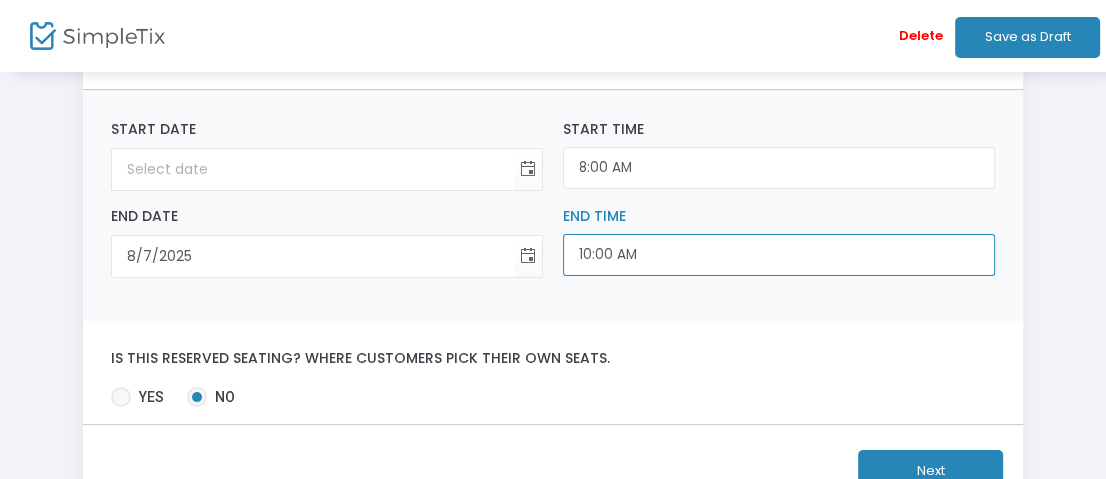 scroll, scrollTop: 1816, scrollLeft: 0, axis: vertical 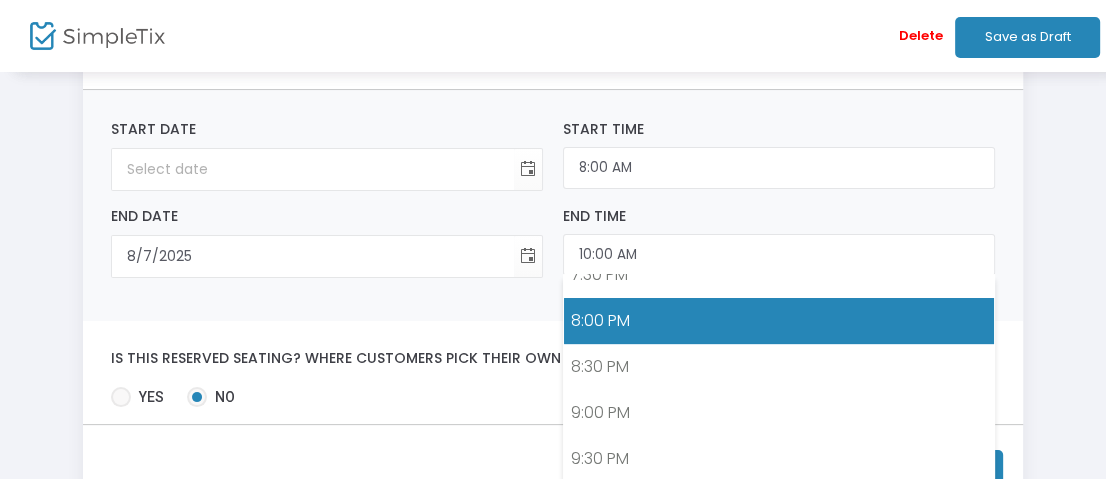 click on "8:00 PM" at bounding box center (779, 321) 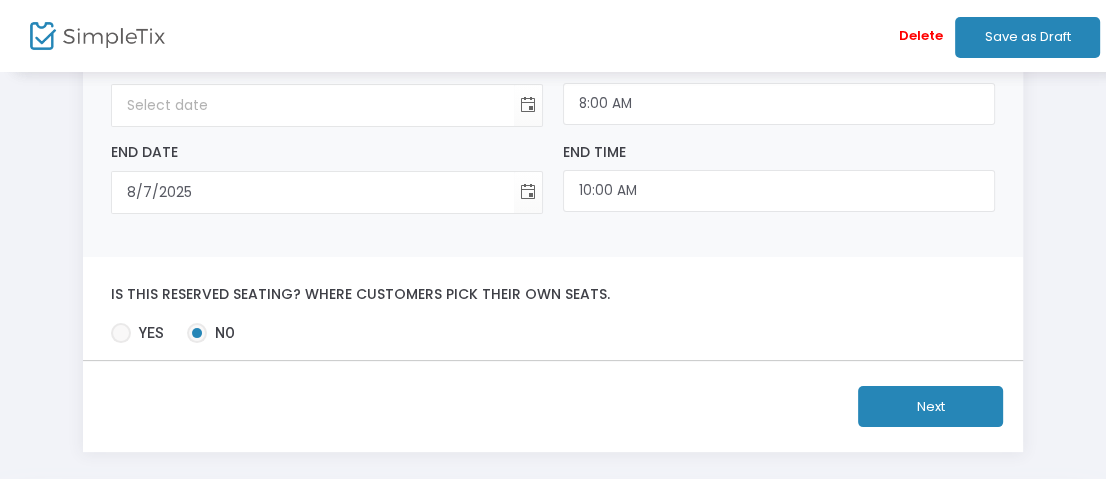 scroll, scrollTop: 299, scrollLeft: 0, axis: vertical 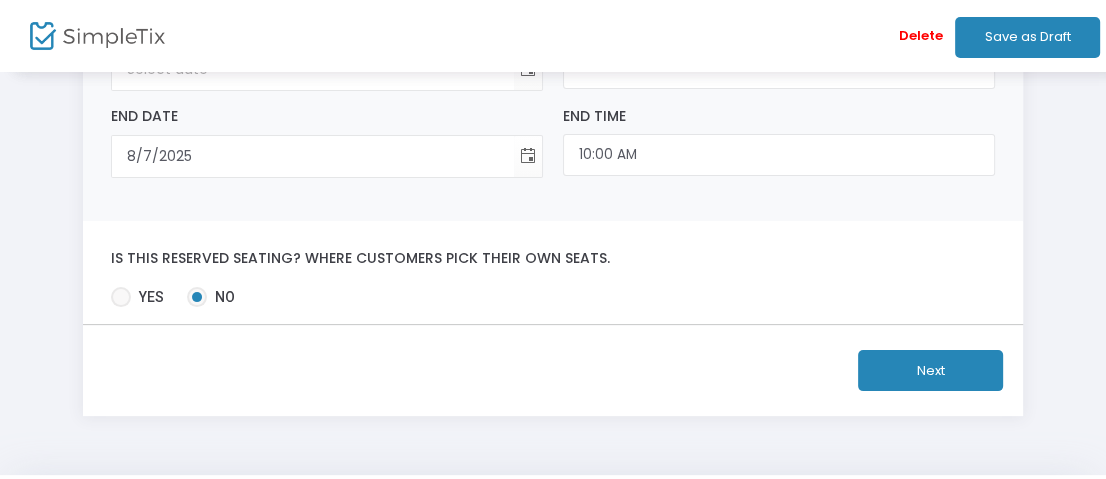 click on "Next" 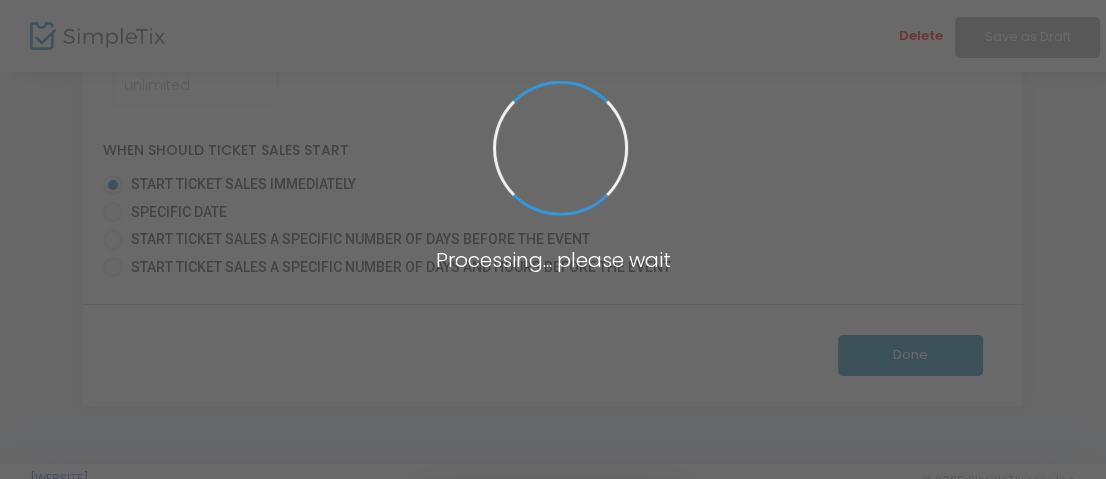 scroll, scrollTop: 0, scrollLeft: 0, axis: both 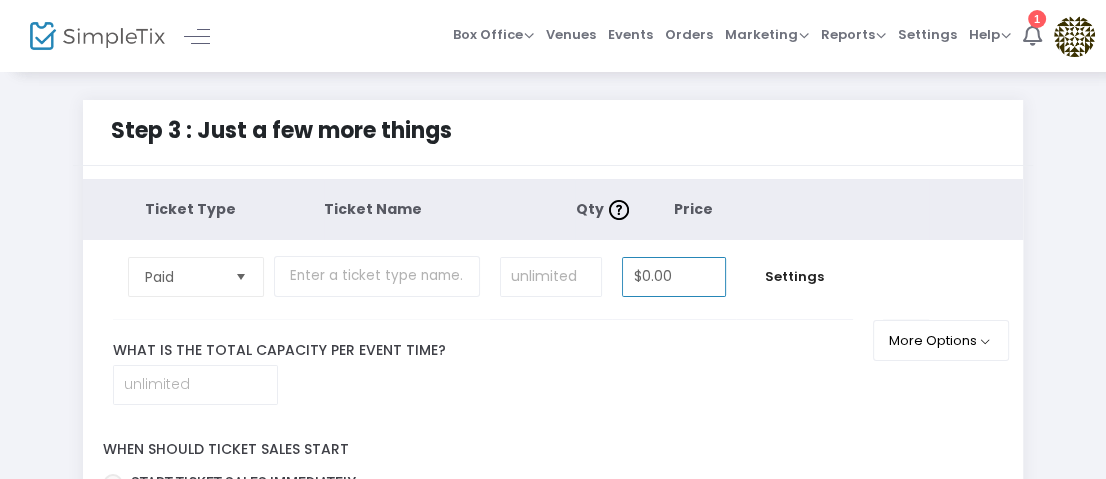 click on "$0.00" at bounding box center (673, 277) 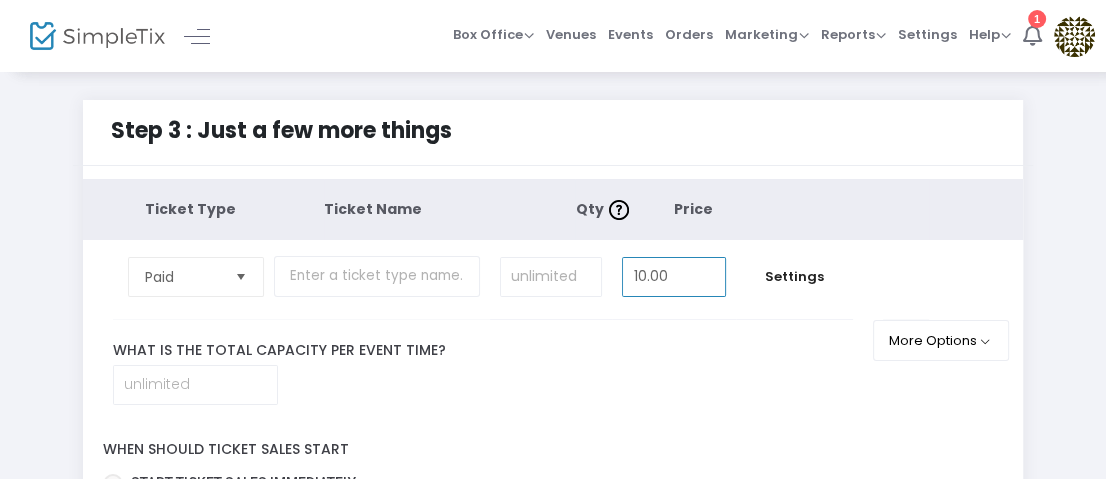 click at bounding box center (241, 276) 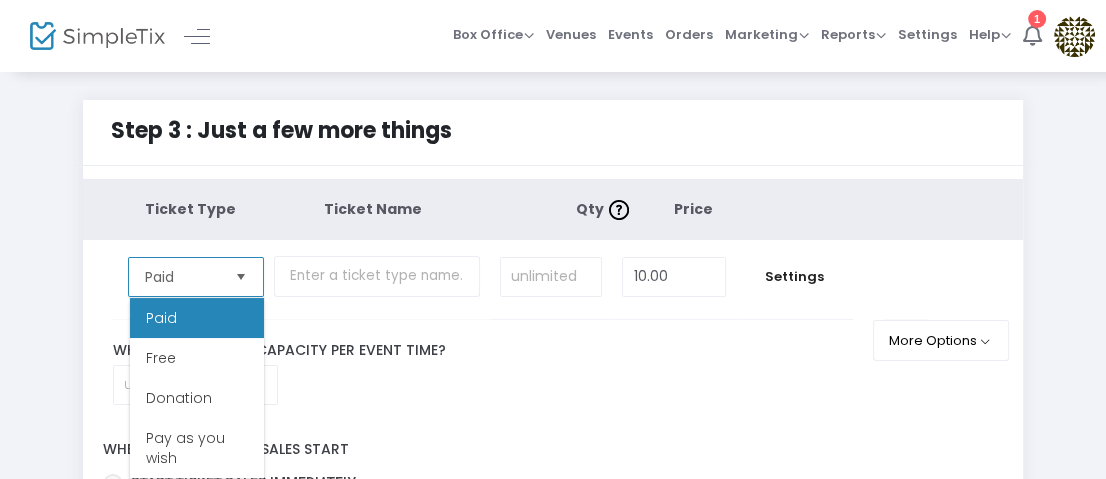 click on "Donation" at bounding box center (197, 398) 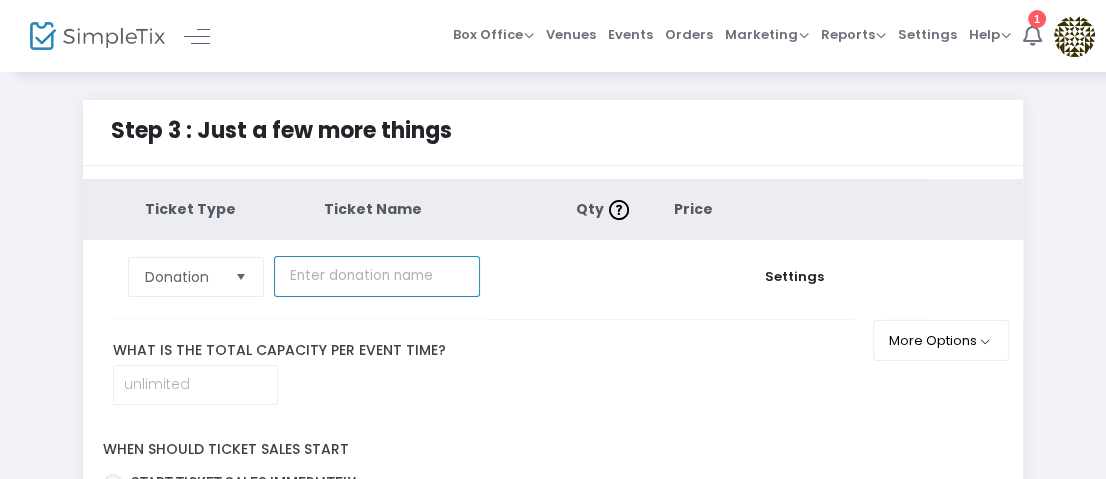 click at bounding box center (377, 276) 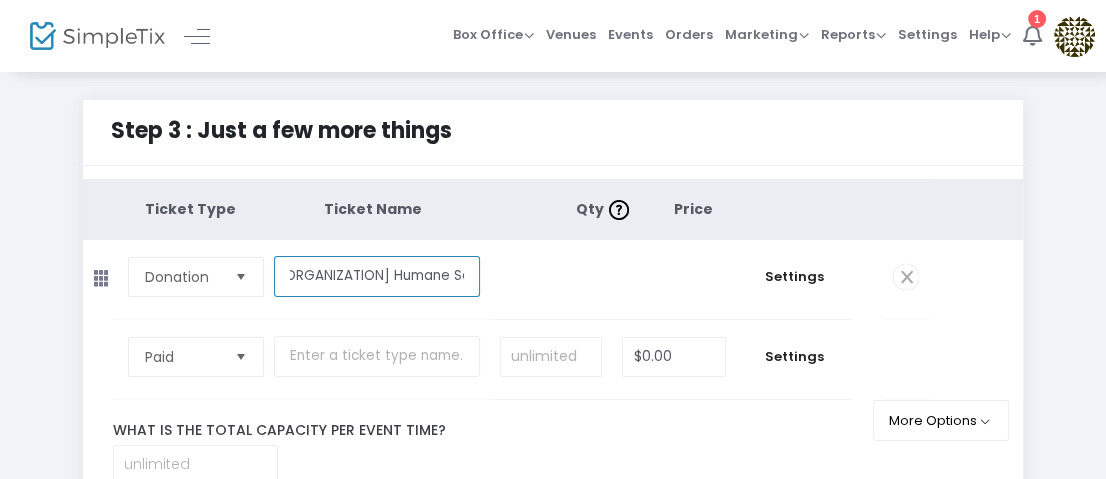 scroll, scrollTop: 0, scrollLeft: 18, axis: horizontal 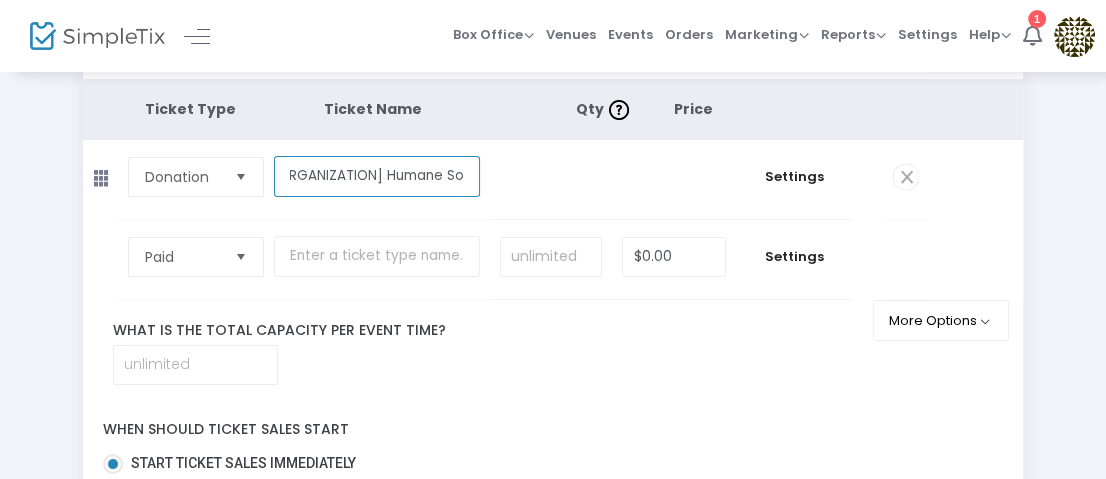 click at bounding box center [241, 256] 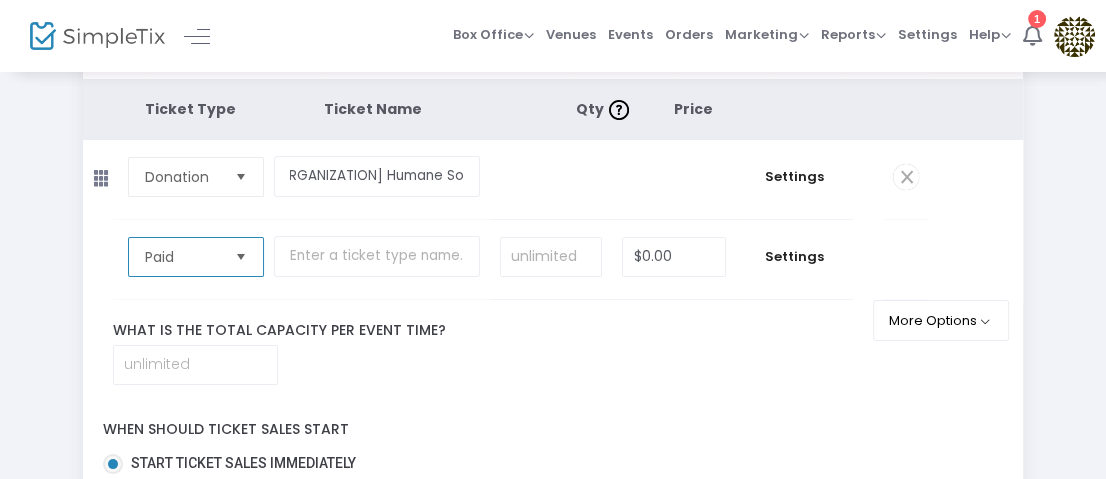 scroll, scrollTop: 0, scrollLeft: 0, axis: both 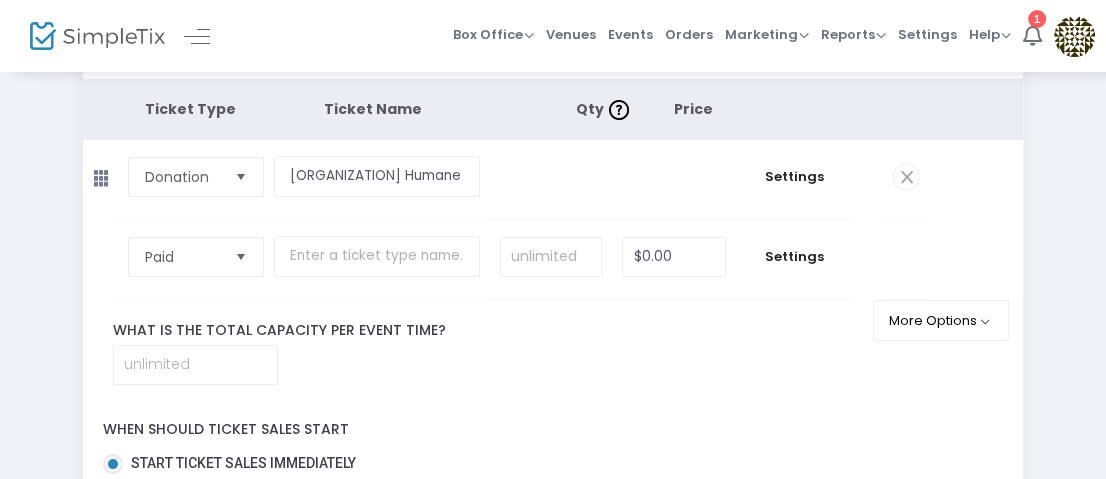 click on "Cheboygan Humane Society  Required." 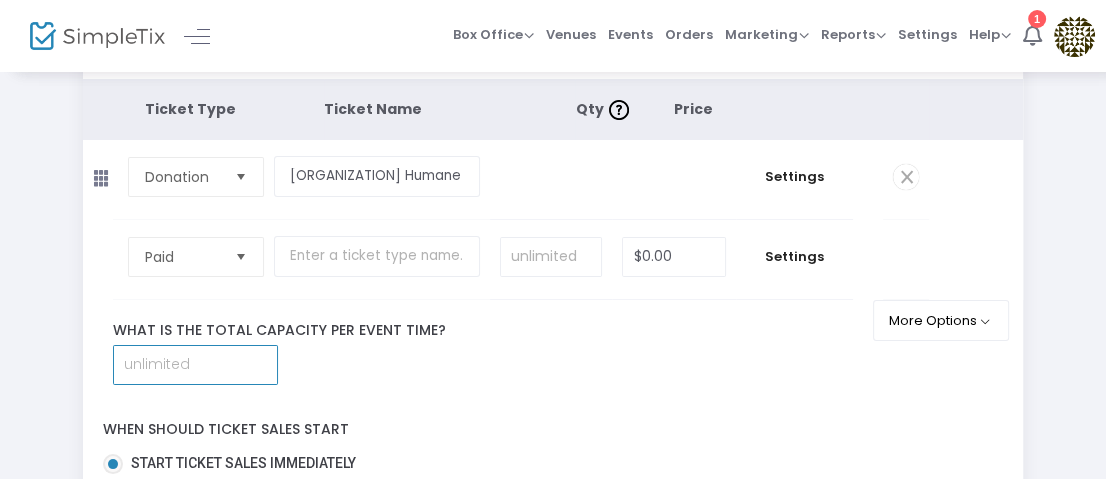 click at bounding box center [195, 365] 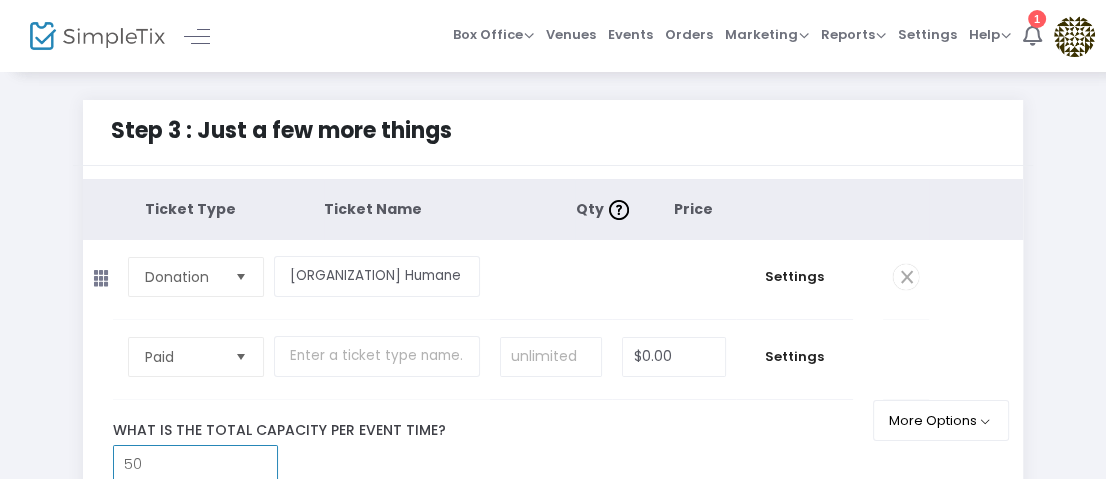 scroll, scrollTop: 100, scrollLeft: 0, axis: vertical 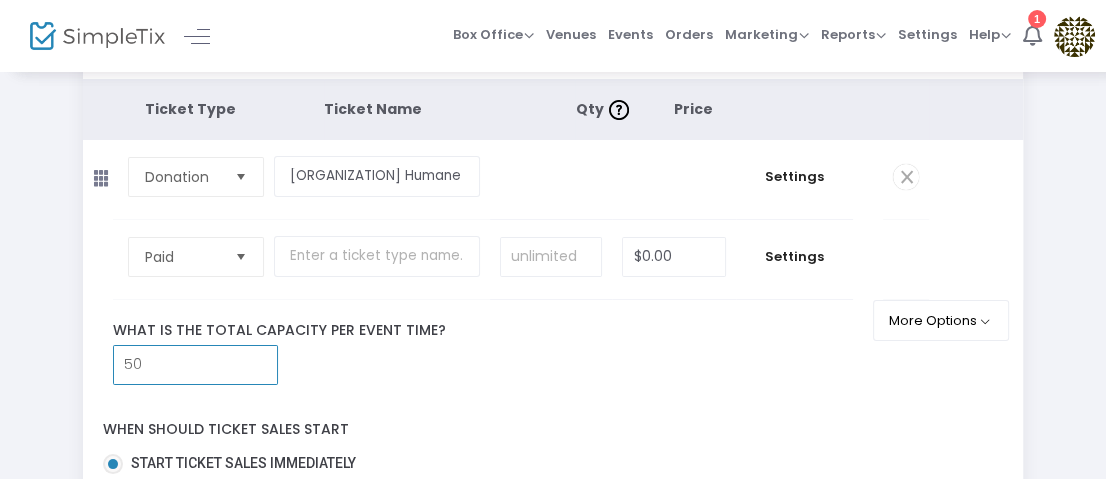 type on "50" 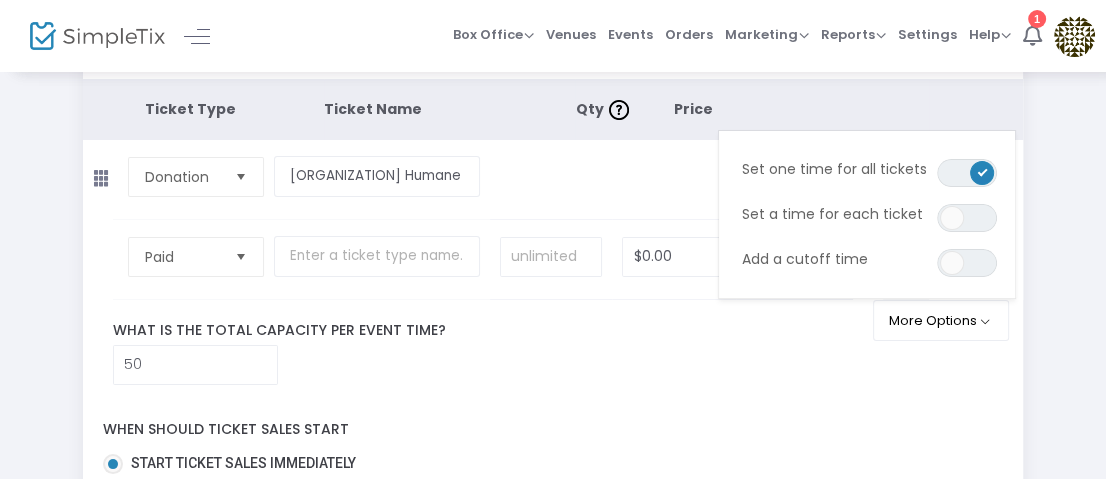 click on "What is the total capacity per event time?  50" 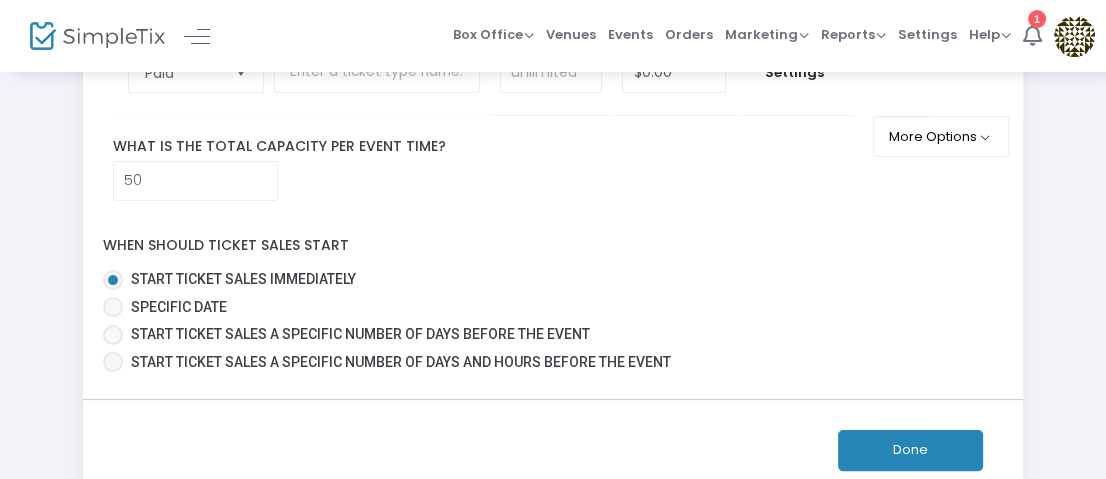scroll, scrollTop: 300, scrollLeft: 0, axis: vertical 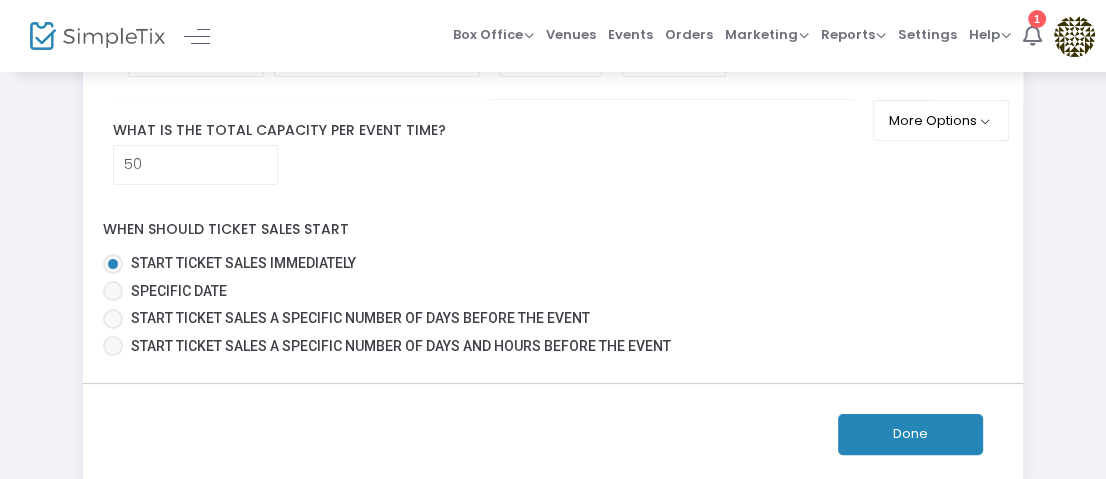 click on "Done" 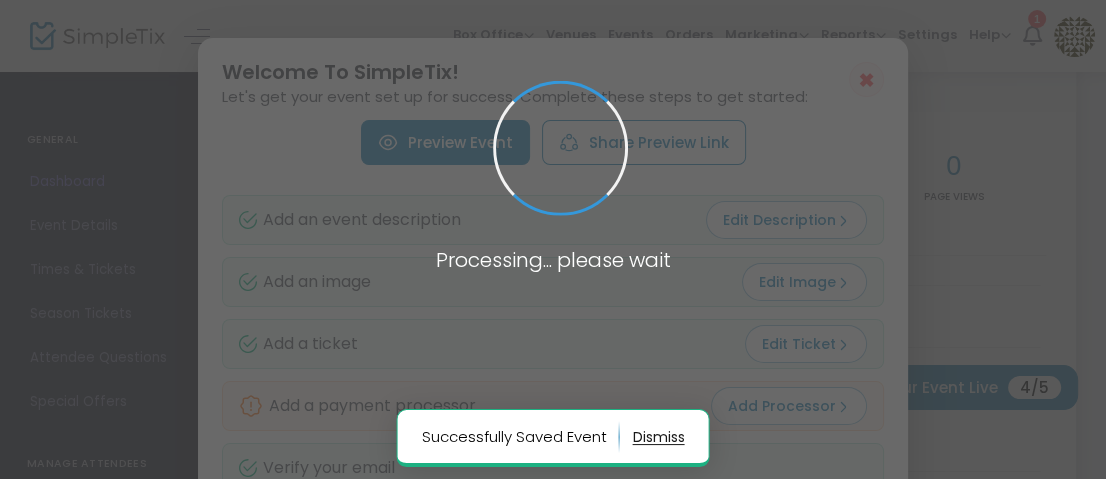 scroll, scrollTop: 0, scrollLeft: 0, axis: both 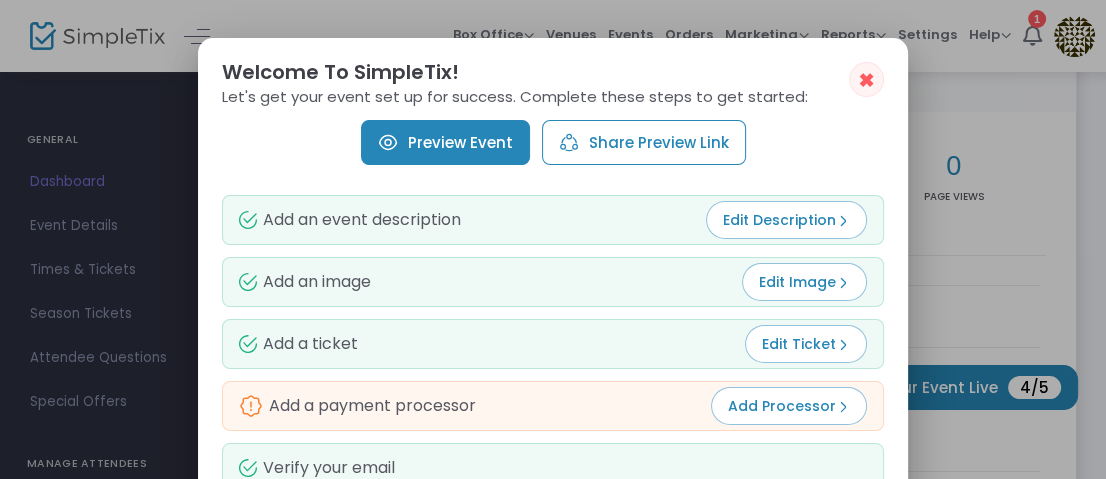 click on "Preview Event" at bounding box center [445, 142] 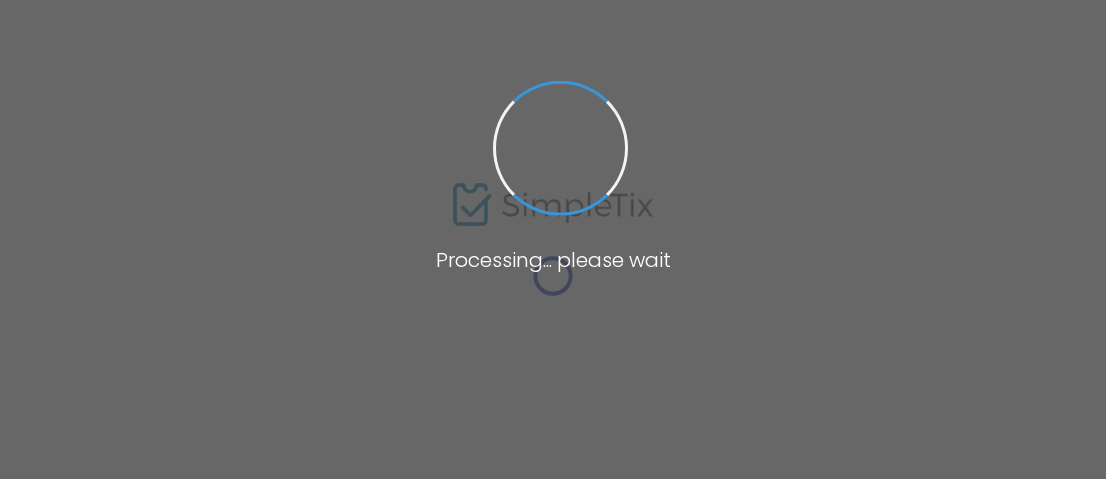 type on "Improv" 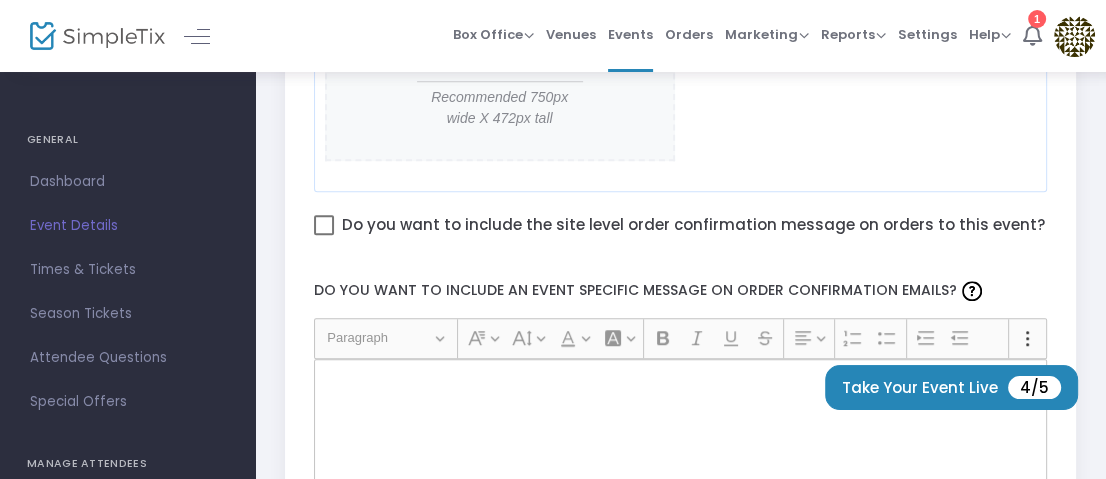 scroll, scrollTop: 1100, scrollLeft: 0, axis: vertical 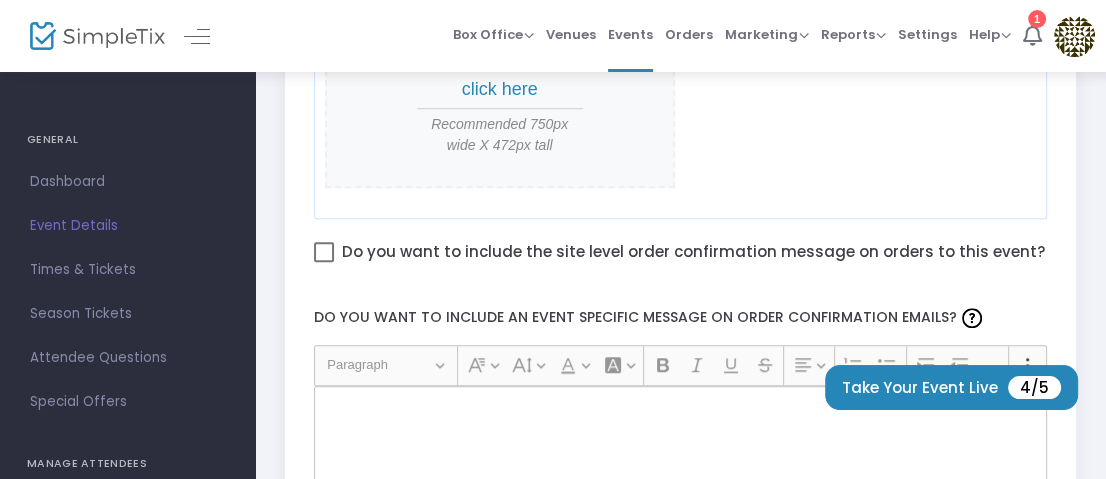 click at bounding box center [324, 252] 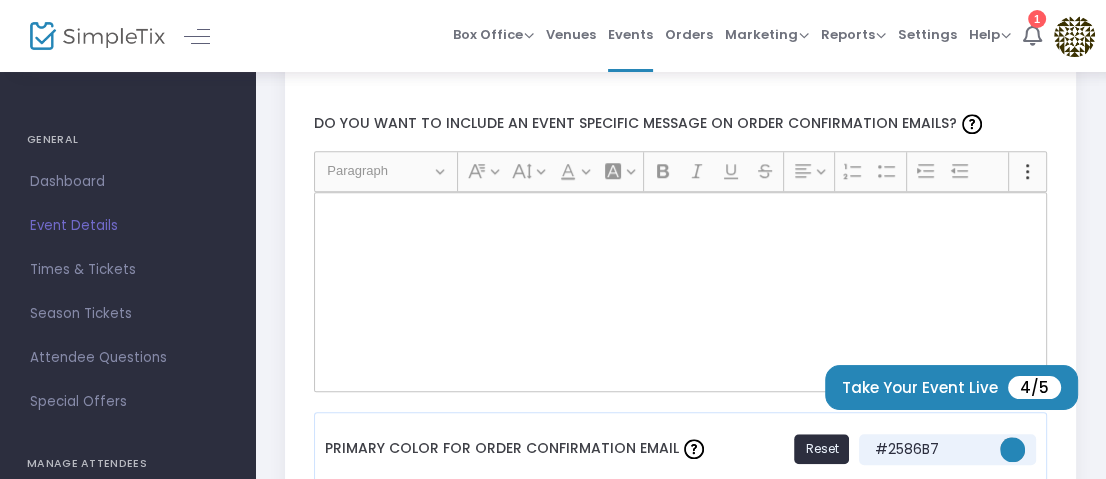 scroll, scrollTop: 1300, scrollLeft: 0, axis: vertical 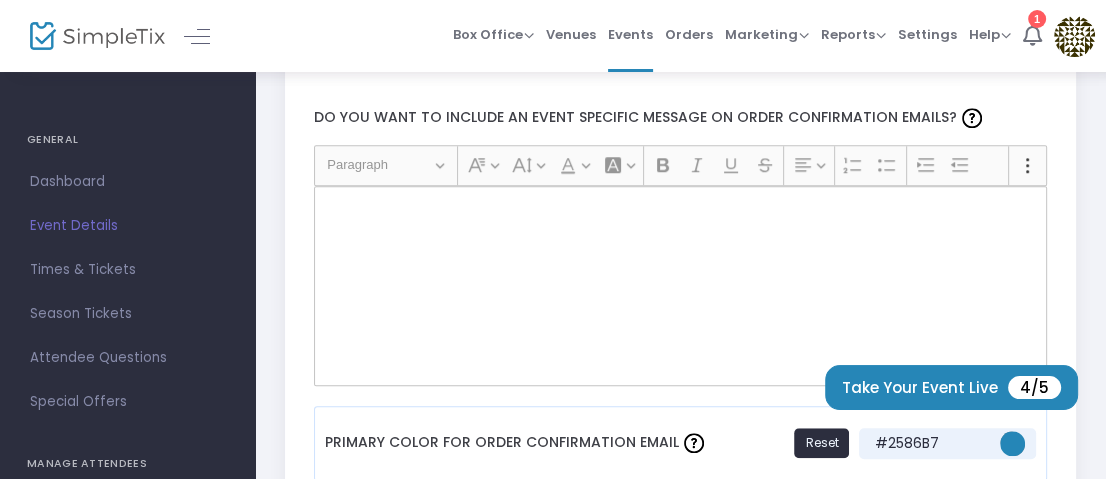 click 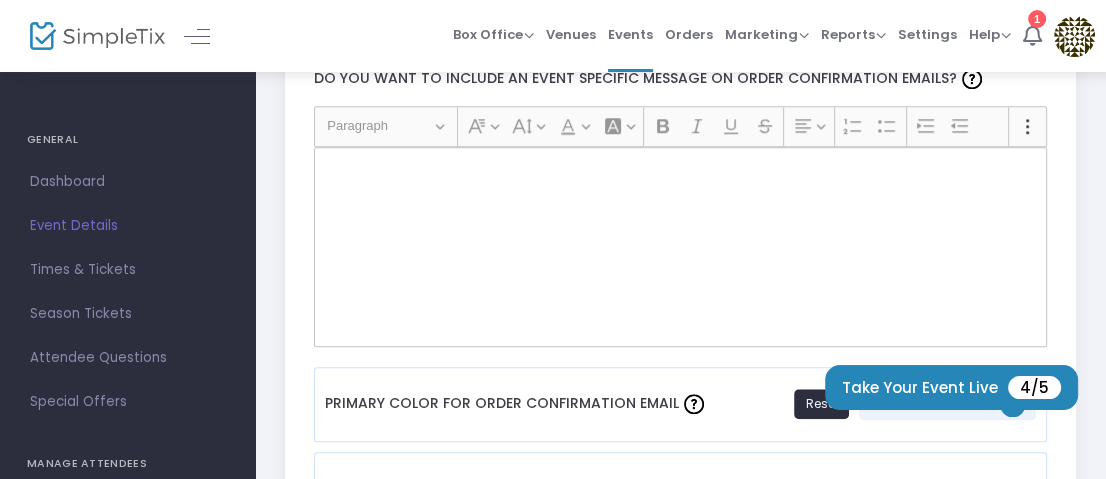 scroll, scrollTop: 1300, scrollLeft: 0, axis: vertical 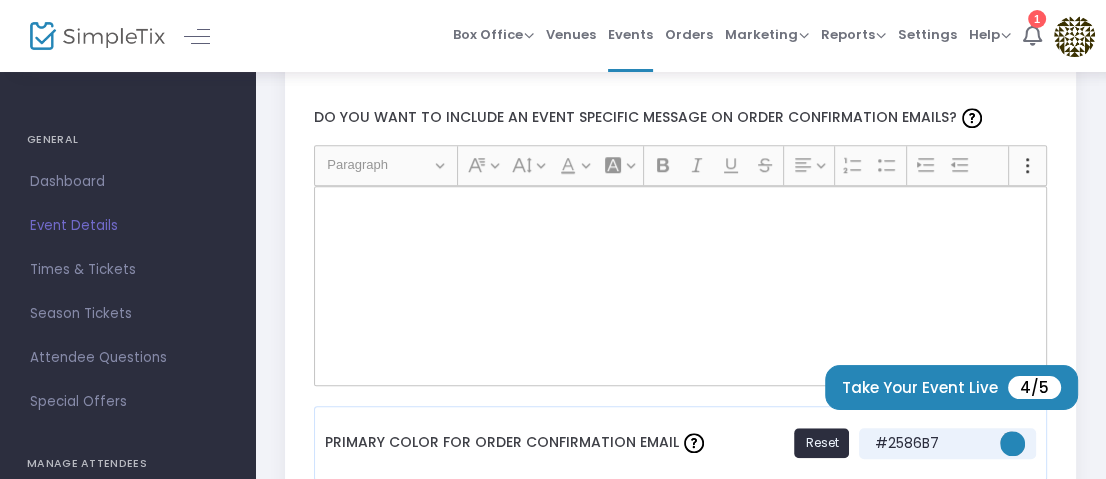 click 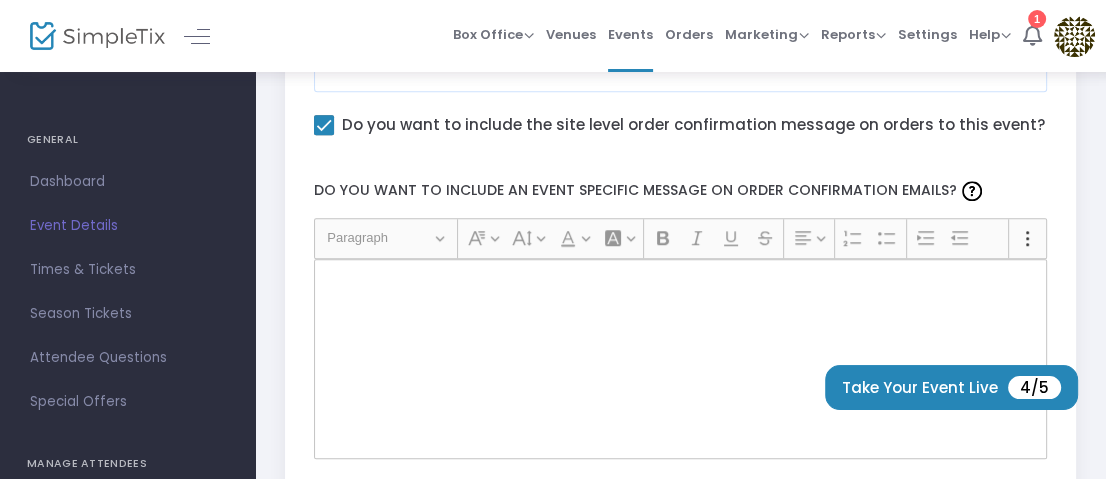 scroll, scrollTop: 1200, scrollLeft: 0, axis: vertical 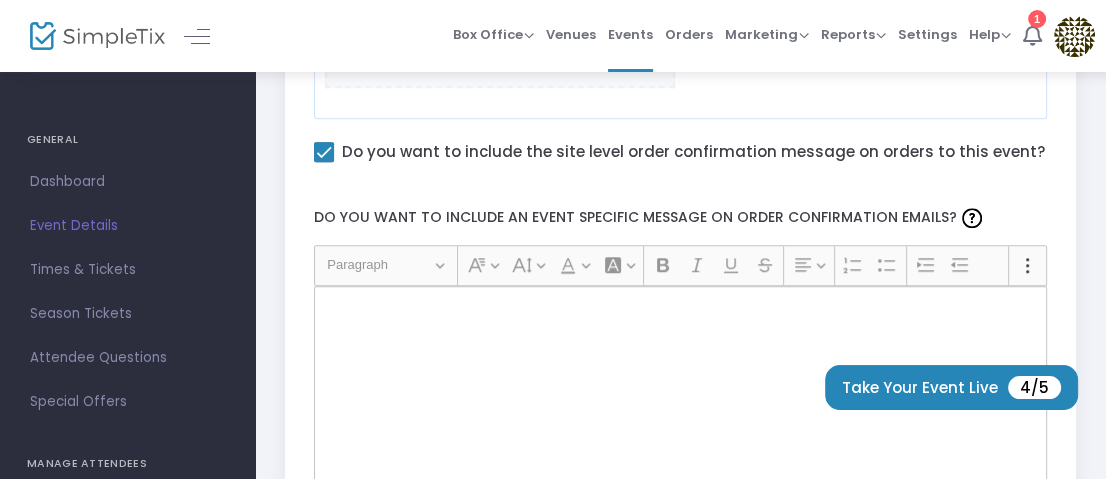 click at bounding box center [324, 152] 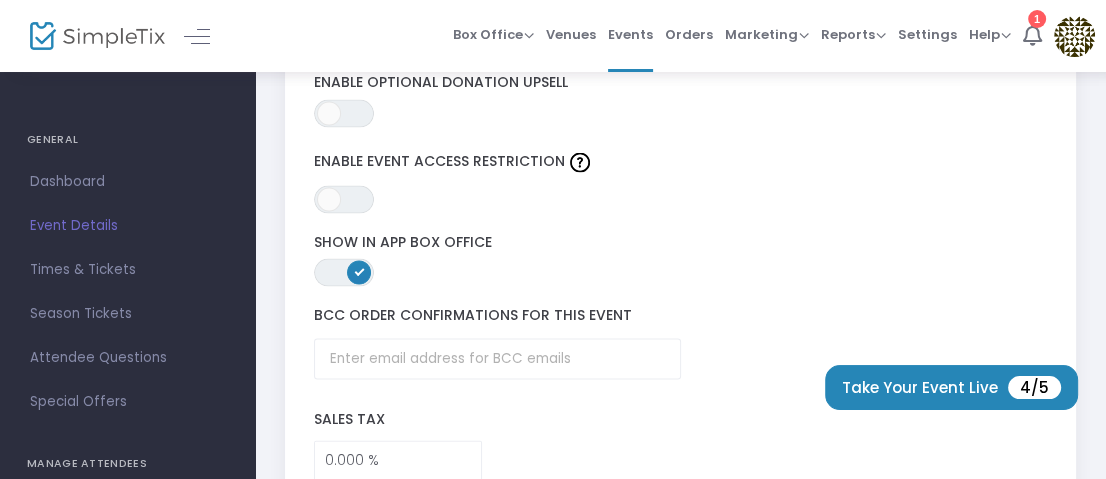 scroll, scrollTop: 3300, scrollLeft: 0, axis: vertical 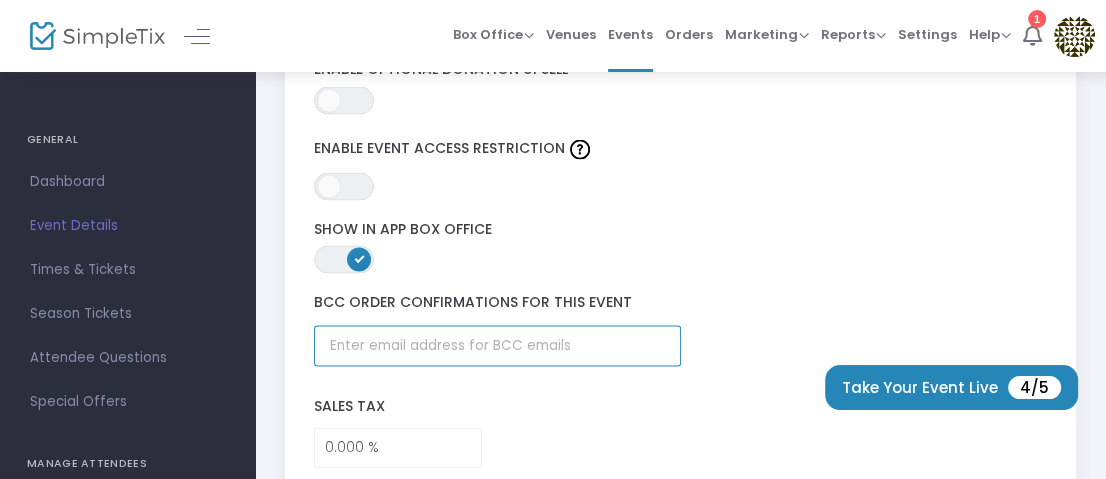 click 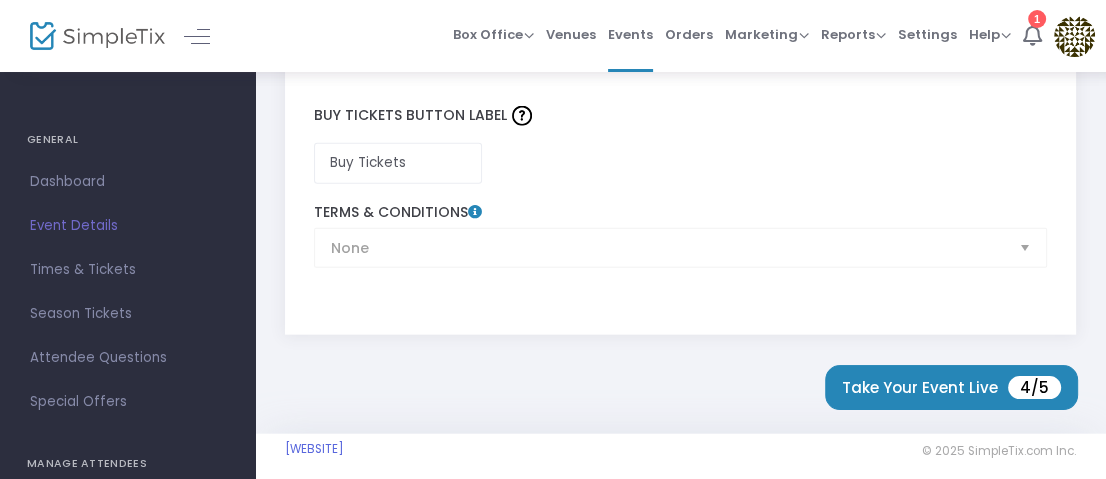scroll, scrollTop: 3598, scrollLeft: 0, axis: vertical 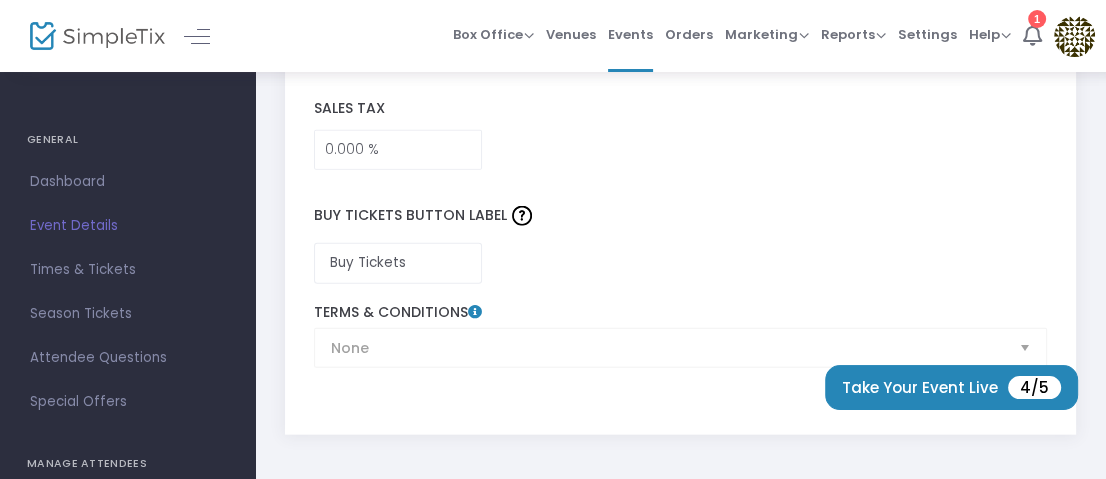 click on "None  Terms & Conditions" 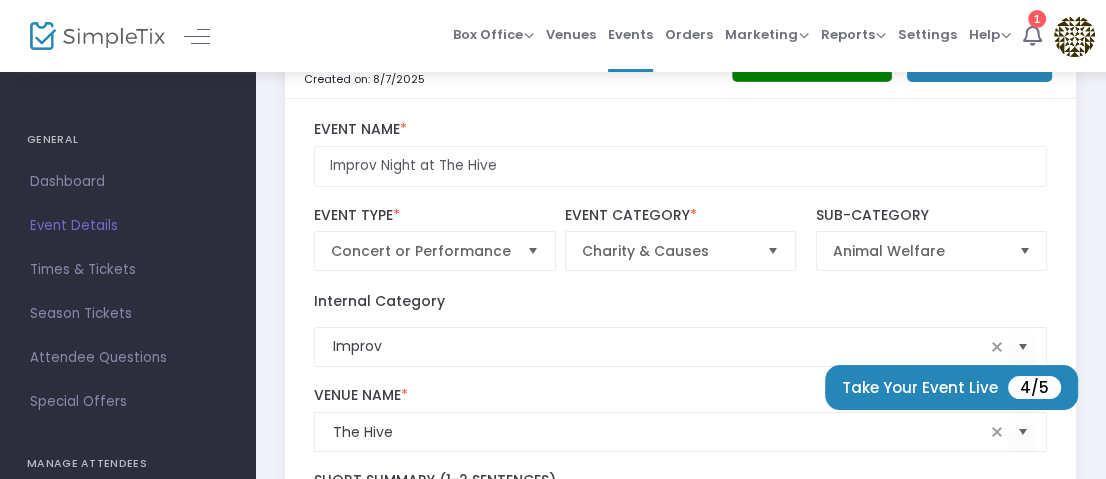 scroll, scrollTop: 100, scrollLeft: 0, axis: vertical 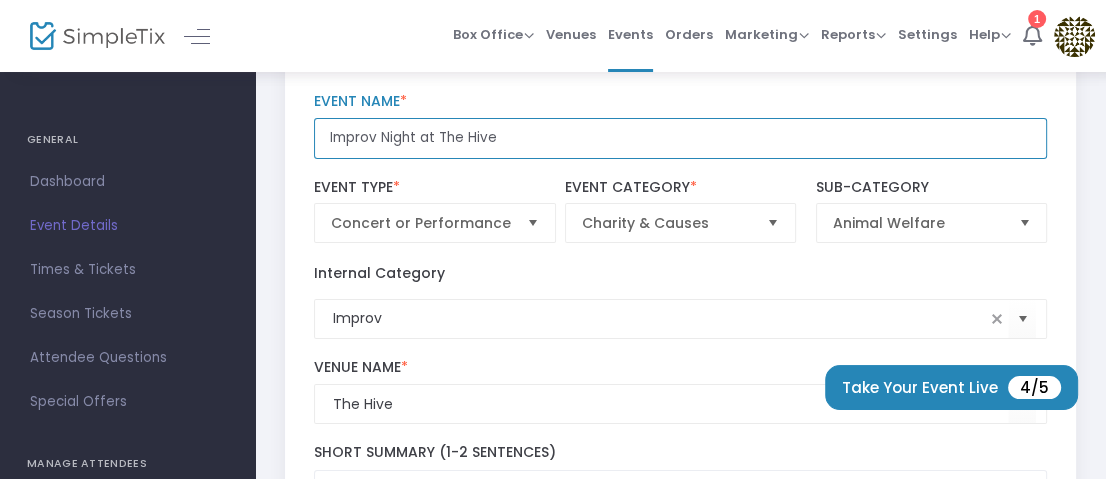 click on "Improv Night at The Hive" 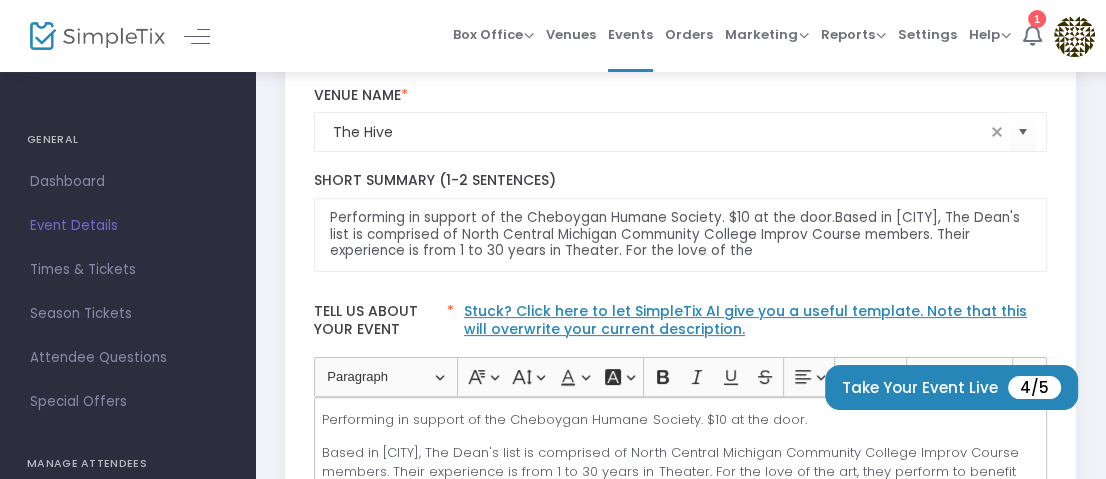 scroll, scrollTop: 400, scrollLeft: 0, axis: vertical 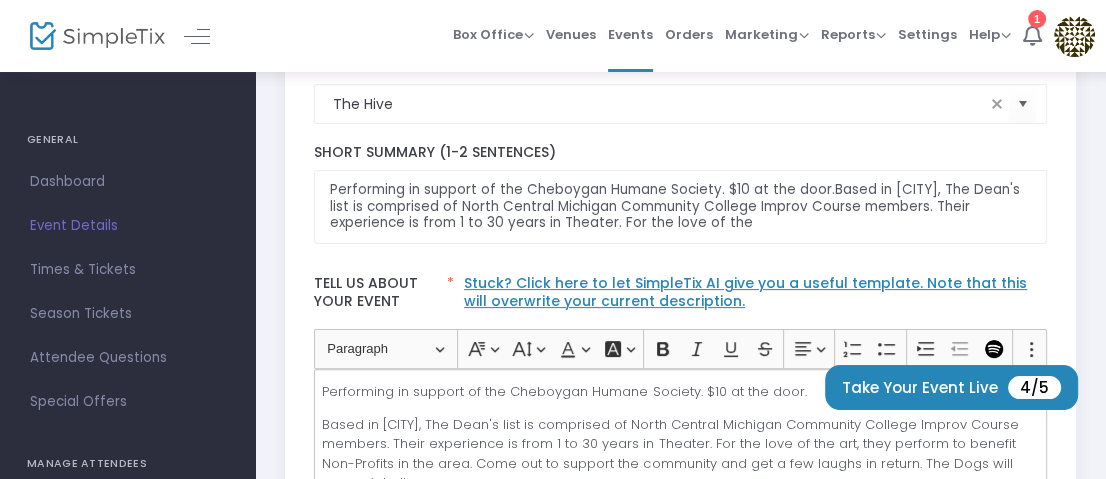 type on "Improv Night at The Hive featuring "The Dean's List"" 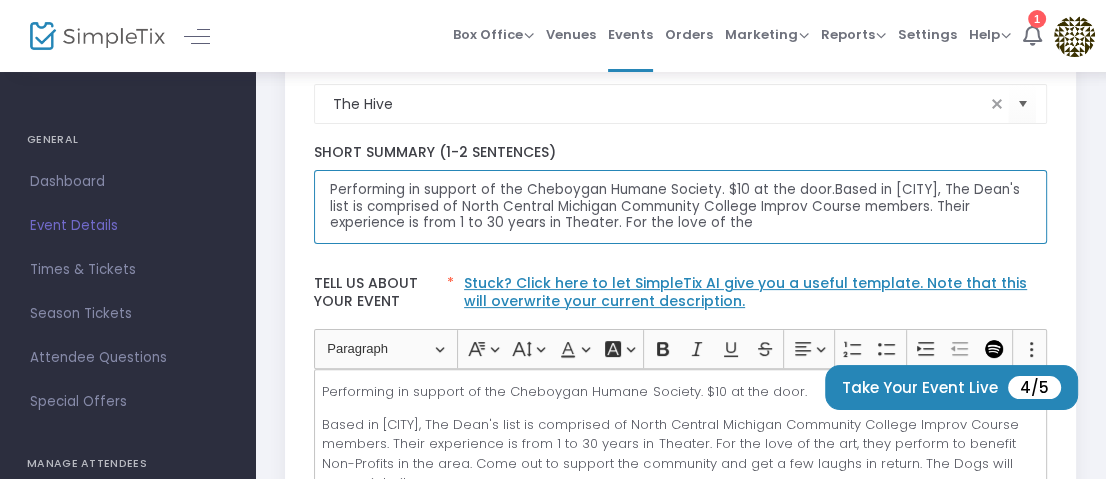 click on "Performing in support of the Cheboygan Humane Society. $10 at the door.Based in Petoskey, The Dean's list is comprised of North Central Michigan Community College Improv Course members. Their experience is from 1 to 30 years in Theater. For the love of the" 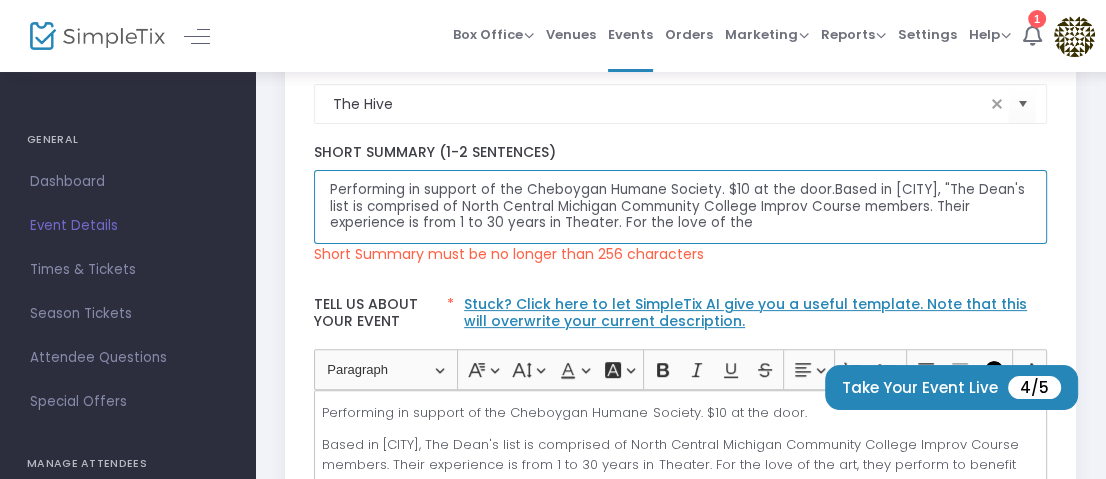 click on "Performing in support of the Cheboygan Humane Society. $10 at the door.Based in Petoskey, "The Dean's list is comprised of North Central Michigan Community College Improv Course members. Their experience is from 1 to 30 years in Theater. For the love of the" 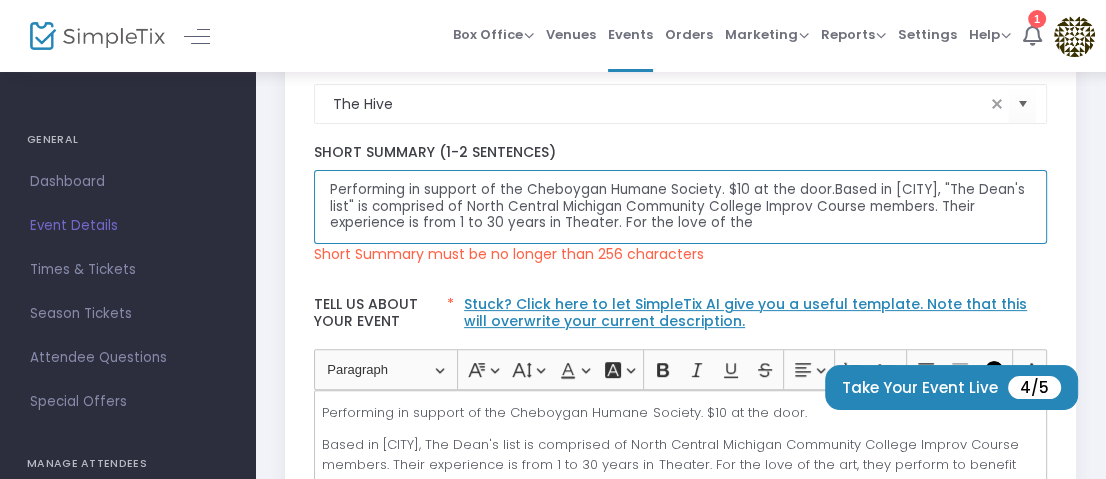 click on "Performing in support of the Cheboygan Humane Society. $10 at the door.Based in Petoskey, "The Dean's list" is comprised of North Central Michigan Community College Improv Course members. Their experience is from 1 to 30 years in Theater. For the love of the" 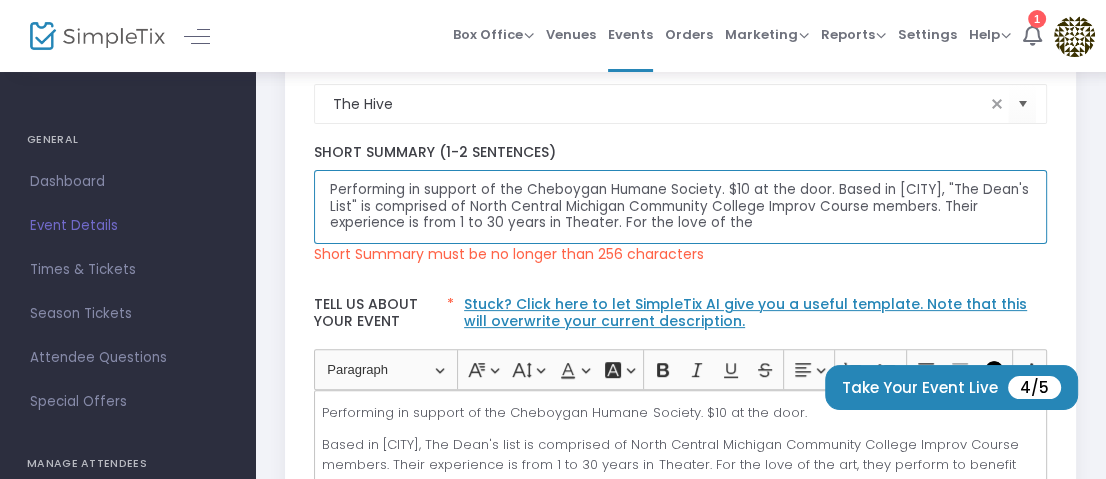 scroll, scrollTop: 500, scrollLeft: 0, axis: vertical 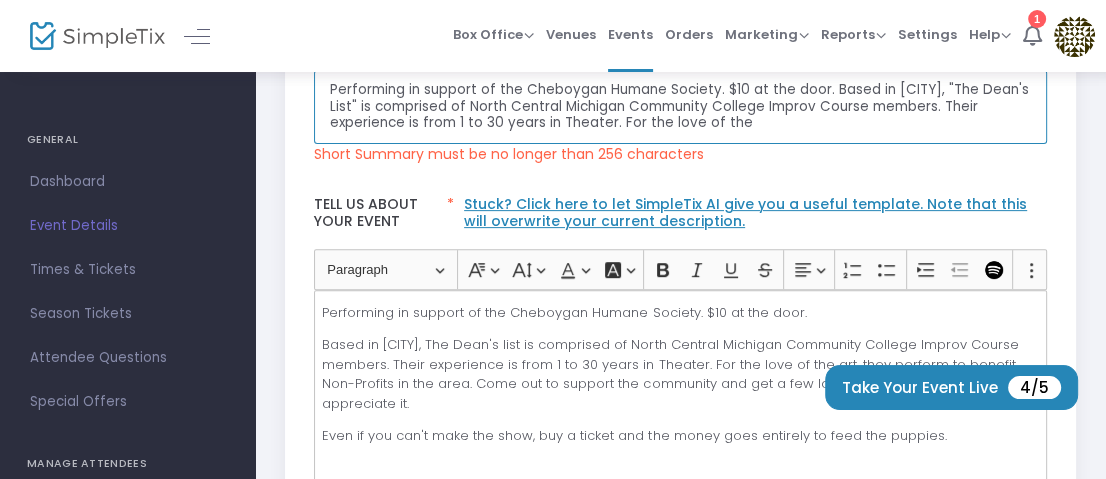 click on "Performing in support of the Cheboygan Humane Society. $10 at the door. Based in Petoskey, "The Dean's List" is comprised of North Central Michigan Community College Improv Course members. Their experience is from 1 to 30 years in Theater. For the love of the" 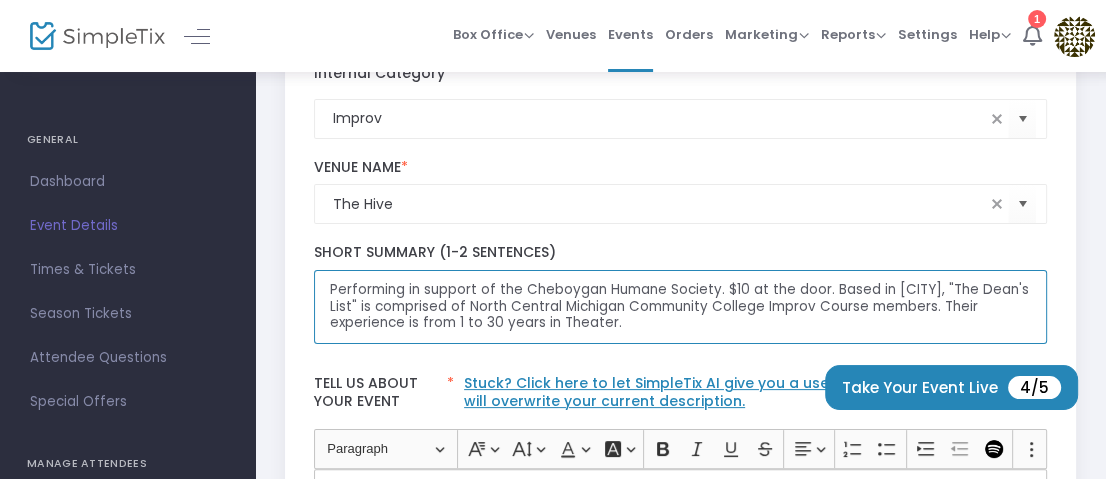 scroll, scrollTop: 400, scrollLeft: 0, axis: vertical 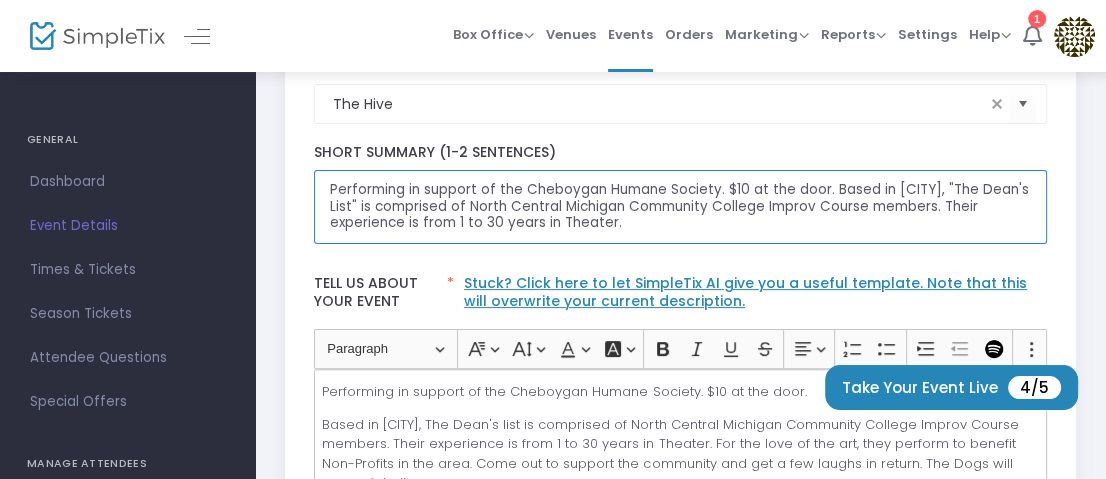 type on "Performing in support of the Cheboygan Humane Society. $10 at the door. Based in Petoskey, "The Dean's List" is comprised of North Central Michigan Community College Improv Course members. Their experience is from 1 to 30 years in Theater." 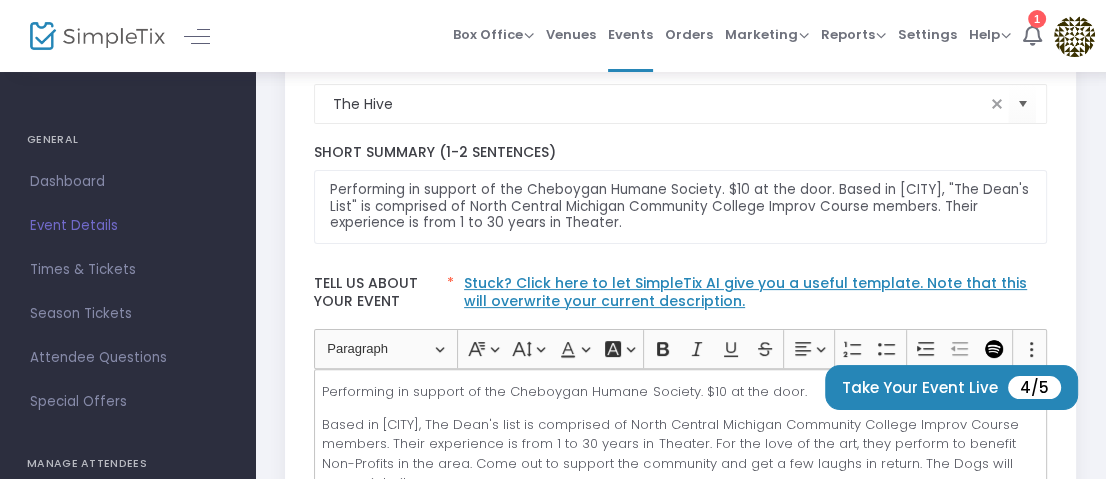 click on "Take Your Event Live  4/5" 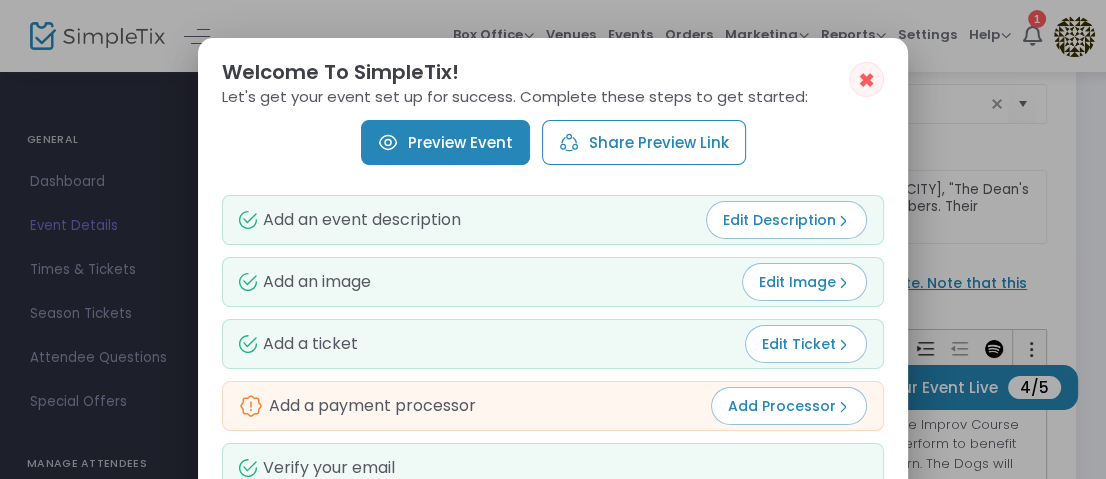scroll, scrollTop: 0, scrollLeft: 0, axis: both 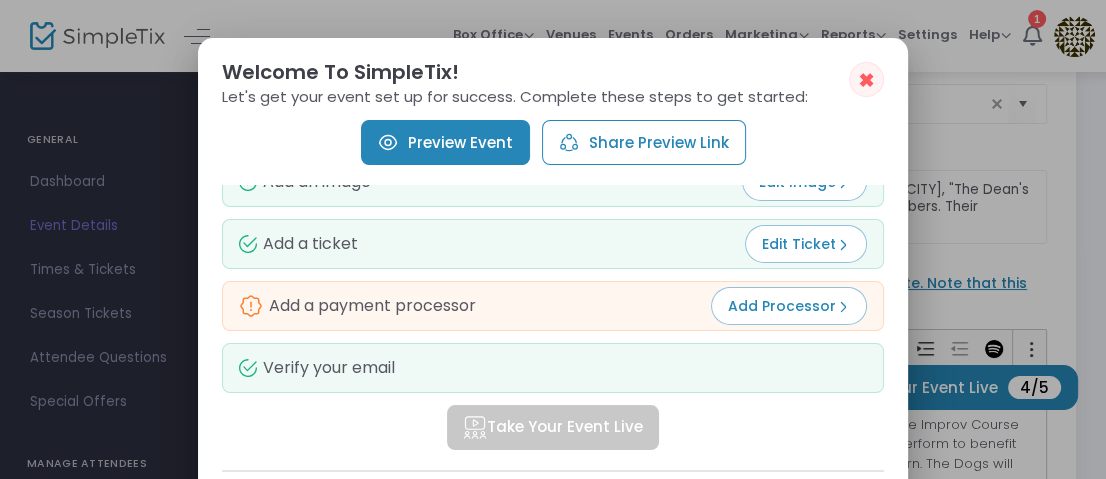 click at bounding box center (843, 307) 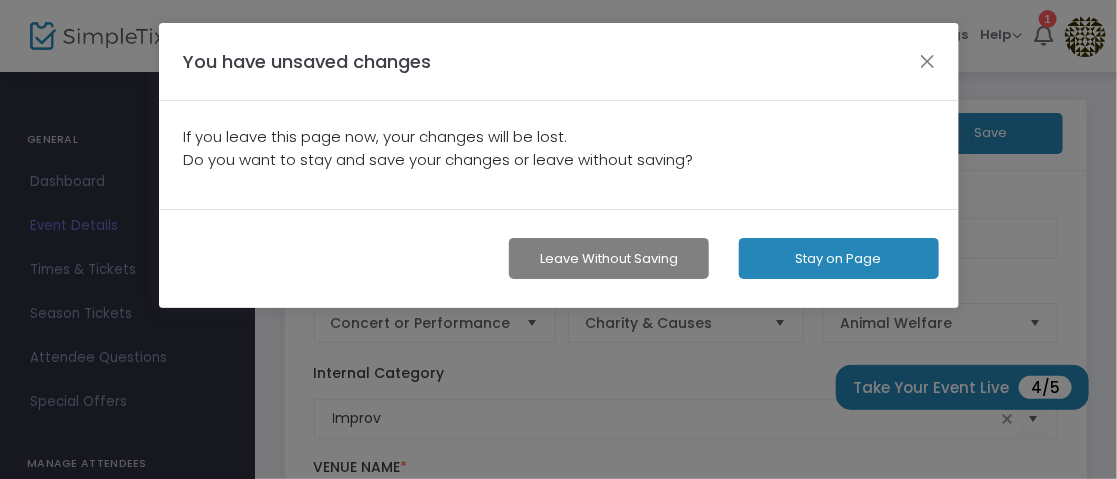 click on "Stay on Page" 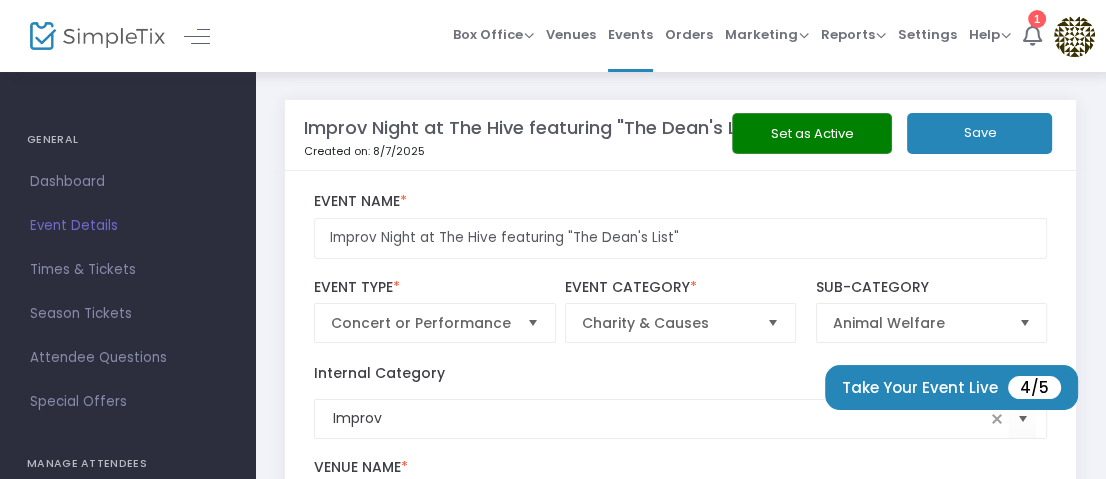 click on "Save" 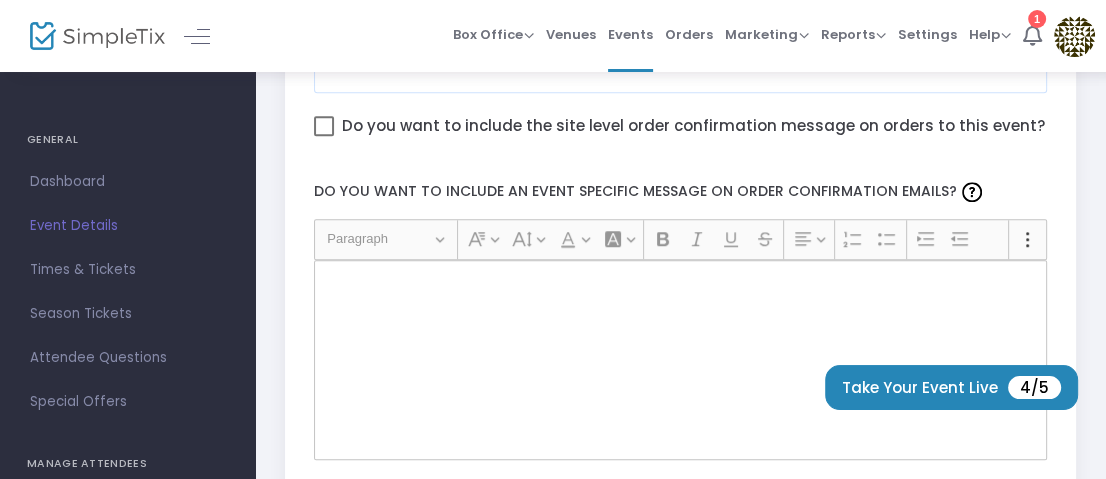 scroll, scrollTop: 1198, scrollLeft: 0, axis: vertical 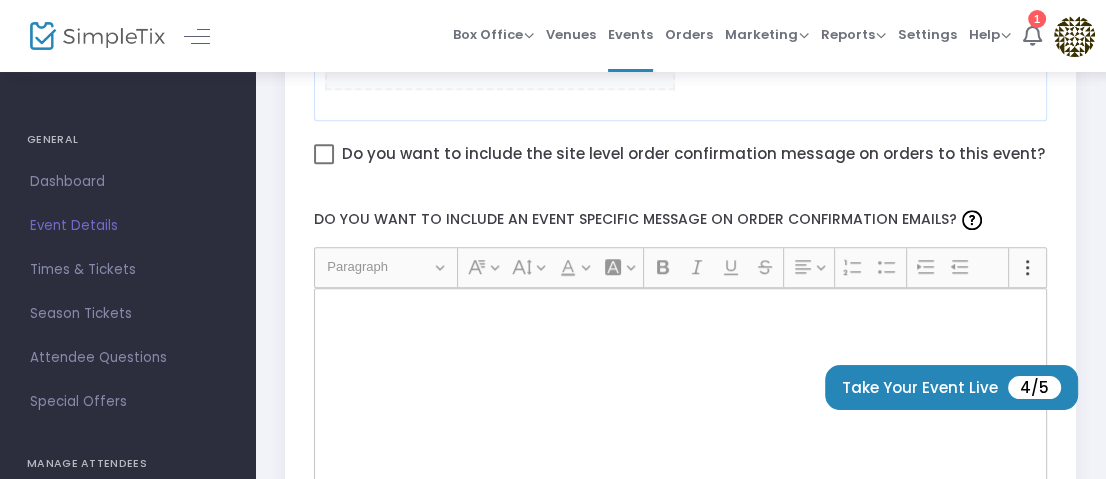 click 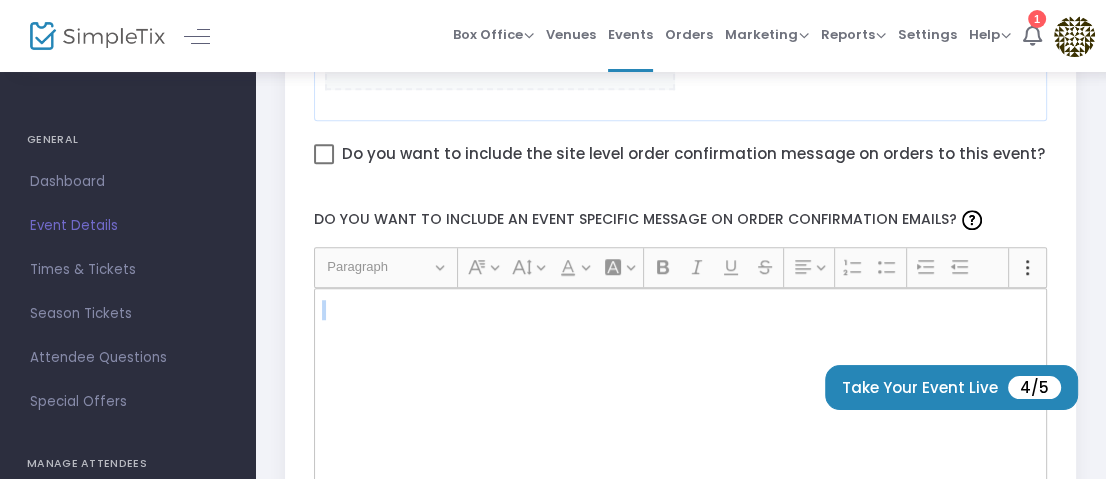 click 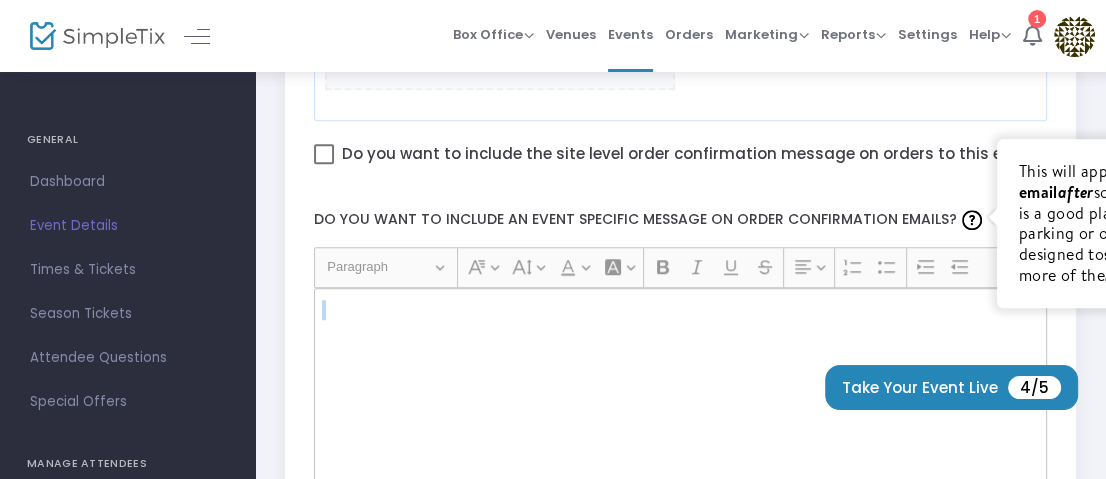 click 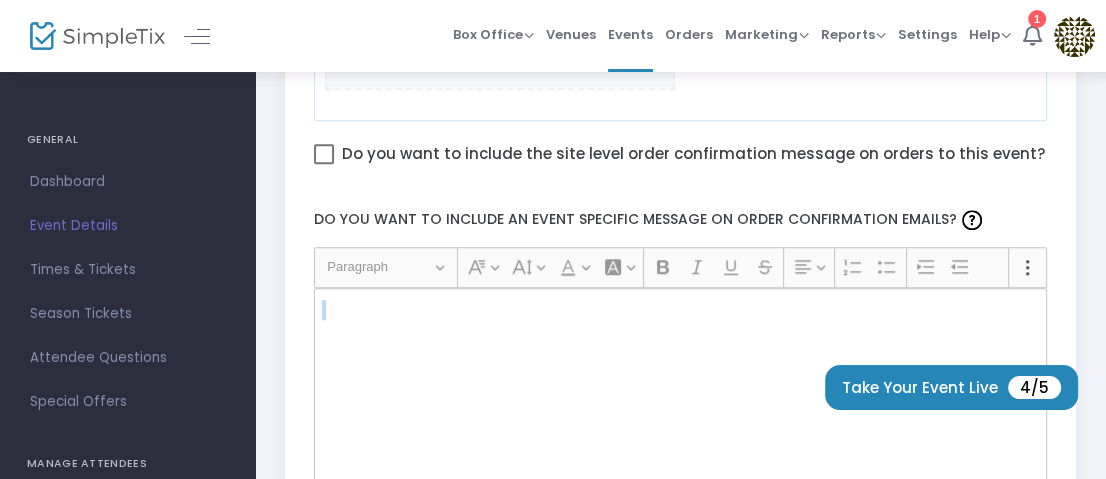 click 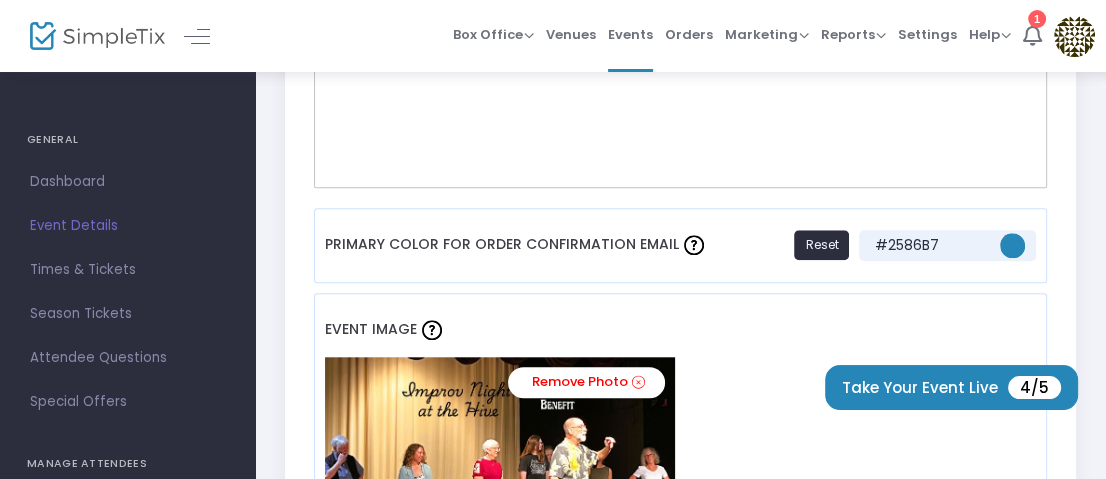 scroll, scrollTop: 1398, scrollLeft: 0, axis: vertical 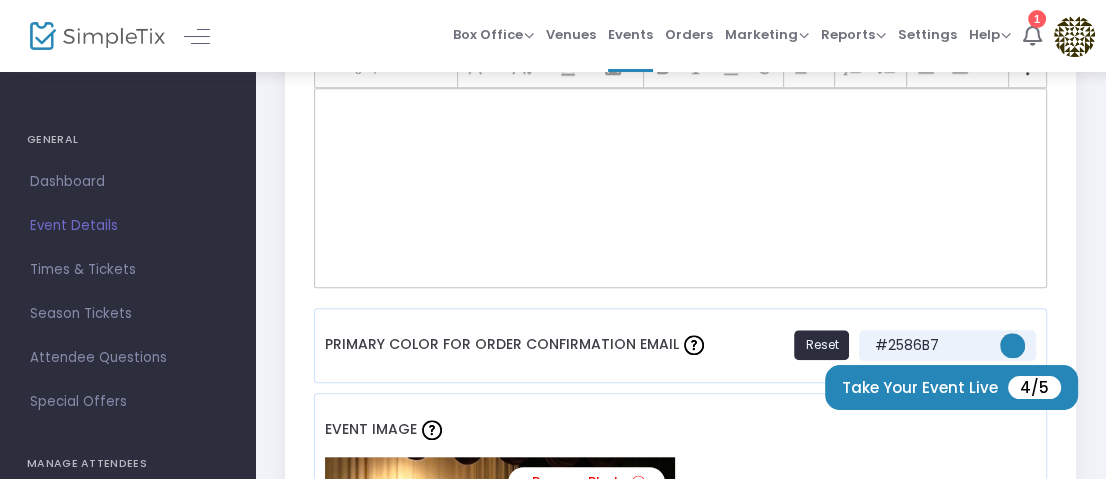 click 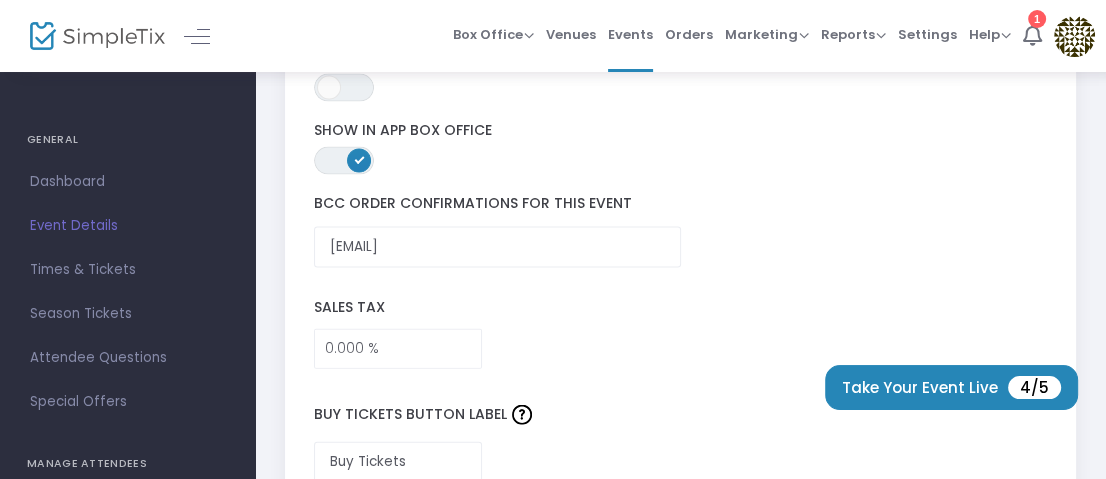 scroll, scrollTop: 3400, scrollLeft: 0, axis: vertical 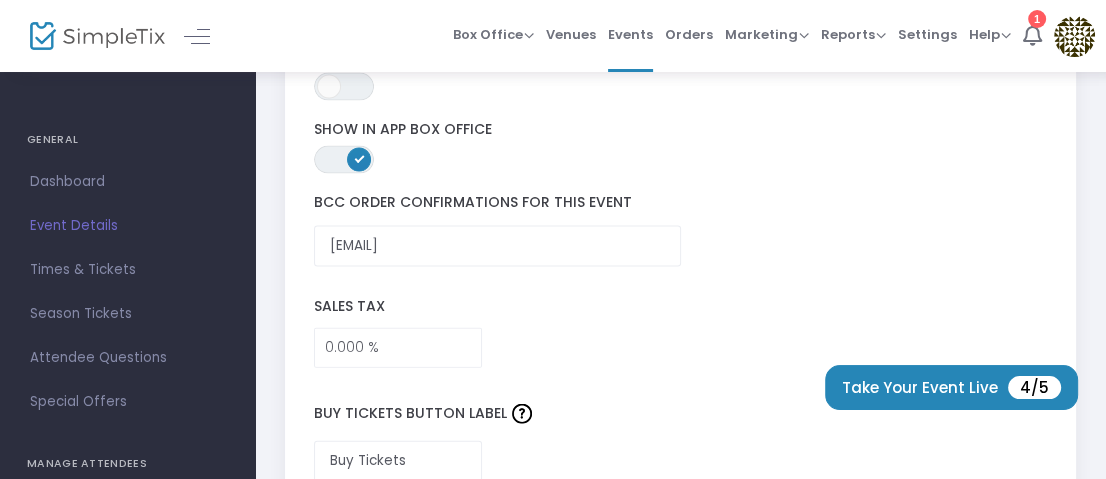 click on "Take Your Event Live  4/5" 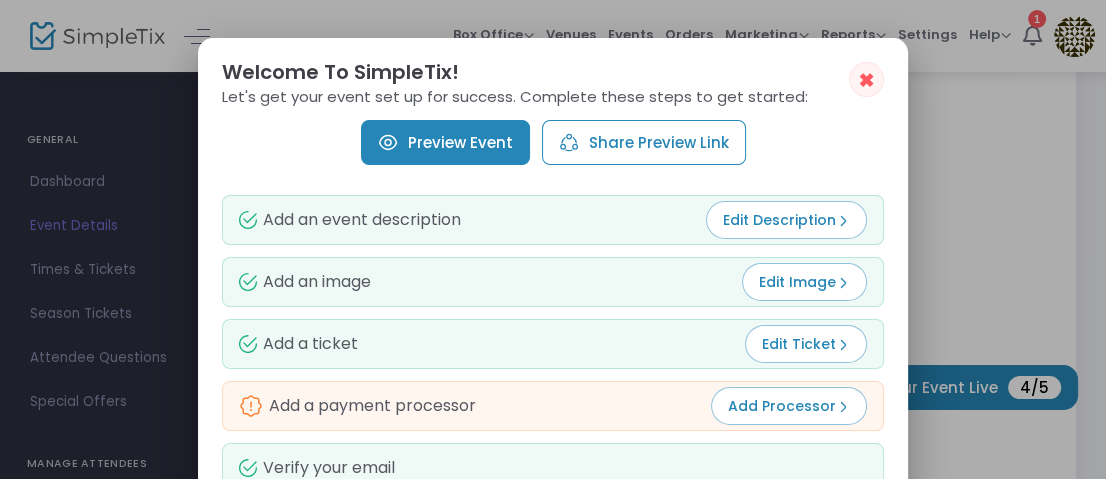 scroll, scrollTop: 0, scrollLeft: 0, axis: both 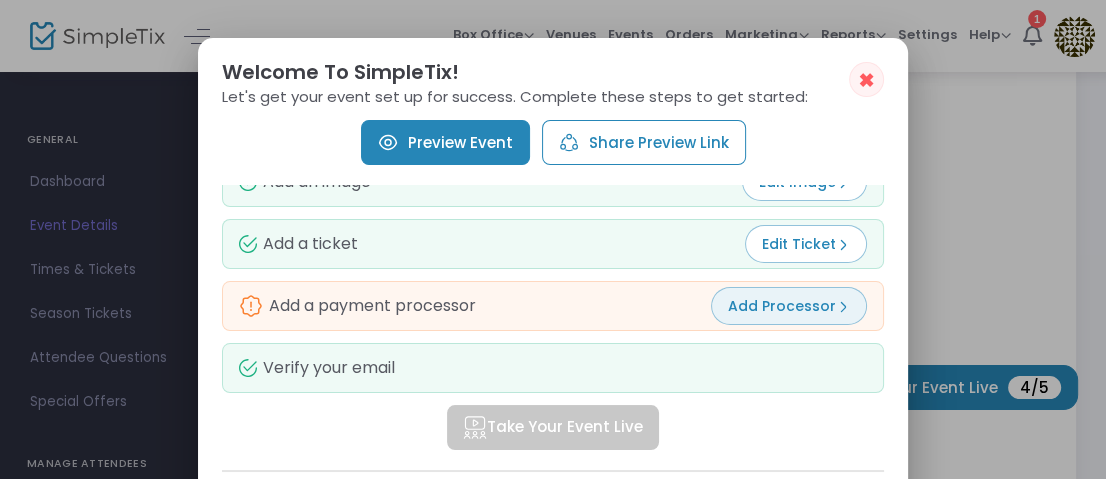 click on "Add Processor" at bounding box center [789, 306] 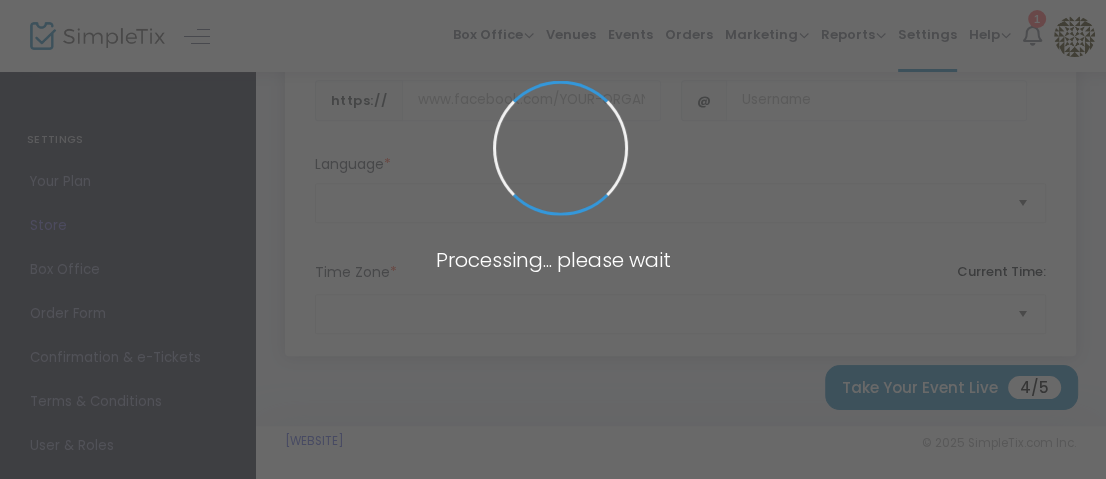 type on "https://[PERSON]" 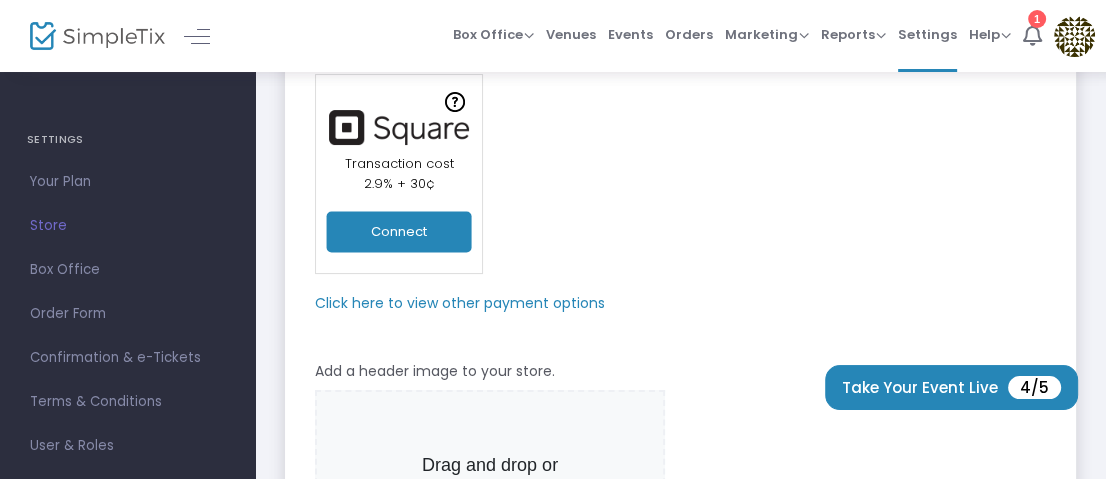 scroll, scrollTop: 236, scrollLeft: 0, axis: vertical 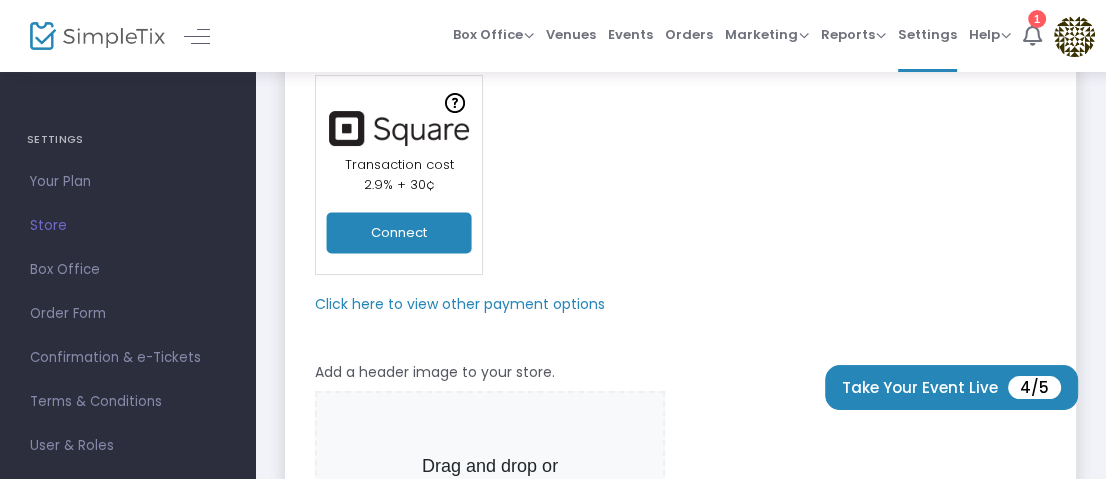 click on "Click here to view other payment options" 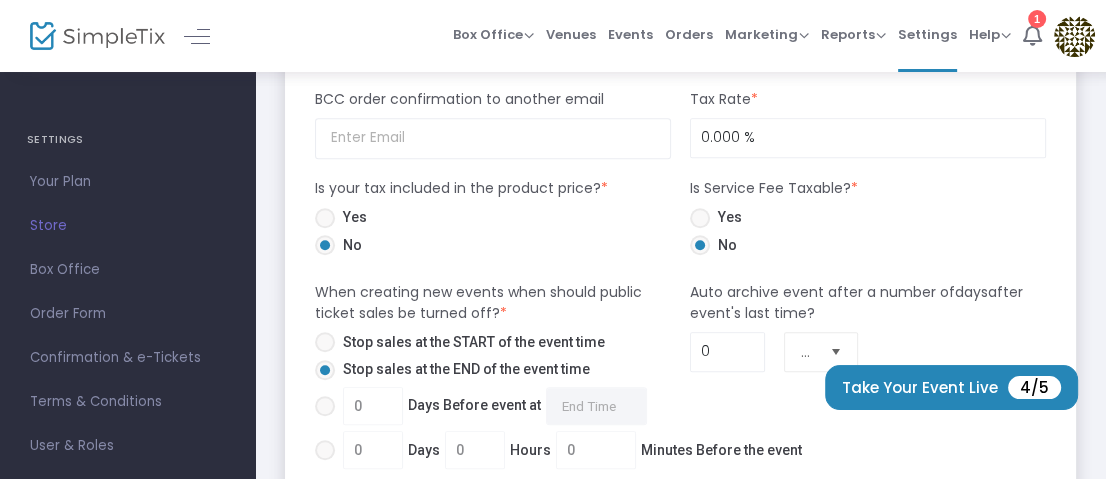 scroll, scrollTop: 1236, scrollLeft: 0, axis: vertical 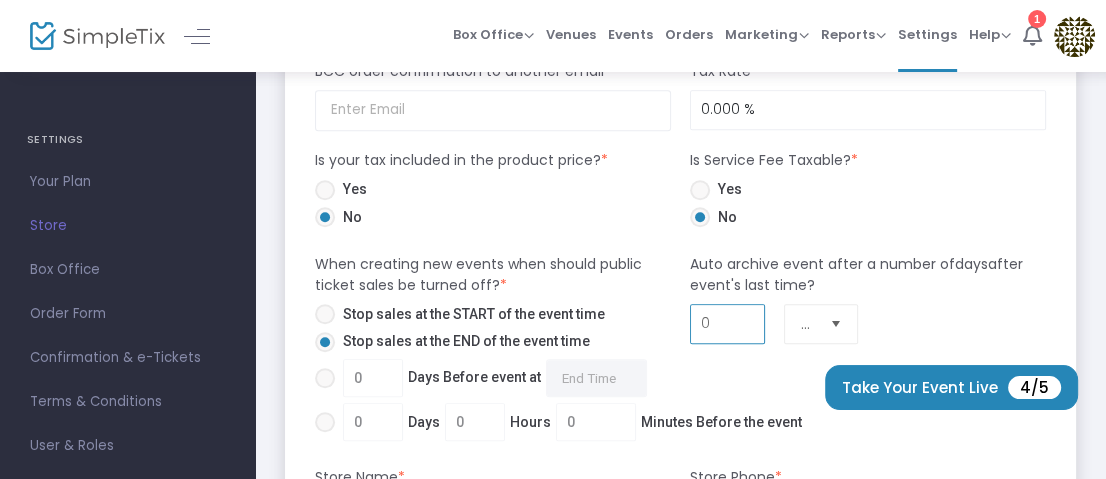 click on "0" at bounding box center [727, 324] 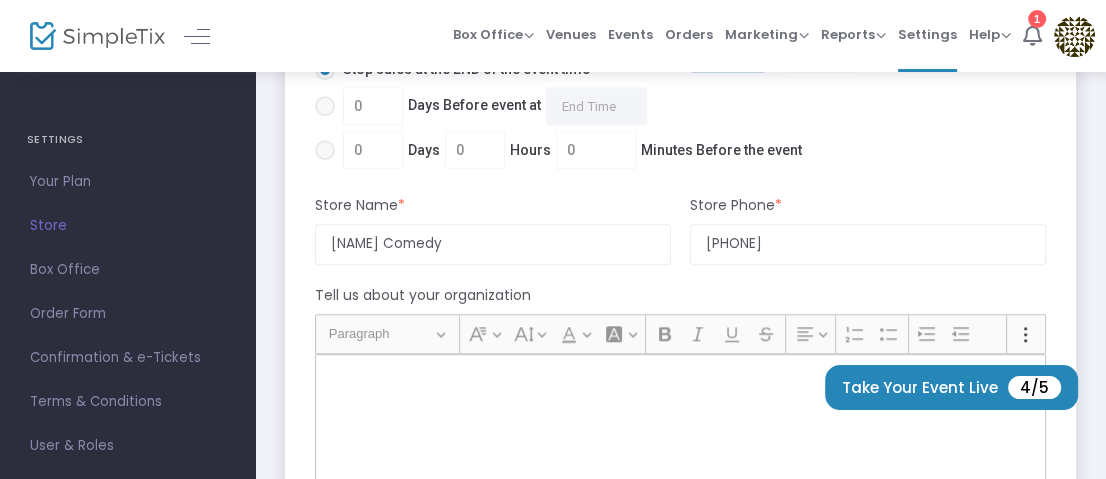 scroll, scrollTop: 1536, scrollLeft: 0, axis: vertical 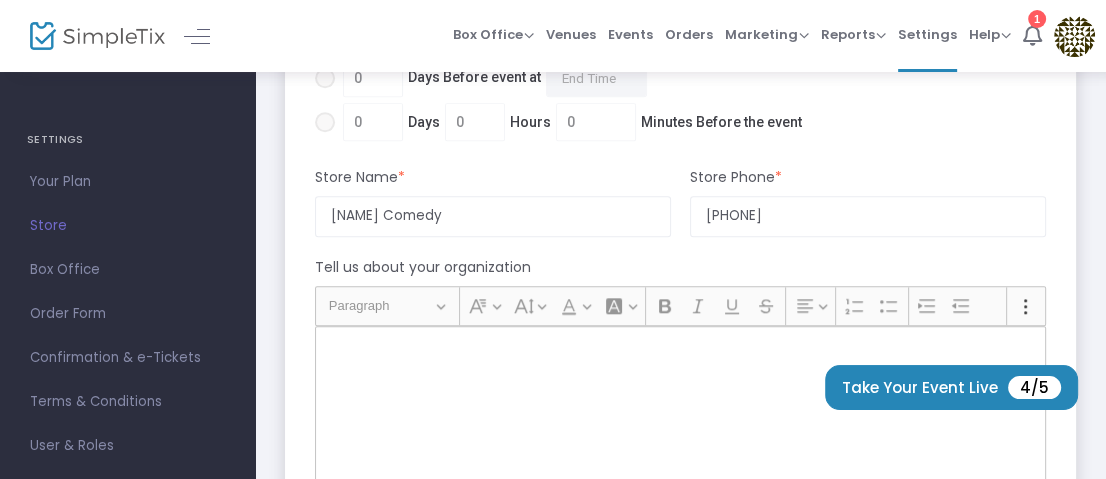 type on "5" 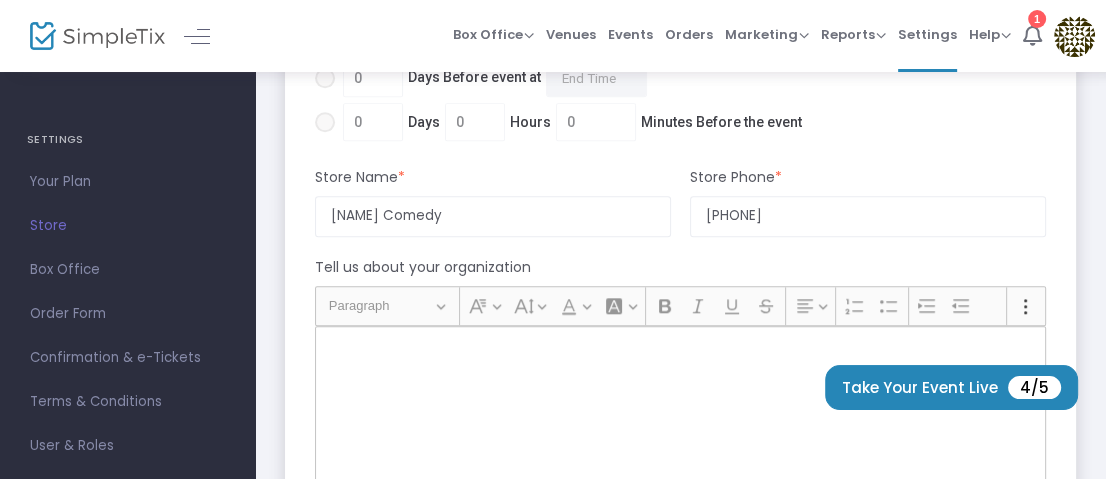 drag, startPoint x: 550, startPoint y: 261, endPoint x: 525, endPoint y: 266, distance: 25.495098 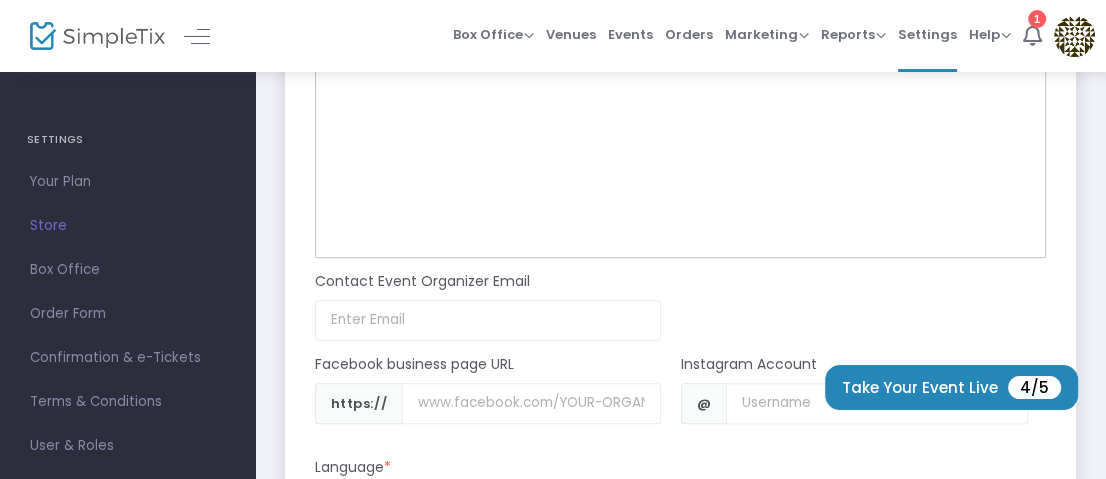 scroll, scrollTop: 1836, scrollLeft: 0, axis: vertical 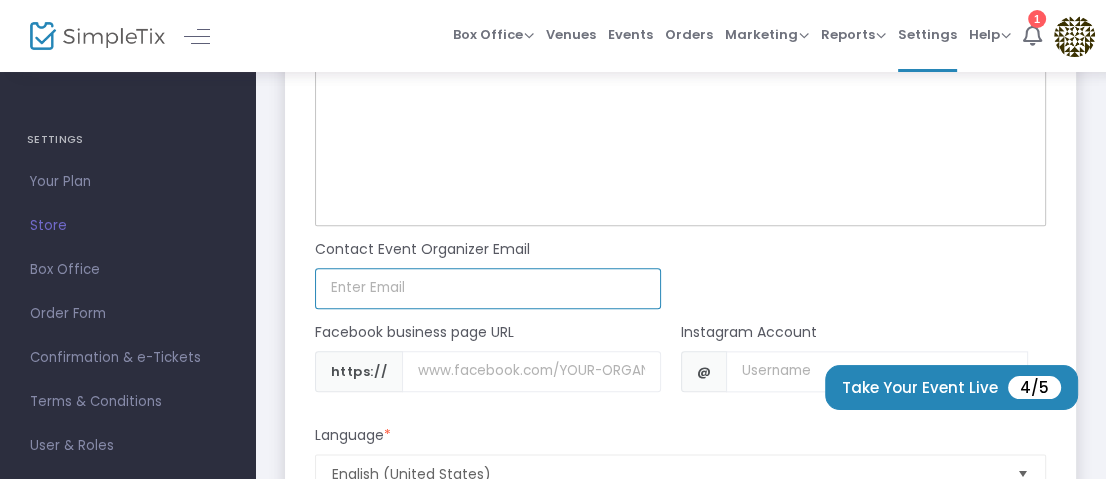 click 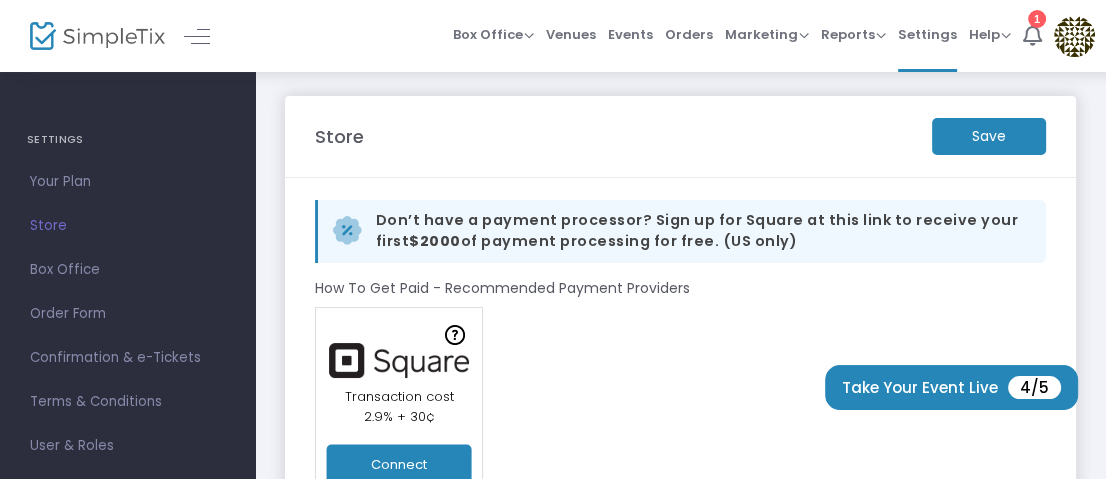 scroll, scrollTop: 0, scrollLeft: 0, axis: both 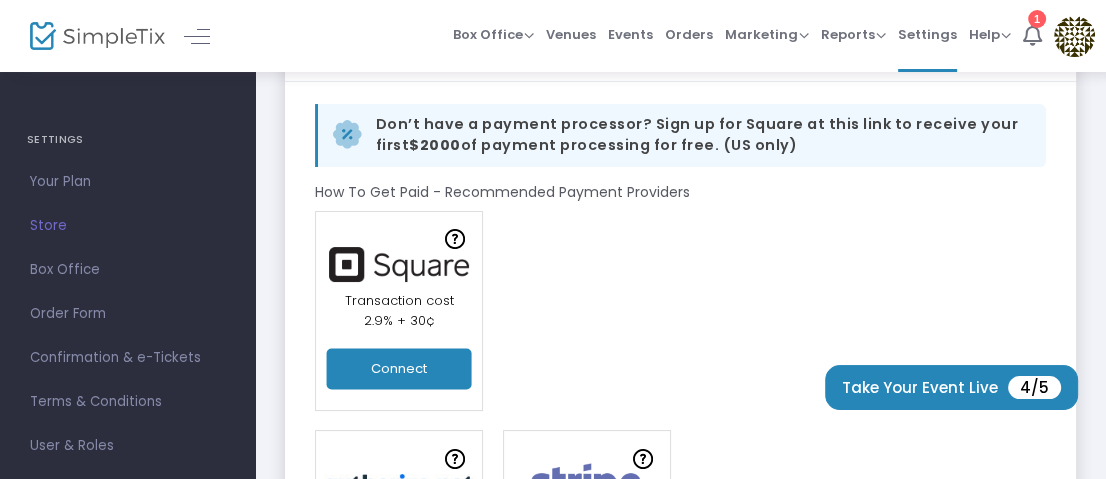 click on "Connect" 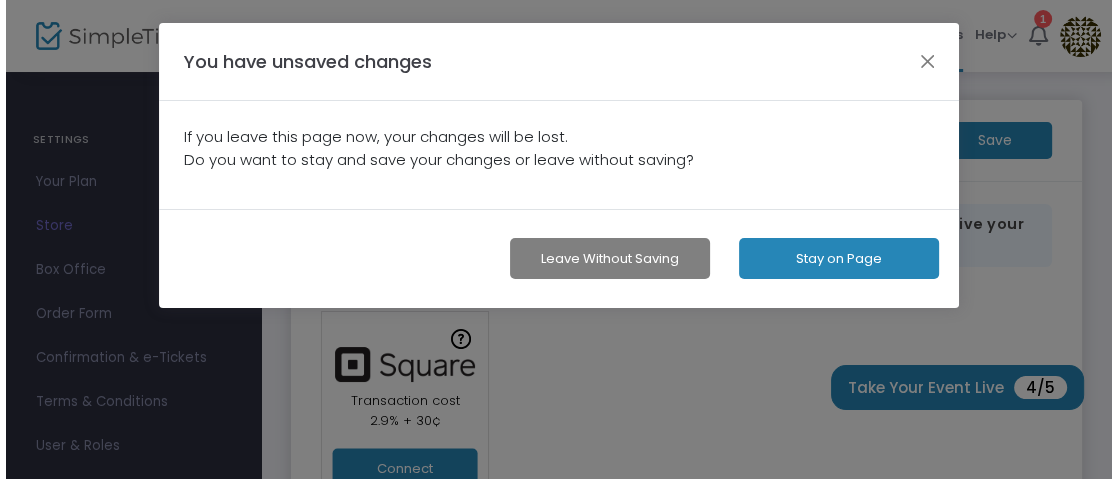 scroll, scrollTop: 0, scrollLeft: 0, axis: both 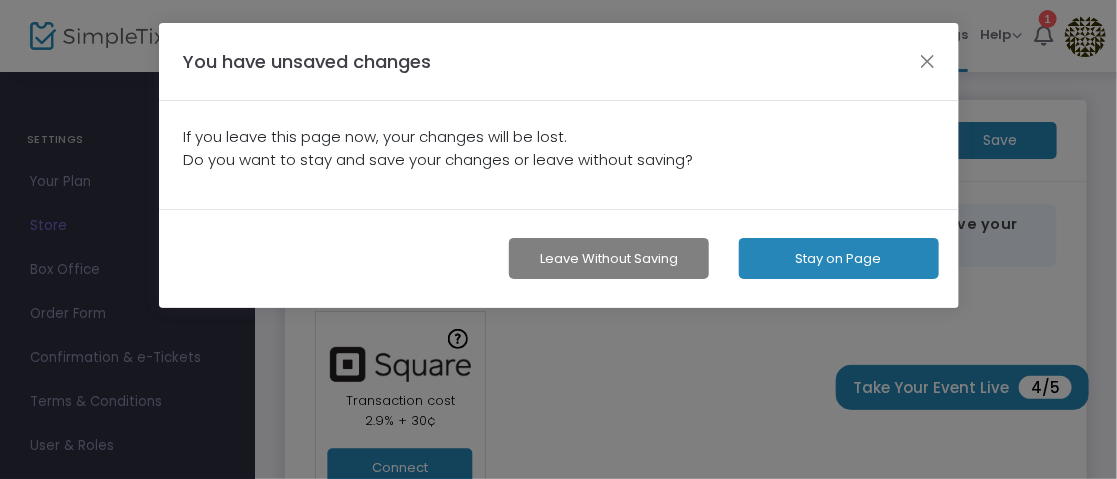 click on "Stay on Page" 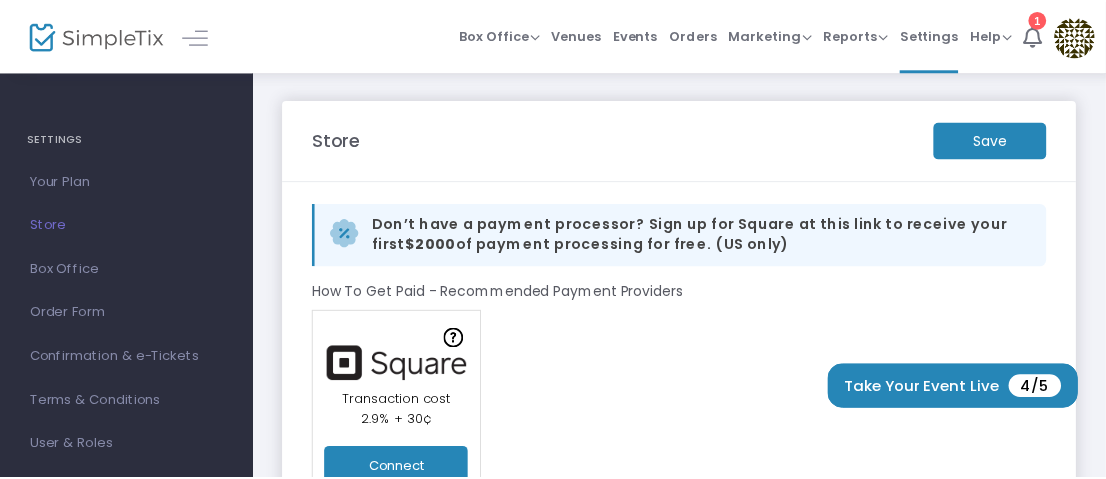 scroll, scrollTop: 10, scrollLeft: 0, axis: vertical 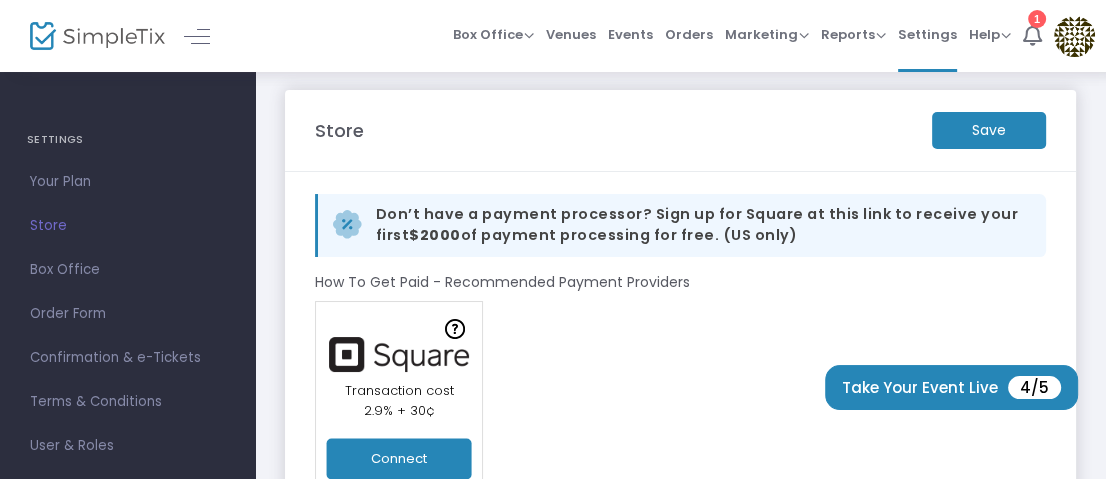 click on "Save" 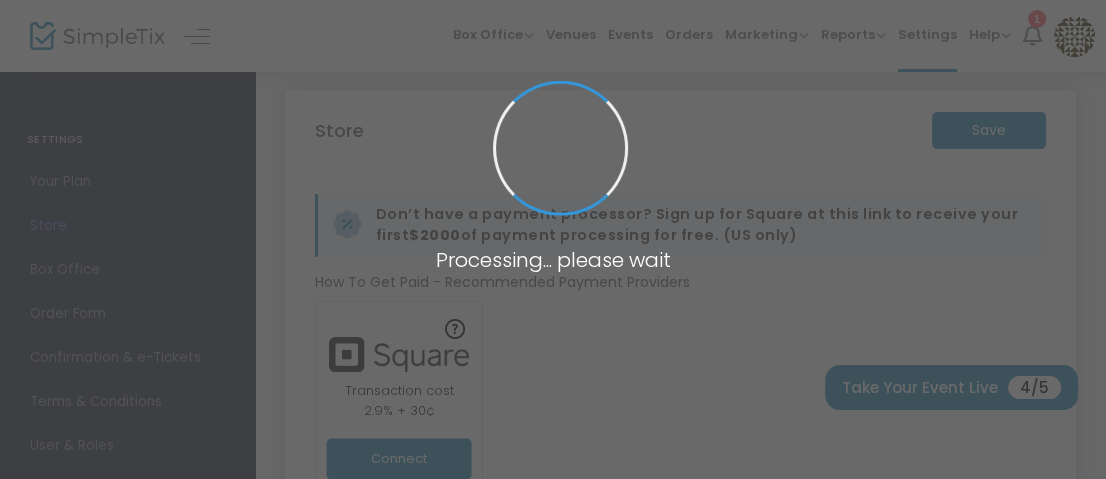 type on "5" 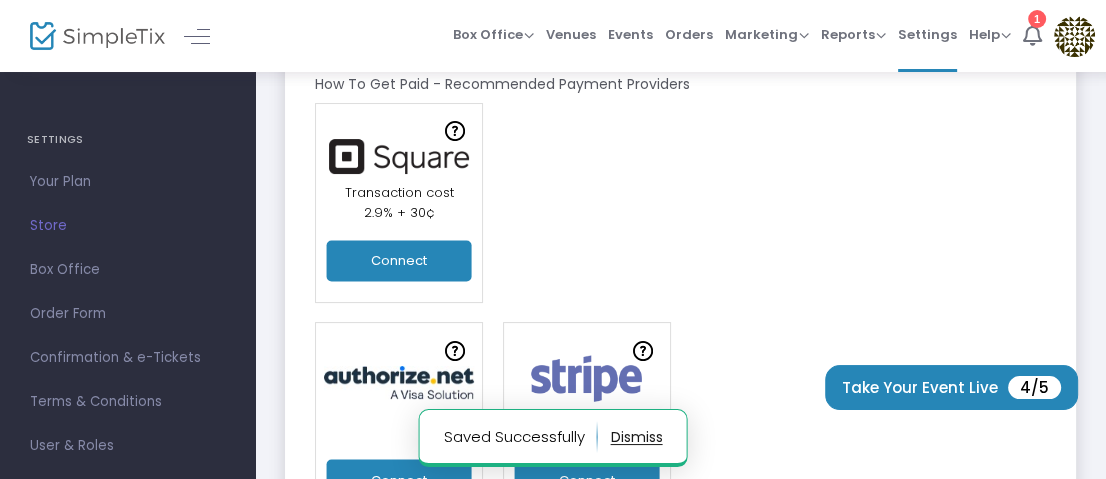 scroll, scrollTop: 210, scrollLeft: 0, axis: vertical 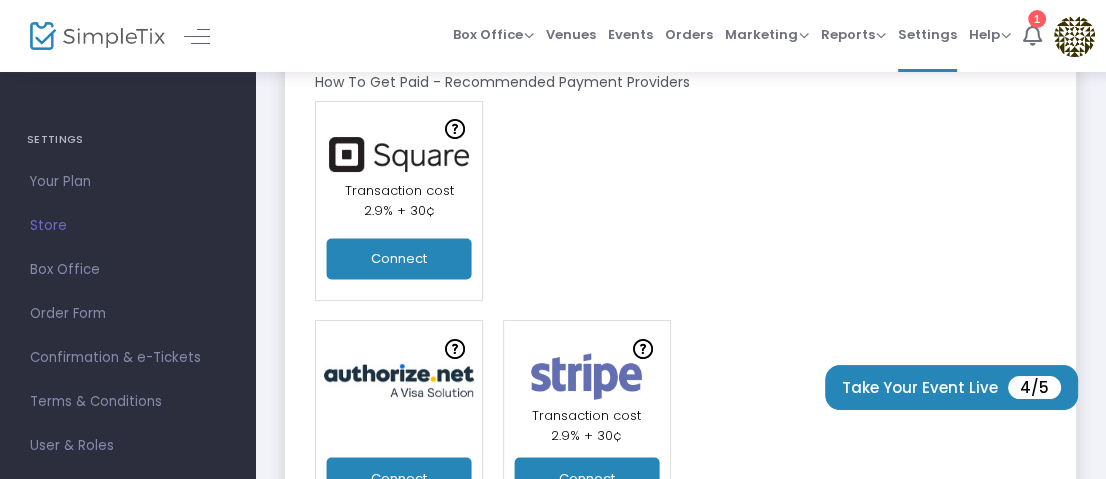click on "Connect" 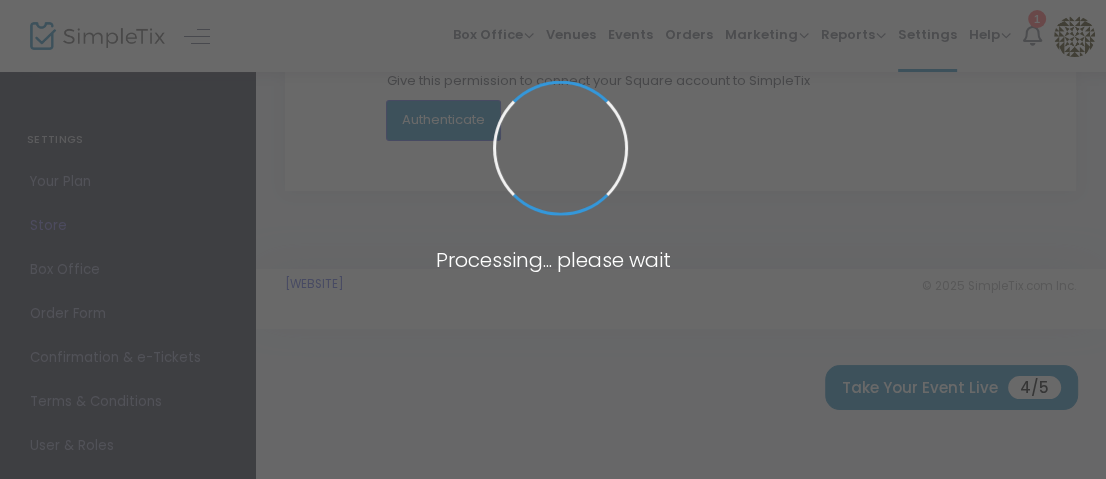 scroll, scrollTop: 10, scrollLeft: 0, axis: vertical 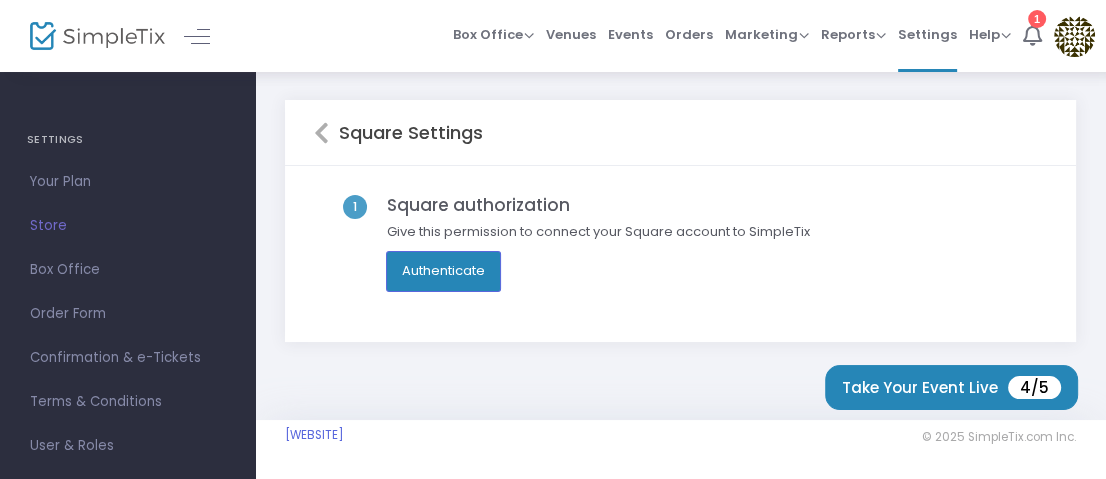 click on "Authenticate" 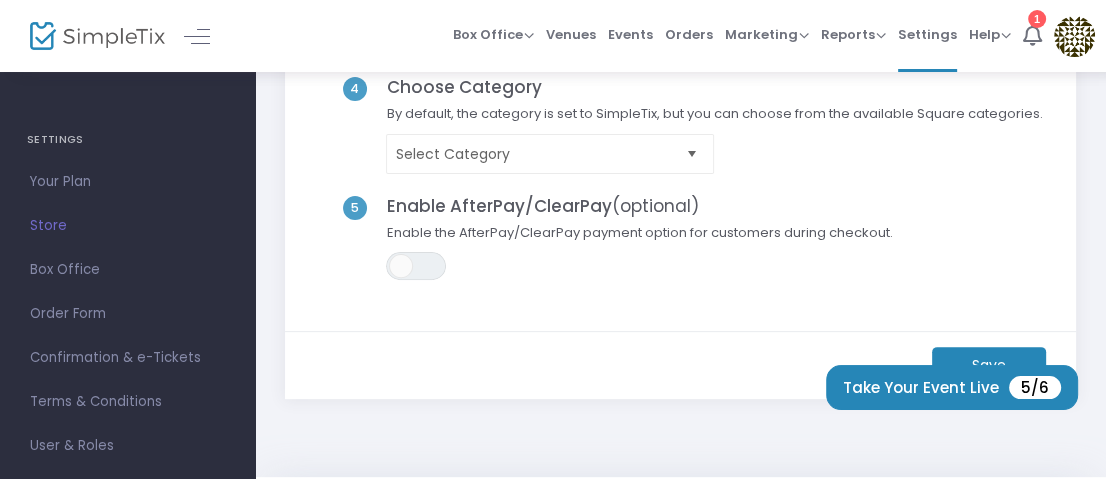 scroll, scrollTop: 510, scrollLeft: 0, axis: vertical 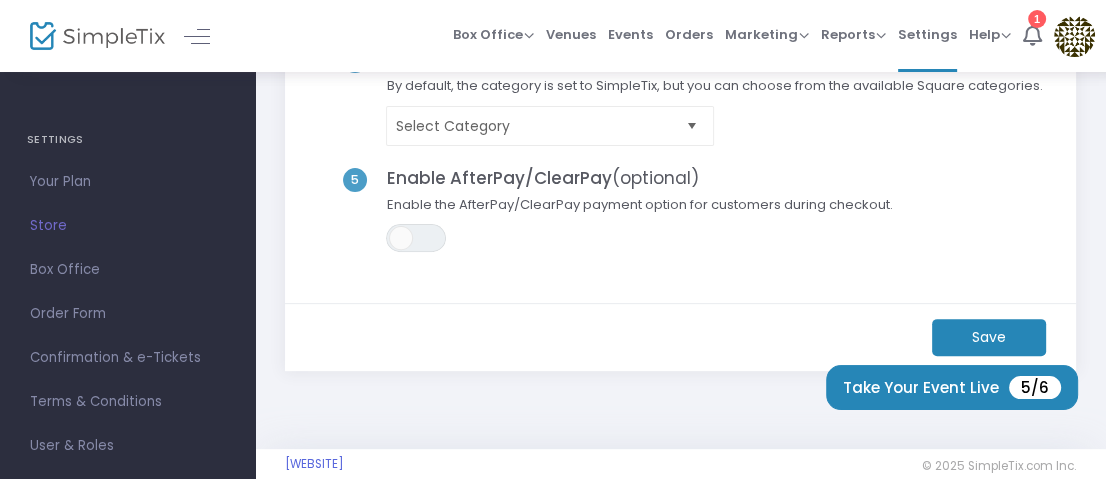 click on "Save" 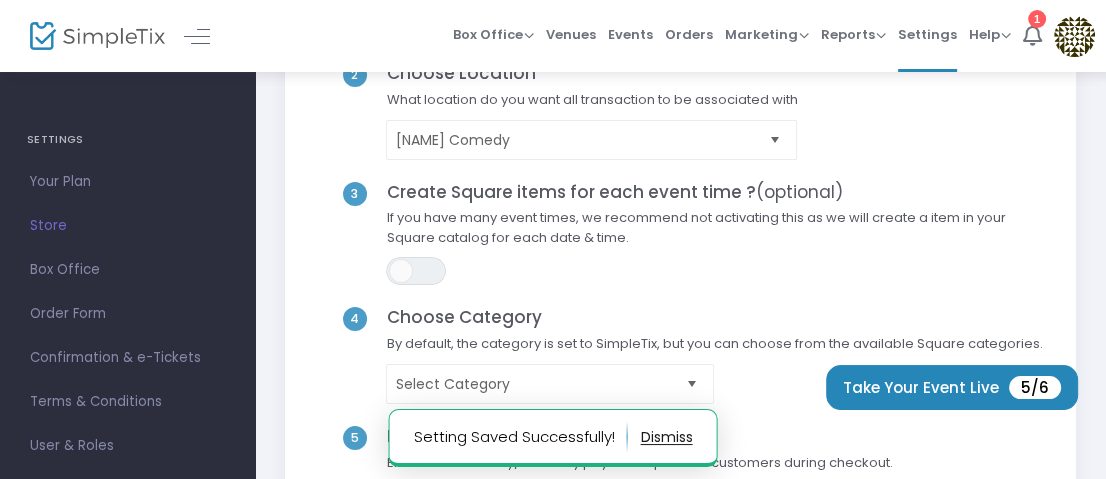scroll, scrollTop: 300, scrollLeft: 0, axis: vertical 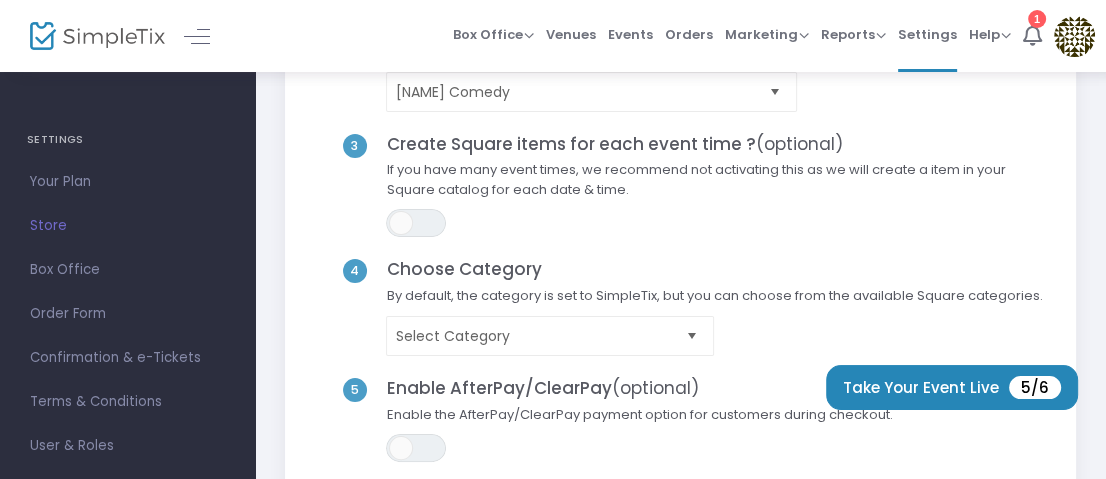 click on "Take Your Event Live  5/6" 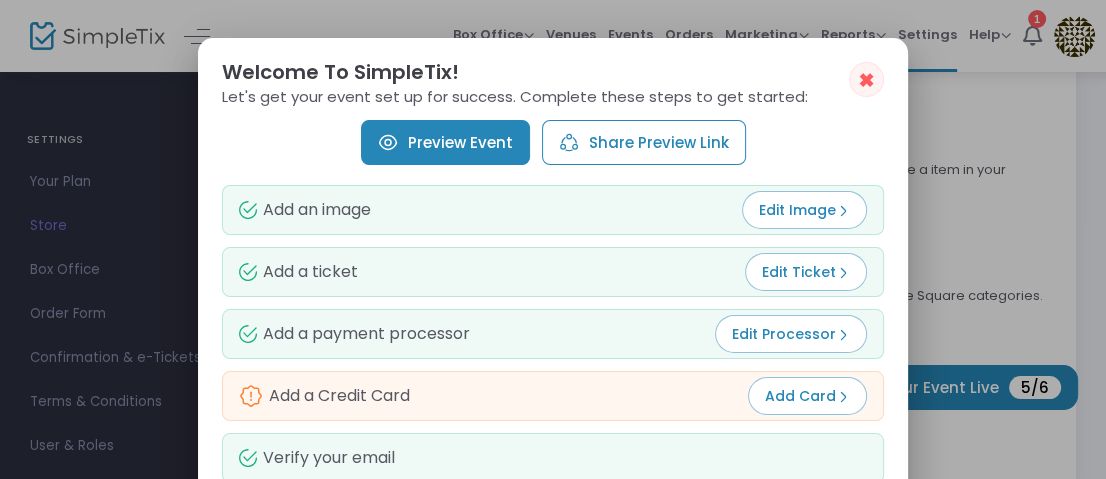 scroll, scrollTop: 100, scrollLeft: 0, axis: vertical 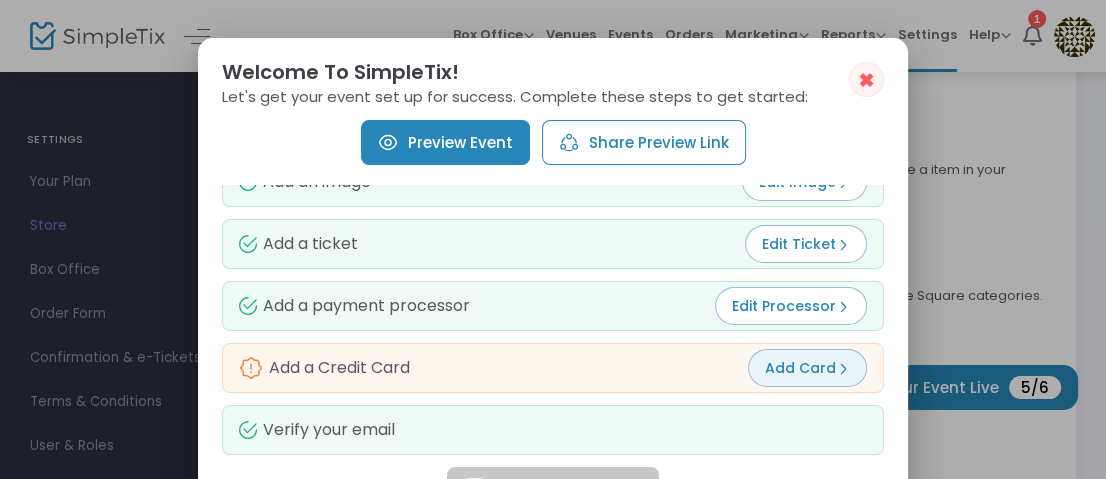 click on "Add Card" at bounding box center [807, 368] 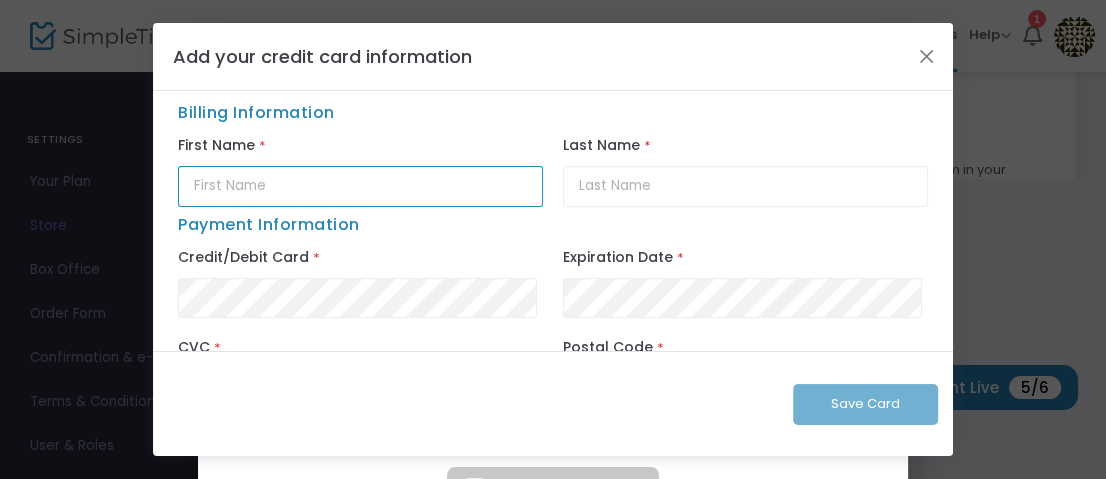 click at bounding box center (360, 186) 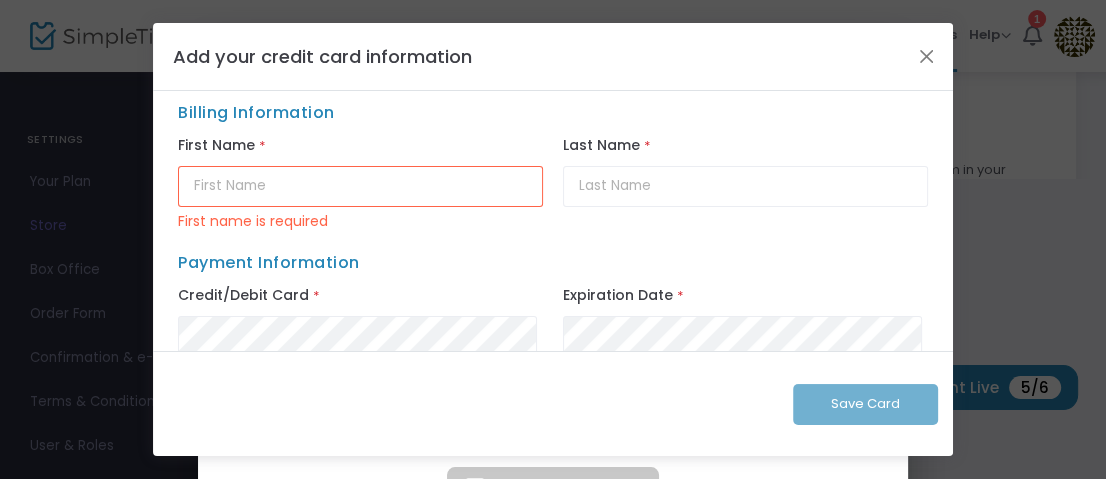 type on "Edward" 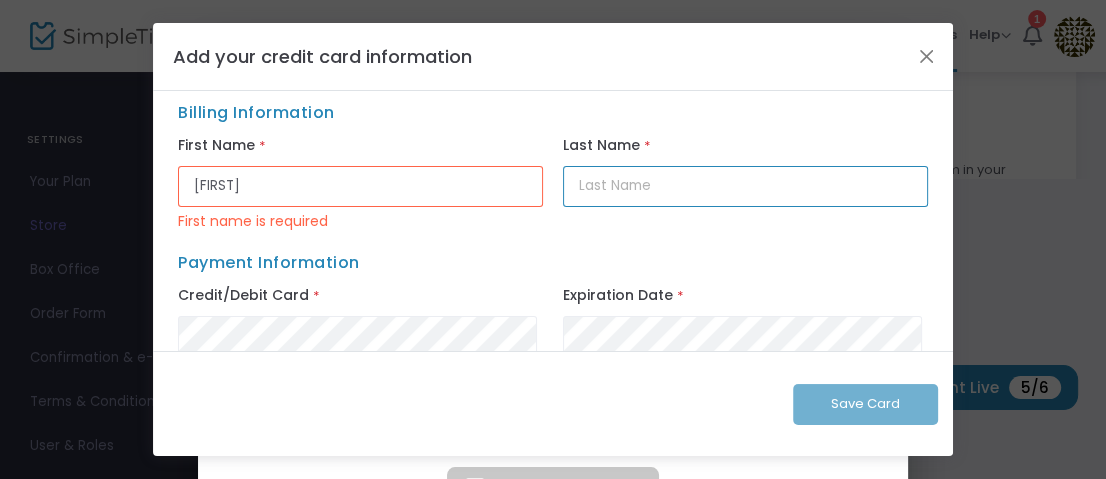 type on "O'Dwyer" 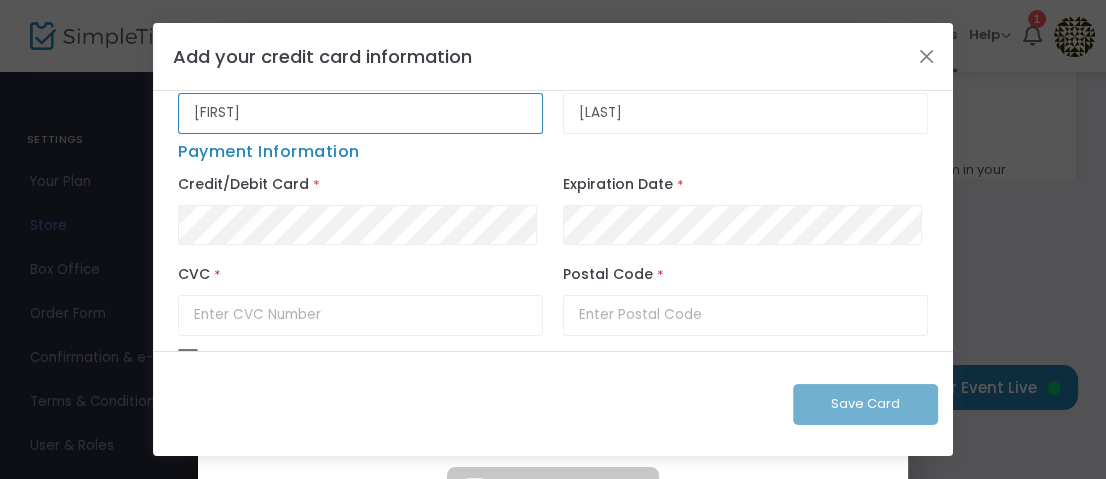 scroll, scrollTop: 100, scrollLeft: 0, axis: vertical 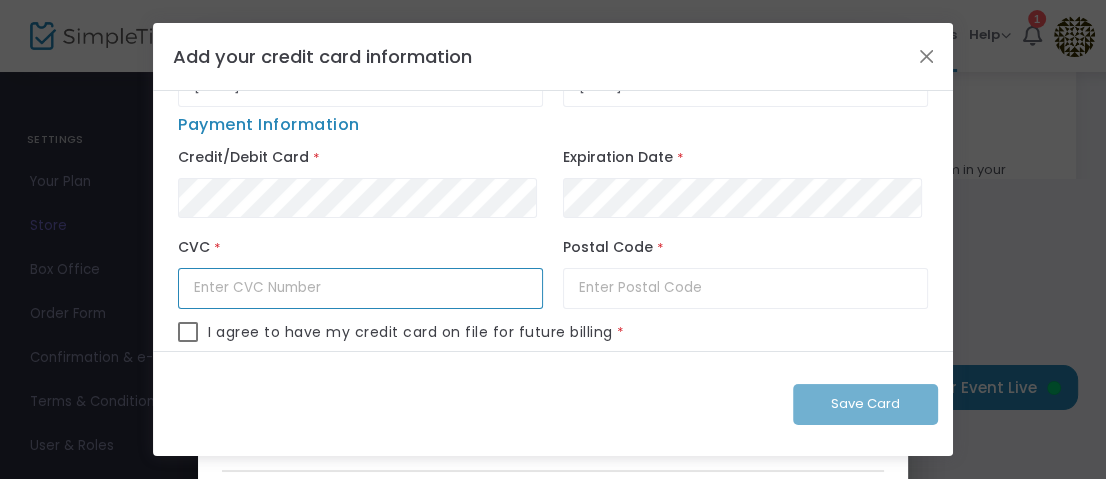 click 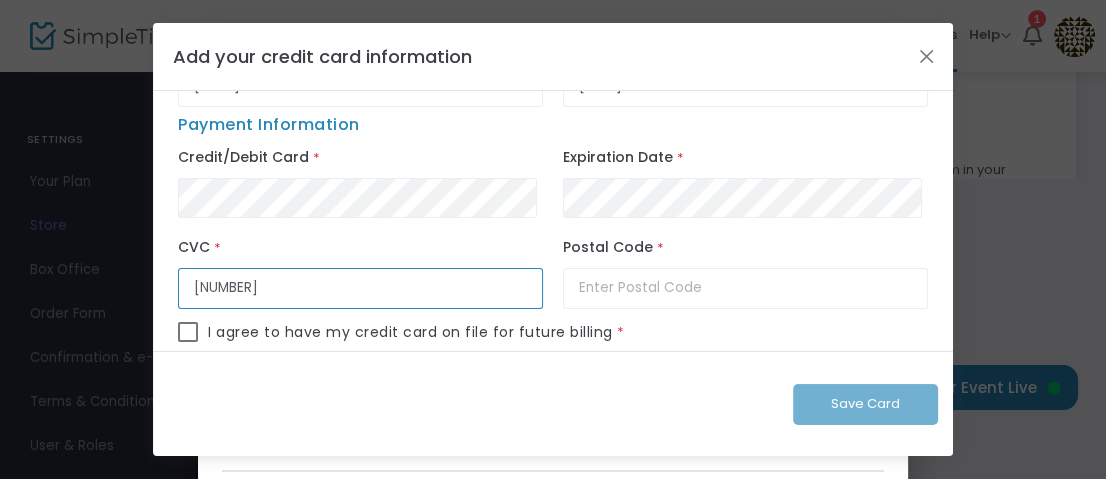 type on "840" 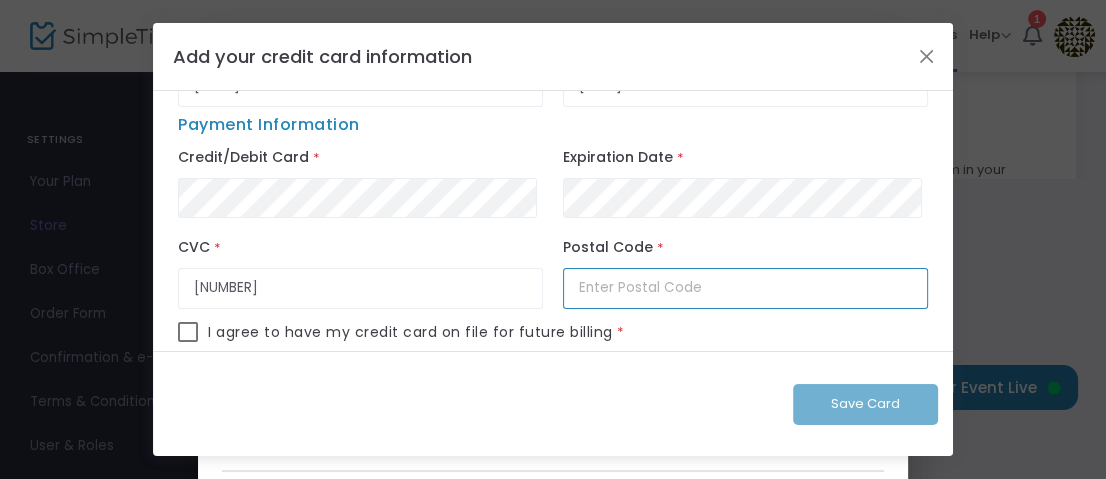 click 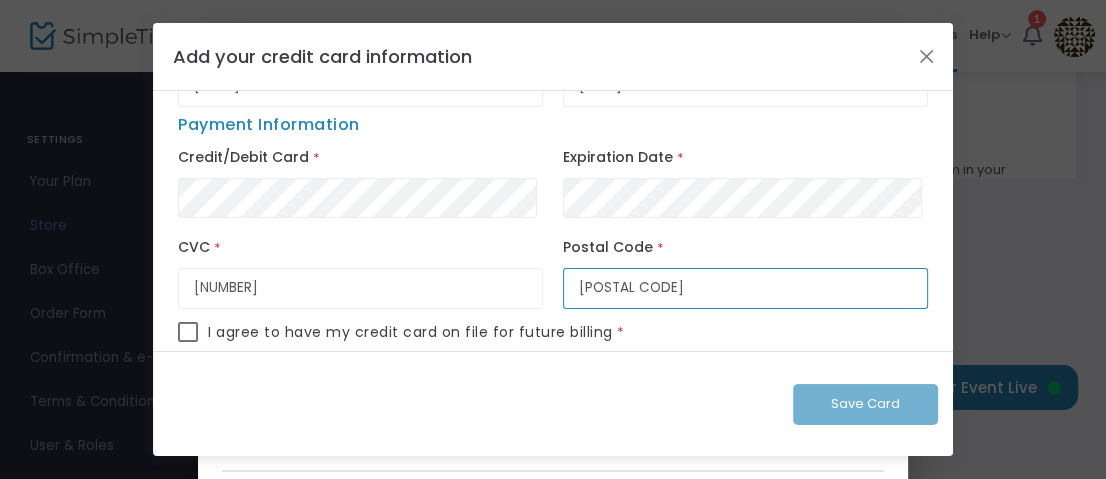 scroll, scrollTop: 104, scrollLeft: 0, axis: vertical 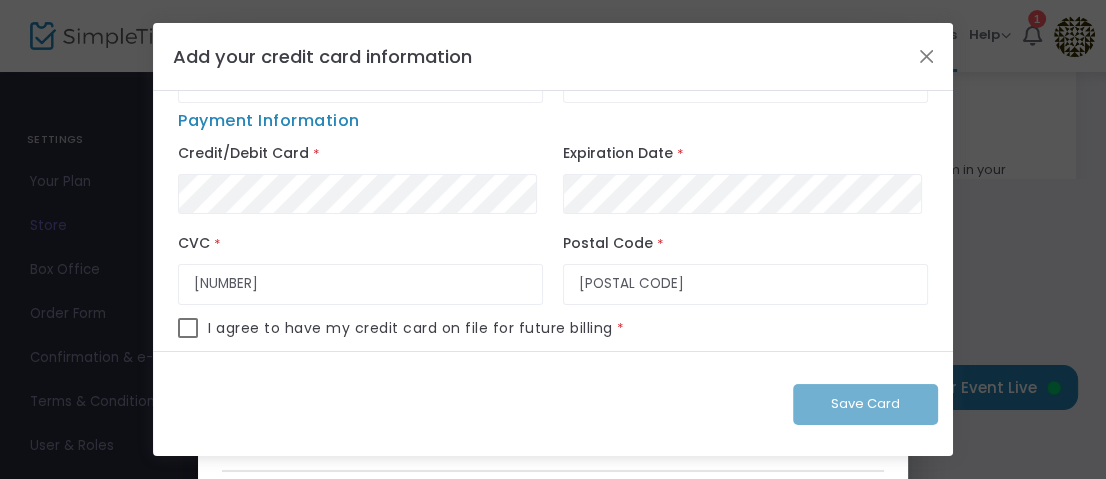 click at bounding box center [188, 328] 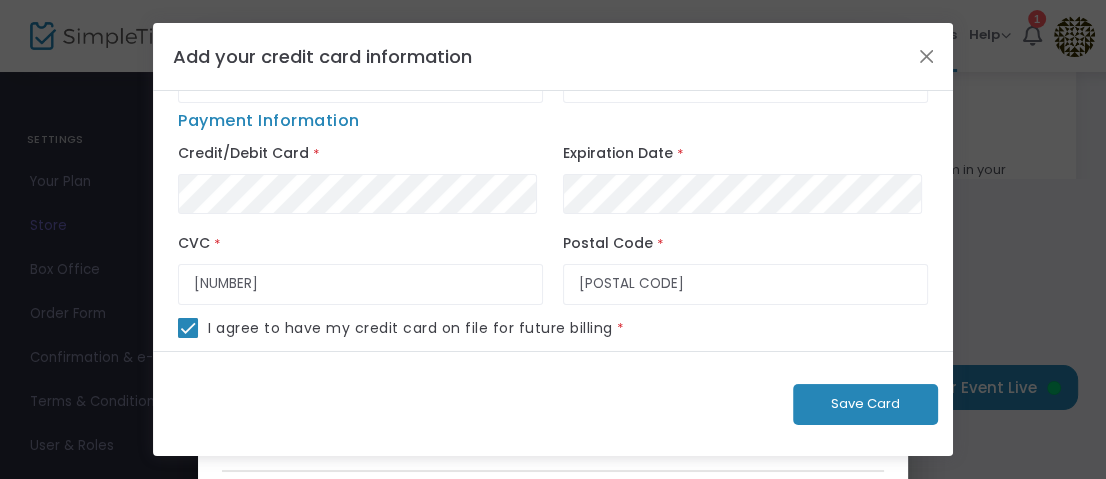 click on "Save Card" at bounding box center [865, 403] 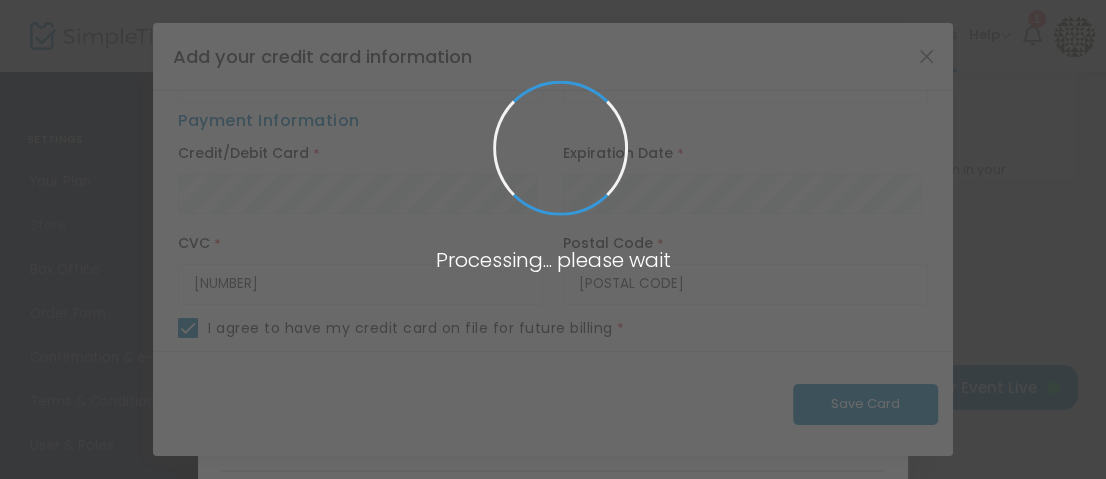 type 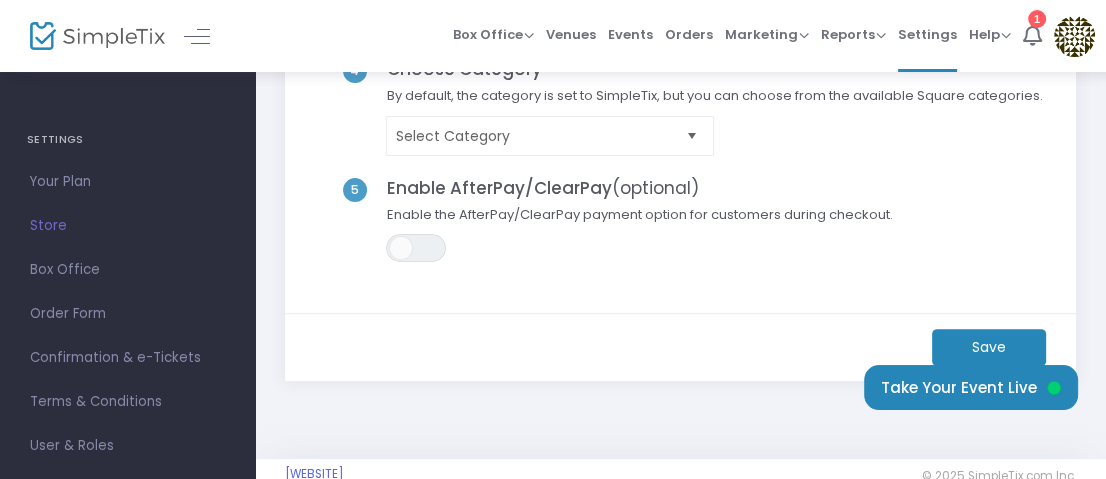 scroll, scrollTop: 400, scrollLeft: 0, axis: vertical 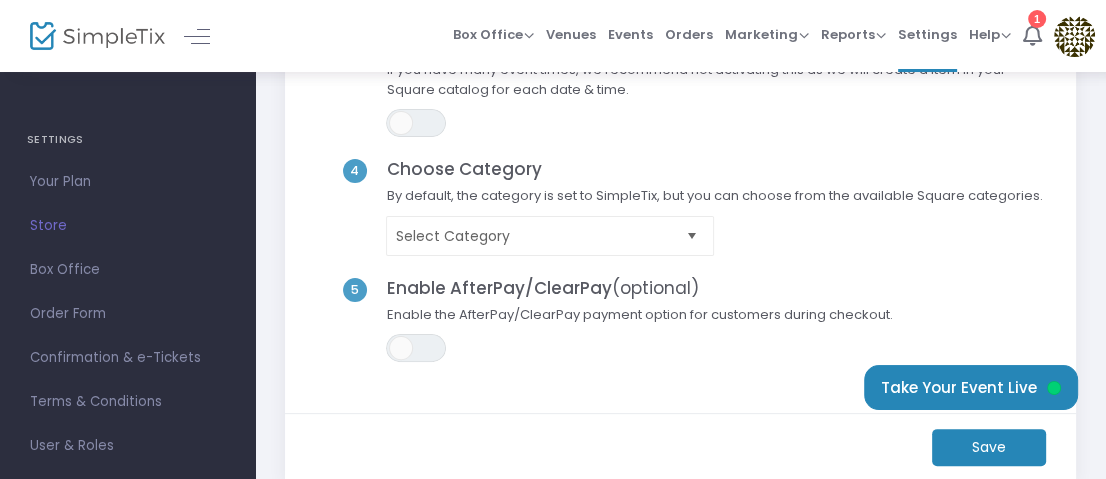 click on "Save" 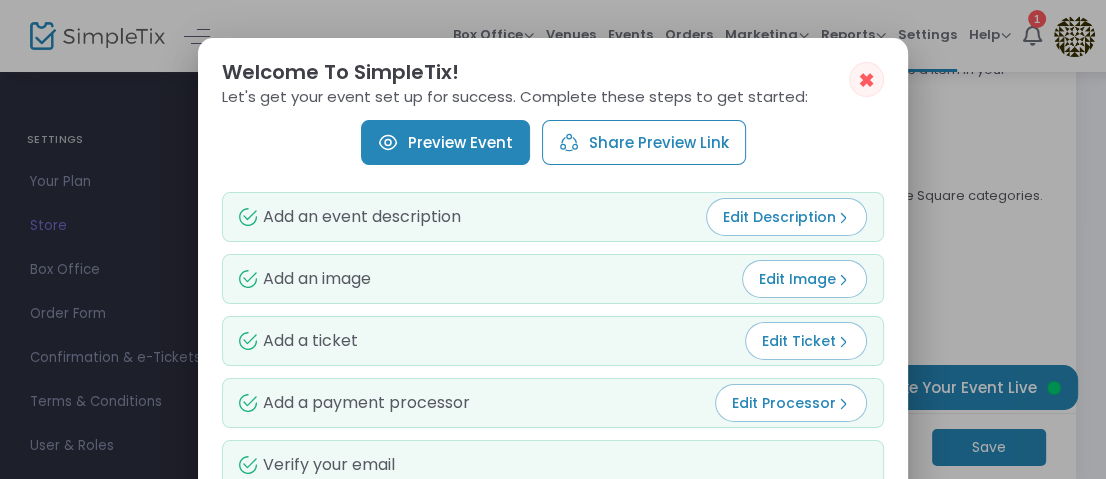 scroll, scrollTop: 0, scrollLeft: 0, axis: both 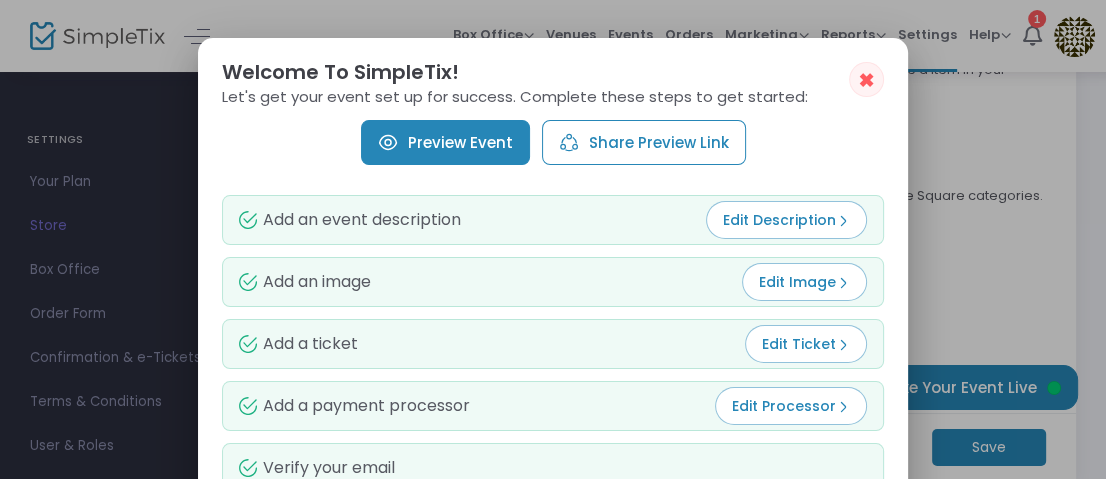 click on "Preview Event" at bounding box center [445, 142] 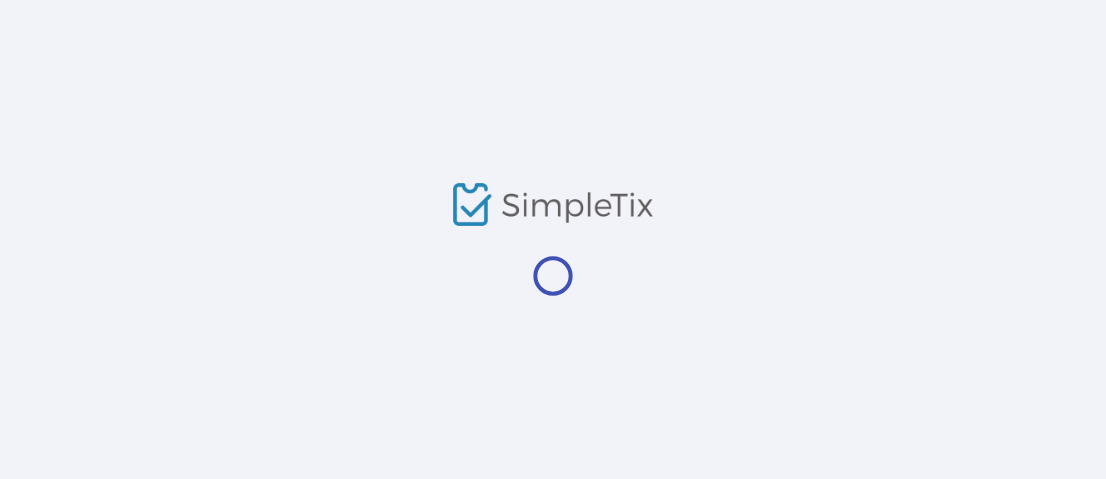 scroll, scrollTop: 0, scrollLeft: 0, axis: both 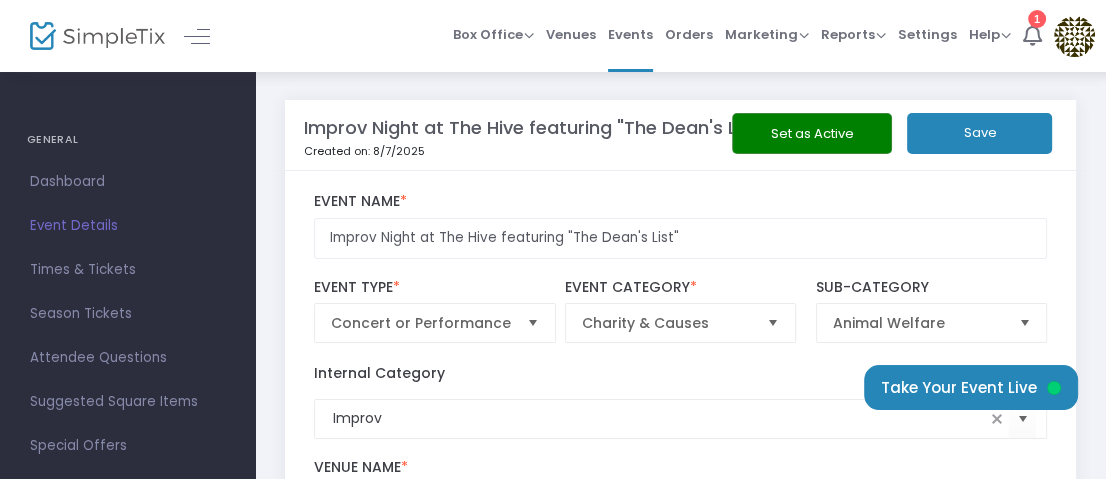 click at bounding box center (1032, 35) 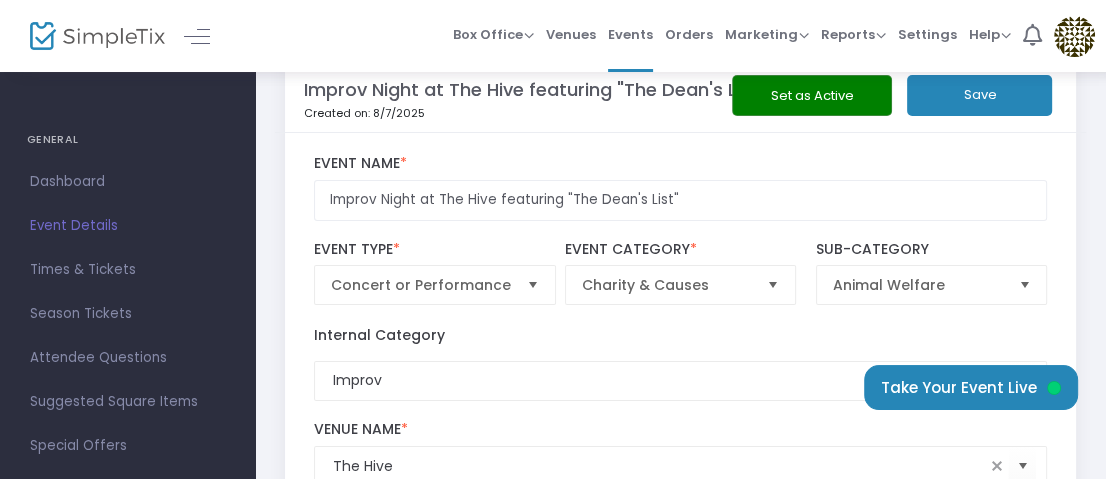 scroll, scrollTop: 0, scrollLeft: 0, axis: both 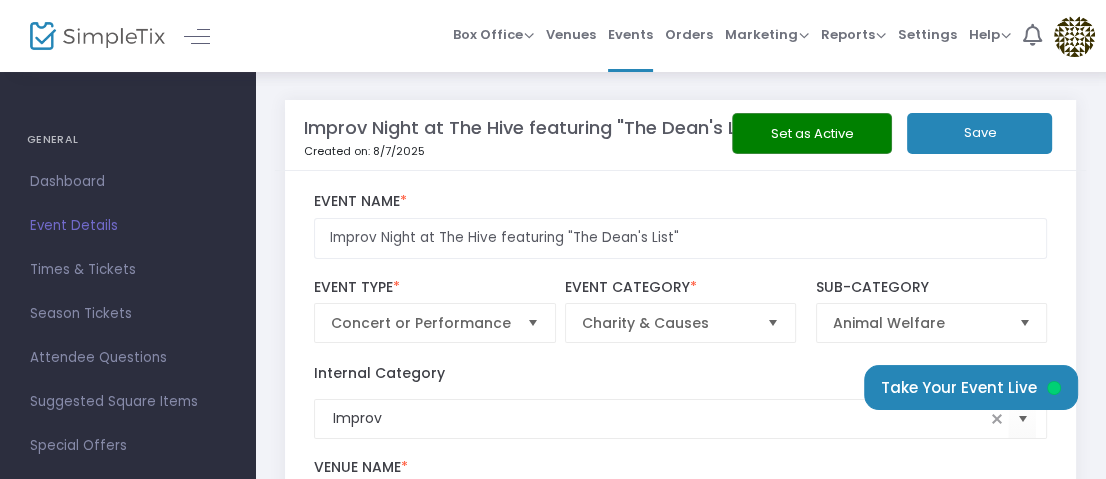 click on "Set as Active" 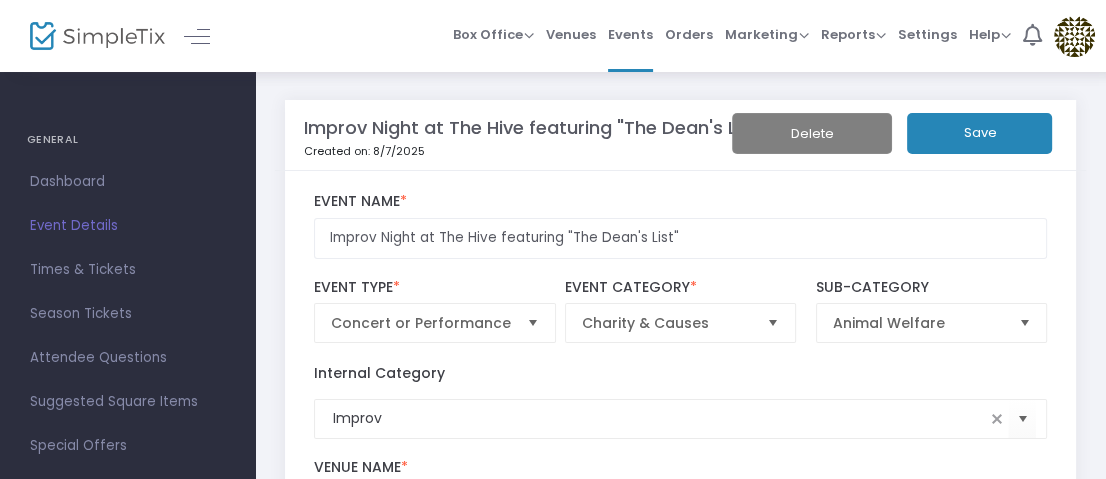 click on "Save" 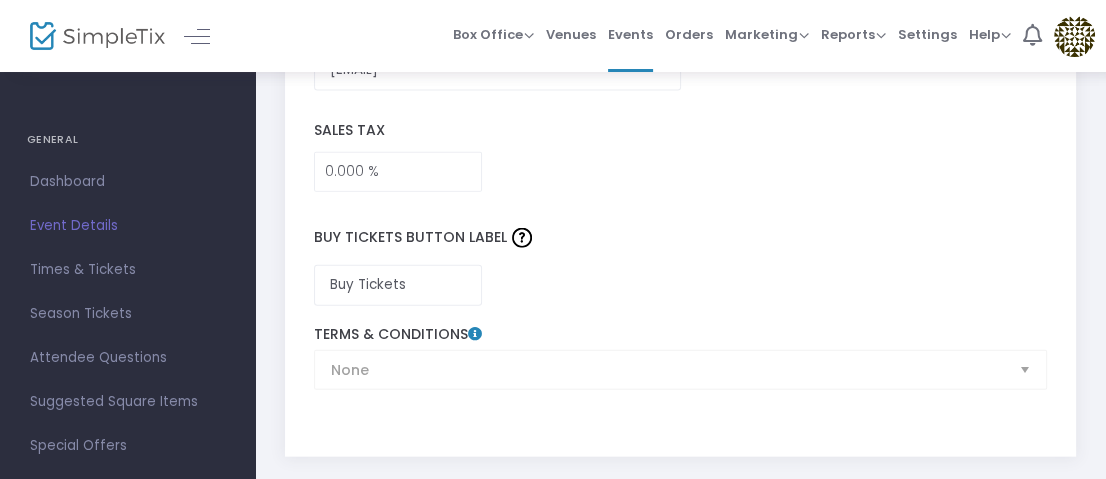 scroll, scrollTop: 3698, scrollLeft: 0, axis: vertical 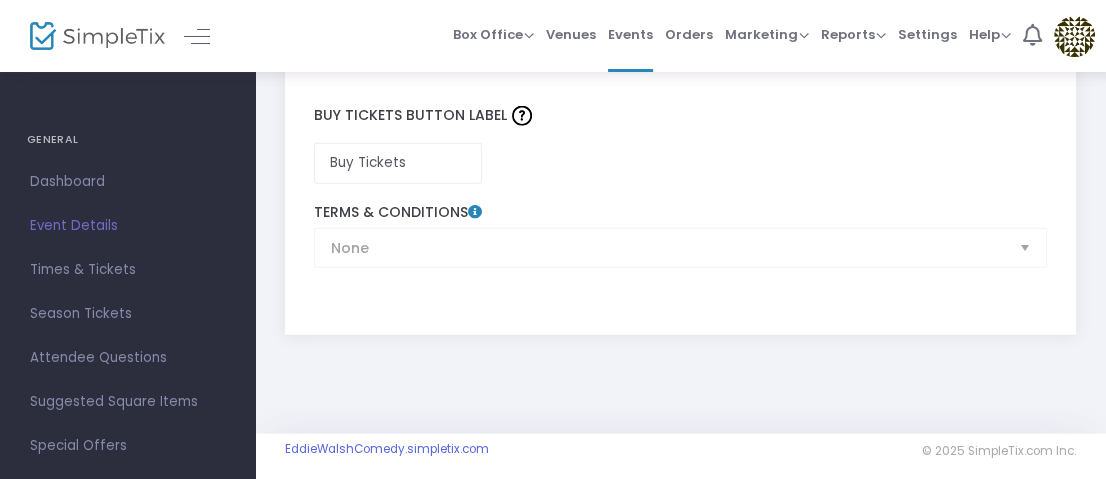 click on "Terms & Conditions" 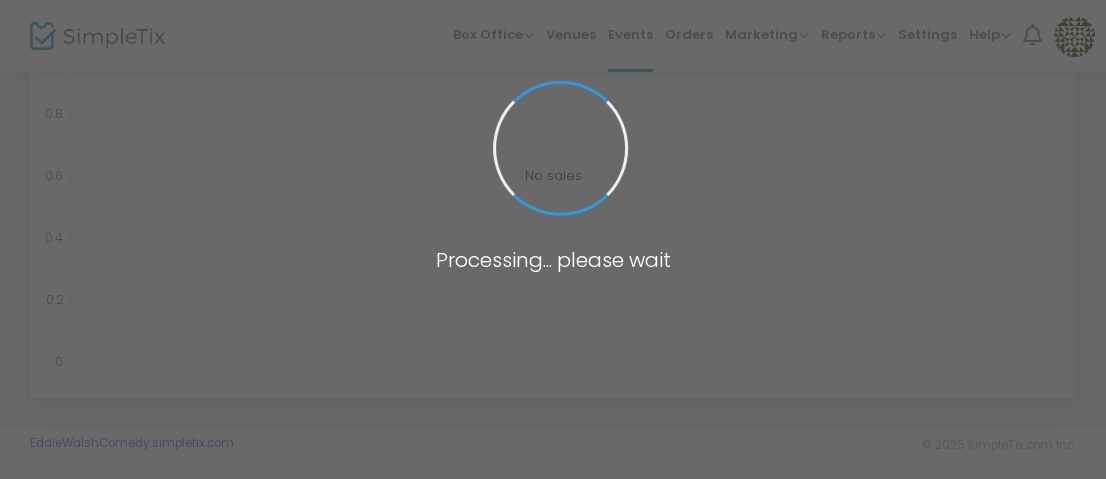scroll, scrollTop: 793, scrollLeft: 0, axis: vertical 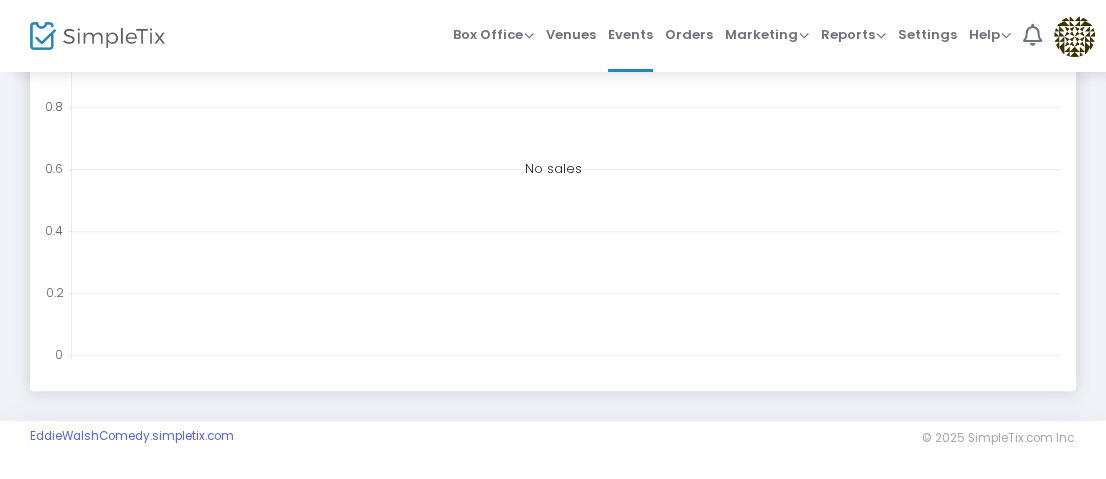 click on "Events" at bounding box center [630, 34] 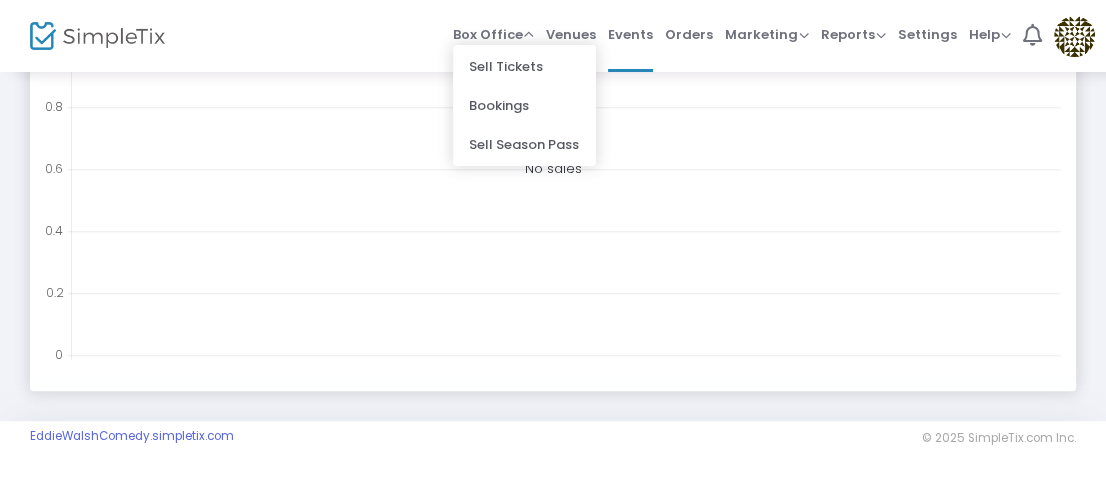 click on "Sell Tickets" at bounding box center [524, 66] 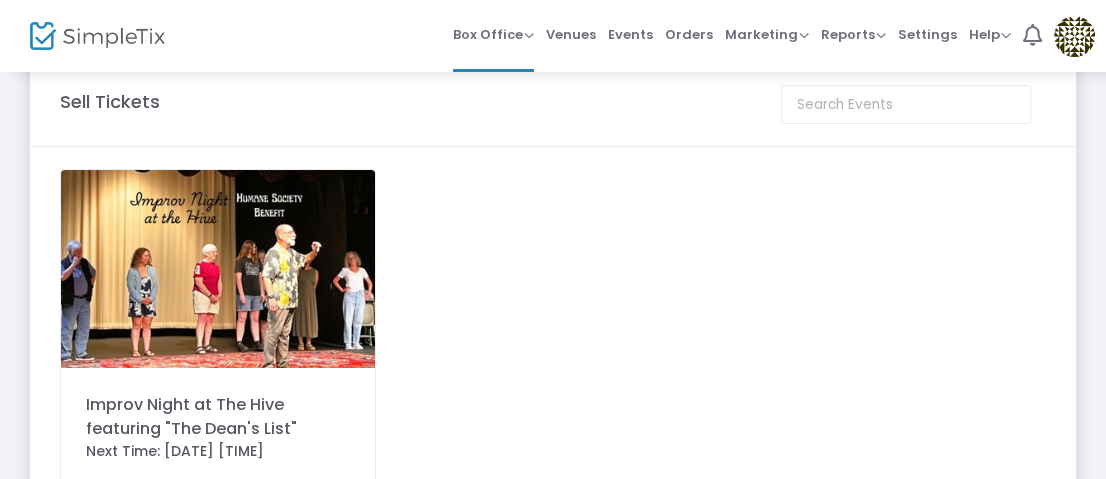 scroll, scrollTop: 35, scrollLeft: 0, axis: vertical 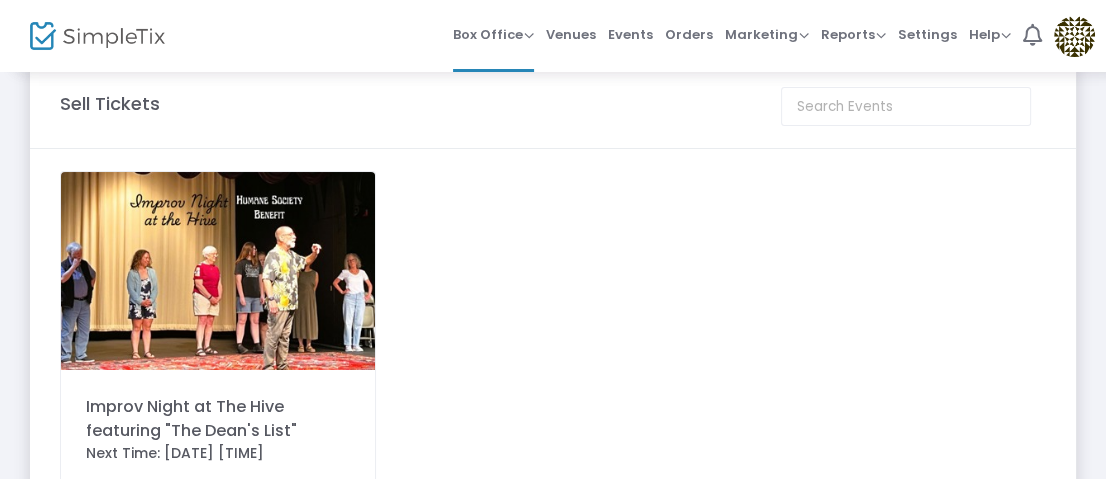 click on "Improv Night at The Hive featuring "The Dean's List"" 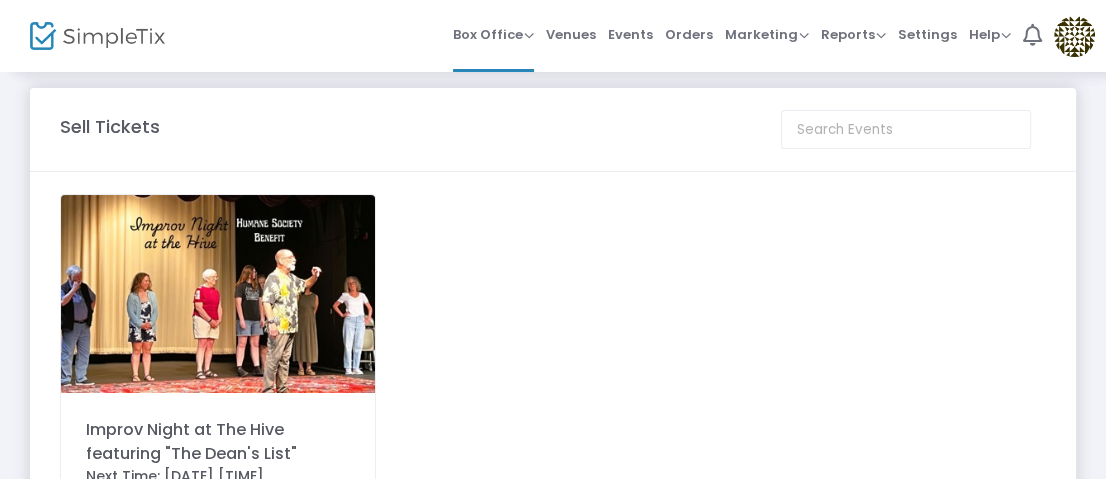 scroll, scrollTop: 0, scrollLeft: 0, axis: both 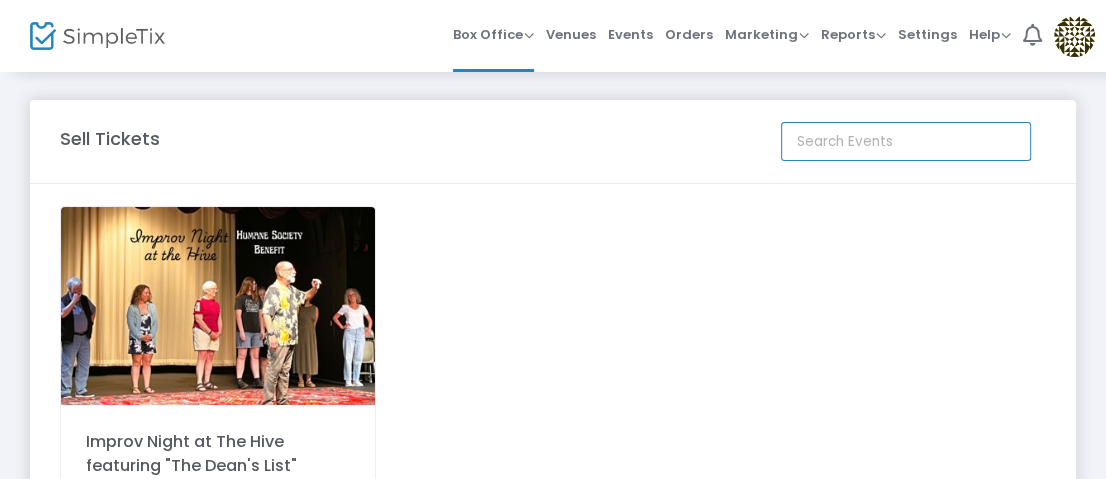 click 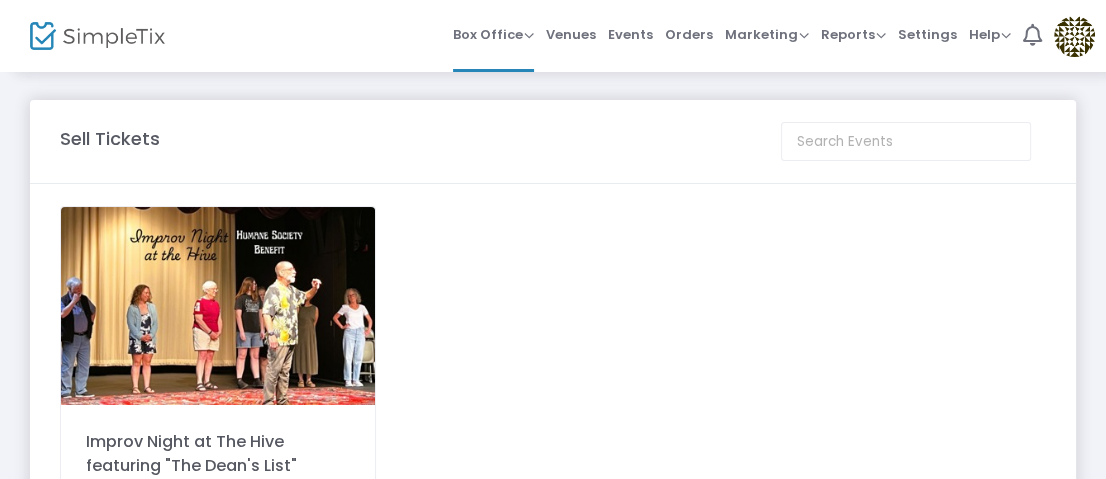 click 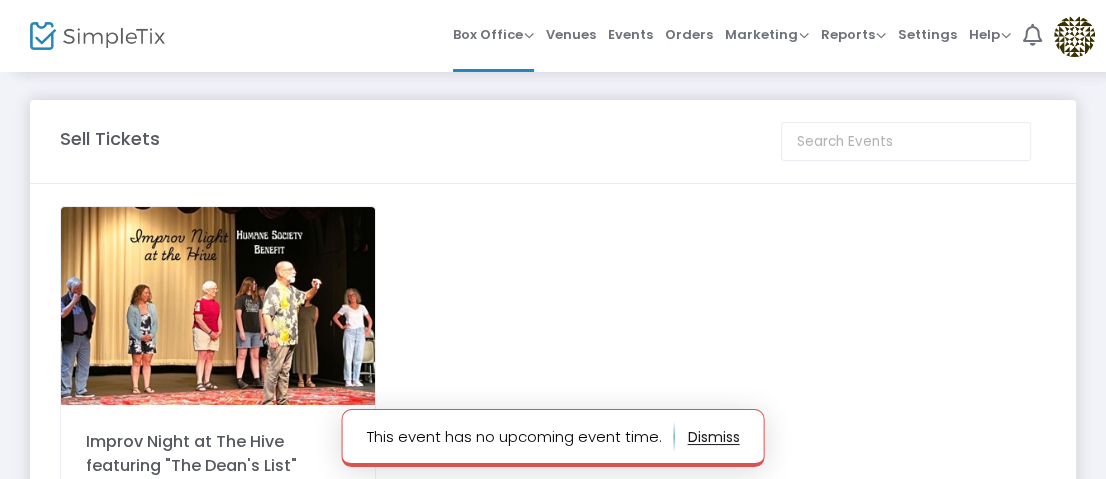 scroll, scrollTop: 100, scrollLeft: 0, axis: vertical 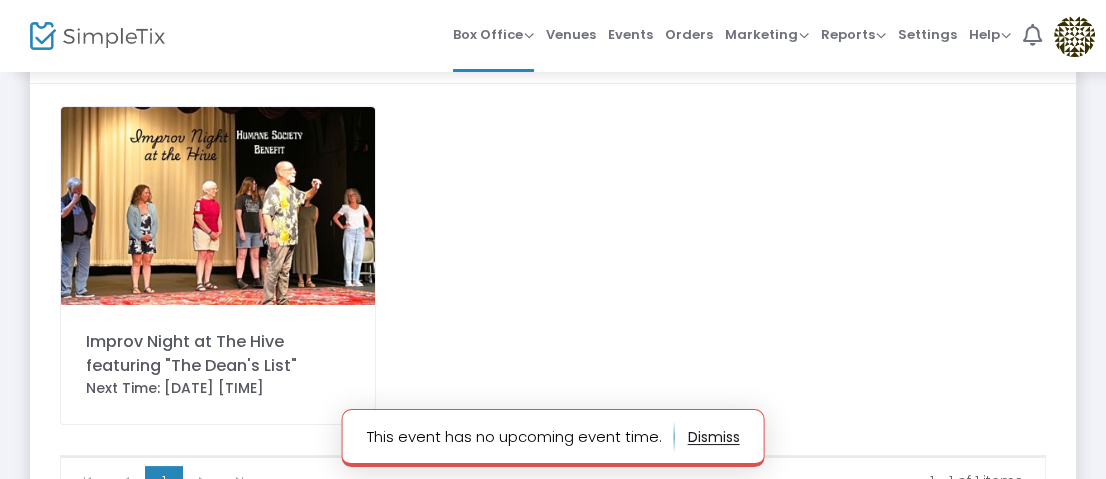click 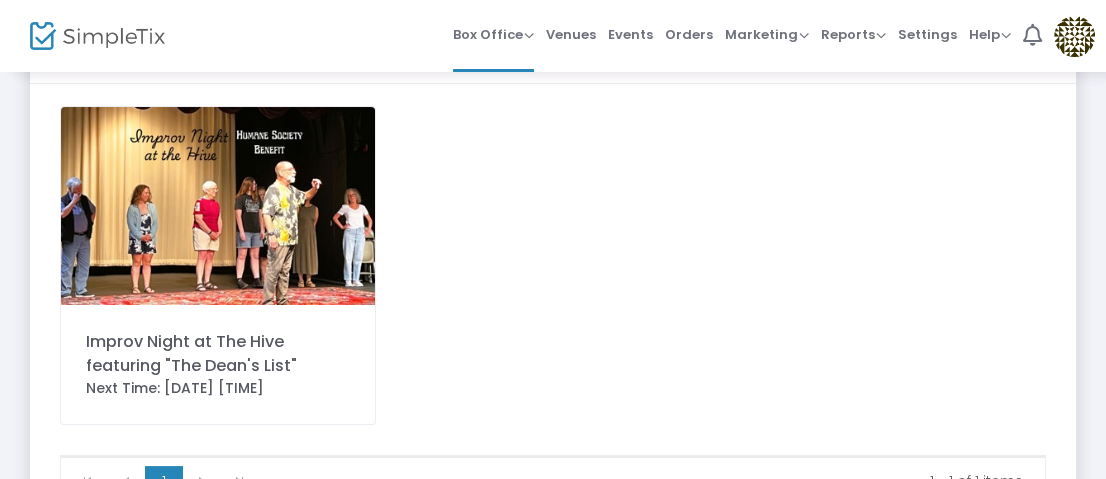 click on "Next Time: 8/14/2025 7:00 PM" 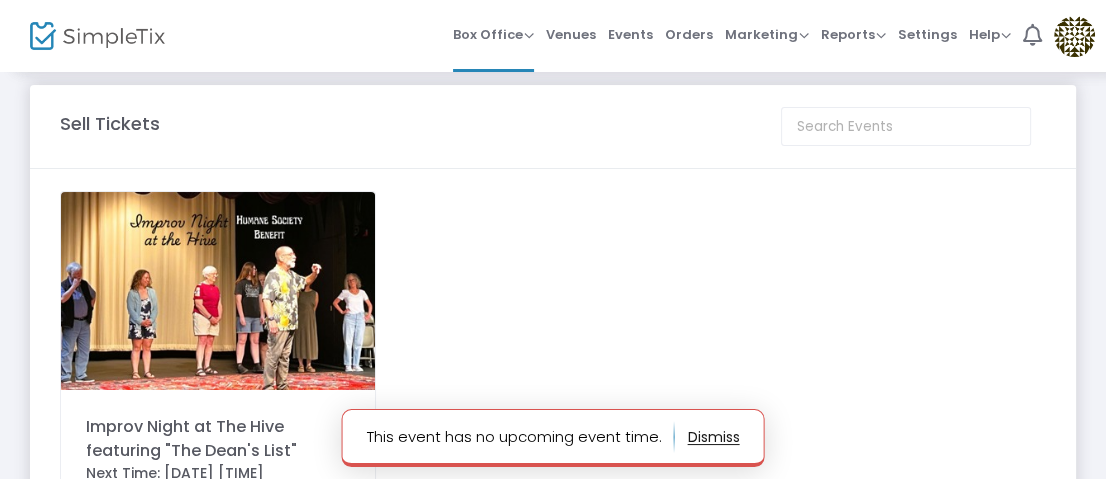 scroll, scrollTop: 0, scrollLeft: 0, axis: both 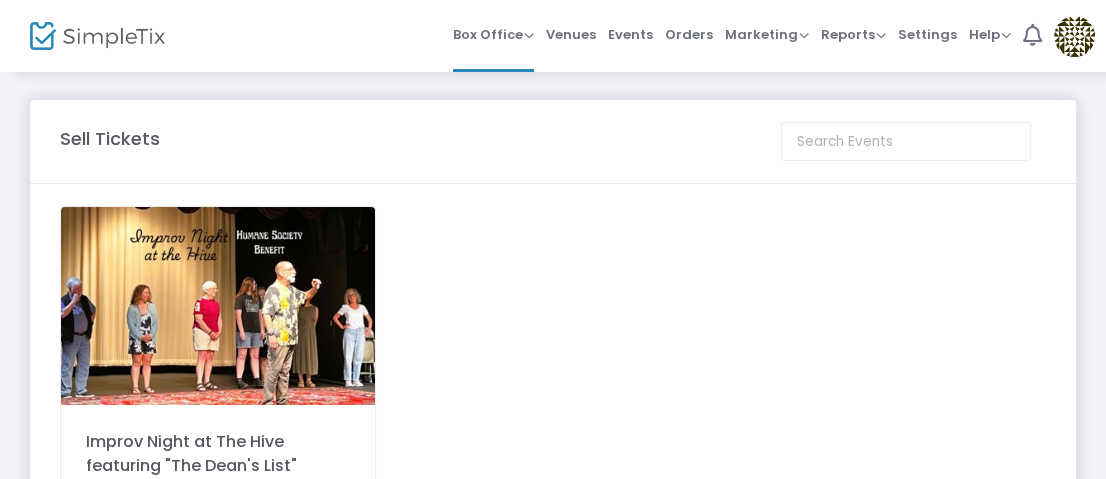 click at bounding box center [1074, 36] 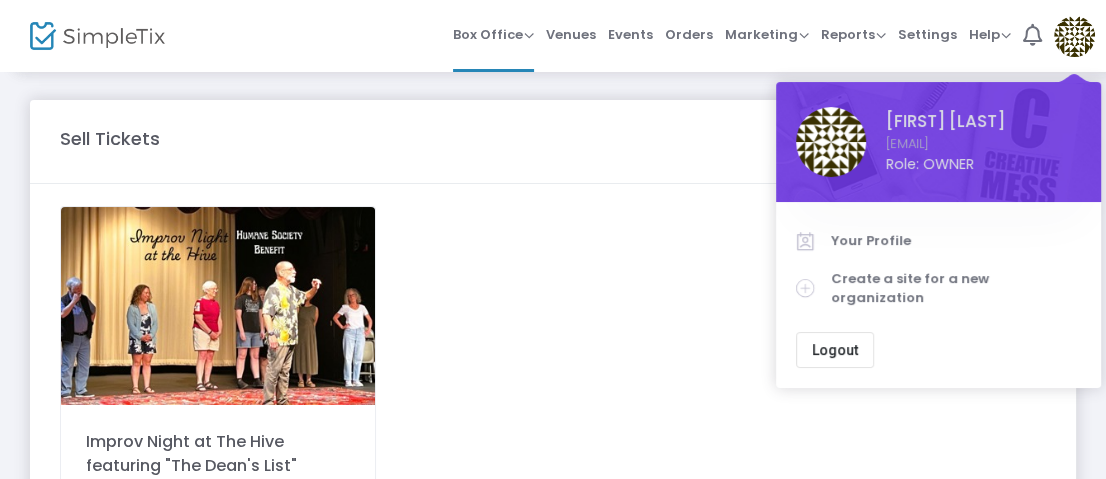 click on "Improv Night at The Hive featuring "The Dean's List"   Next Time: 8/14/2025 7:00 PM" 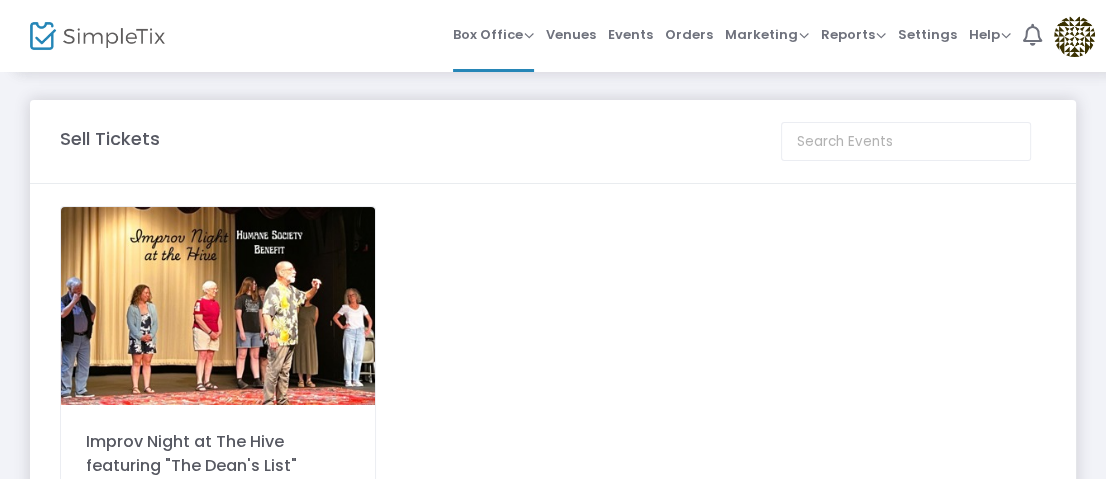 click on "Settings" at bounding box center (927, 34) 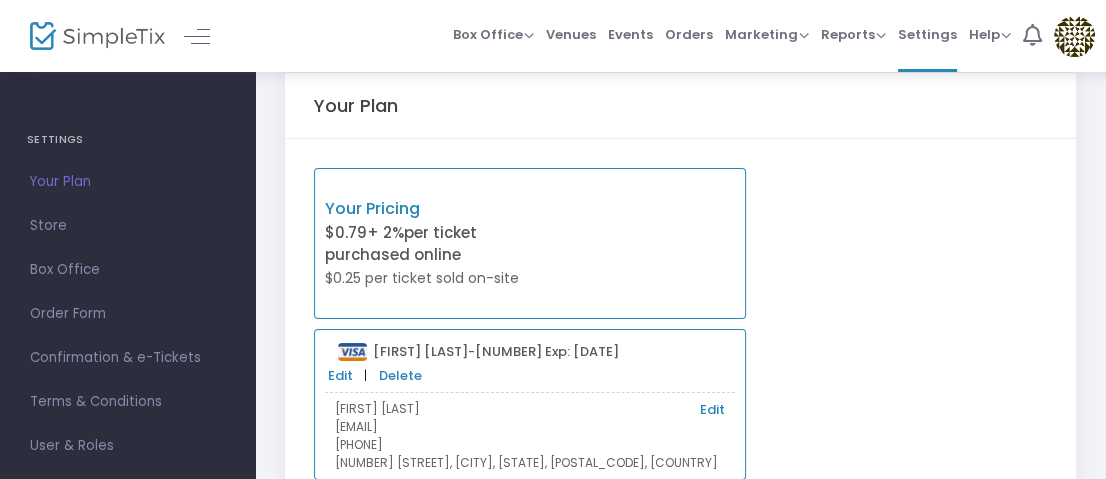 scroll, scrollTop: 0, scrollLeft: 0, axis: both 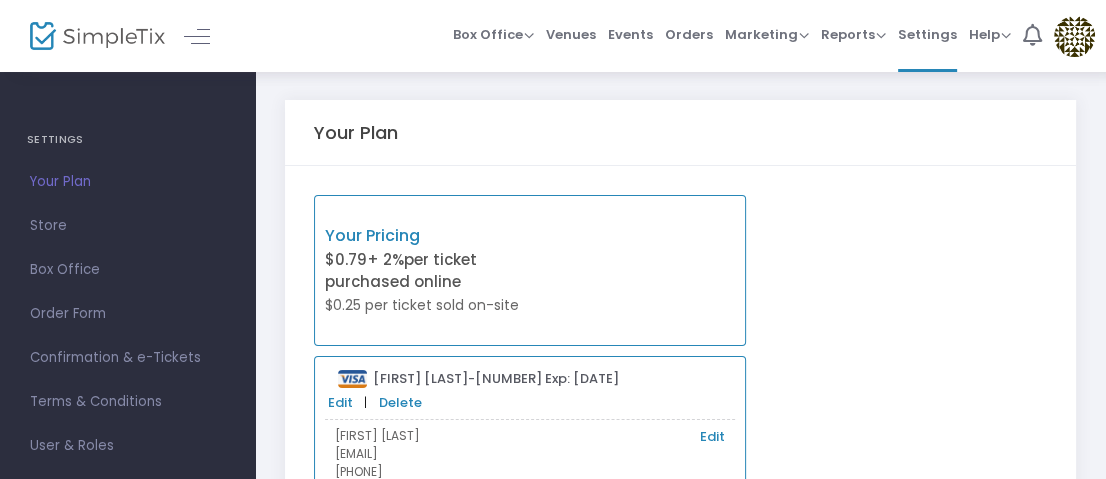 click on "Your Plan" at bounding box center (127, 182) 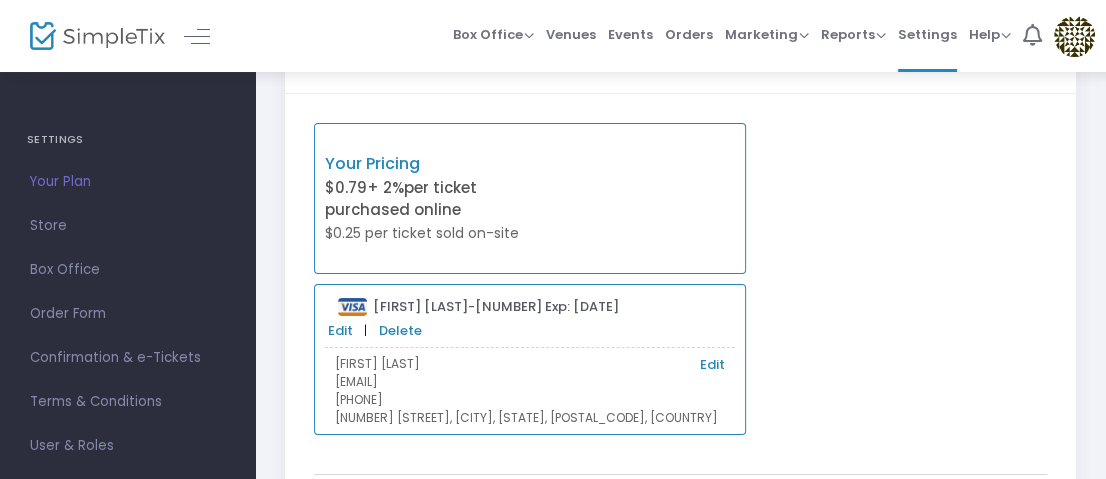 scroll, scrollTop: 100, scrollLeft: 0, axis: vertical 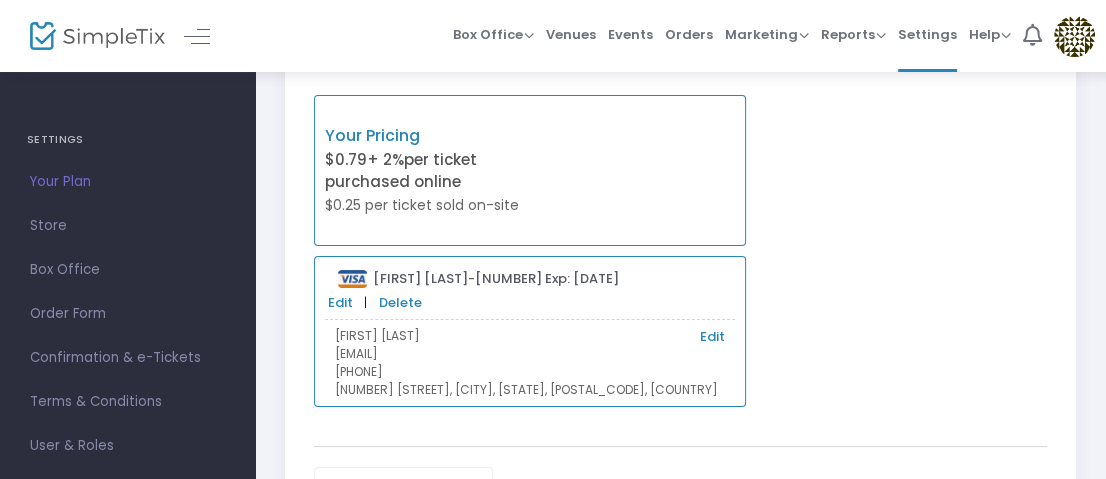 click on "Help" at bounding box center (990, 34) 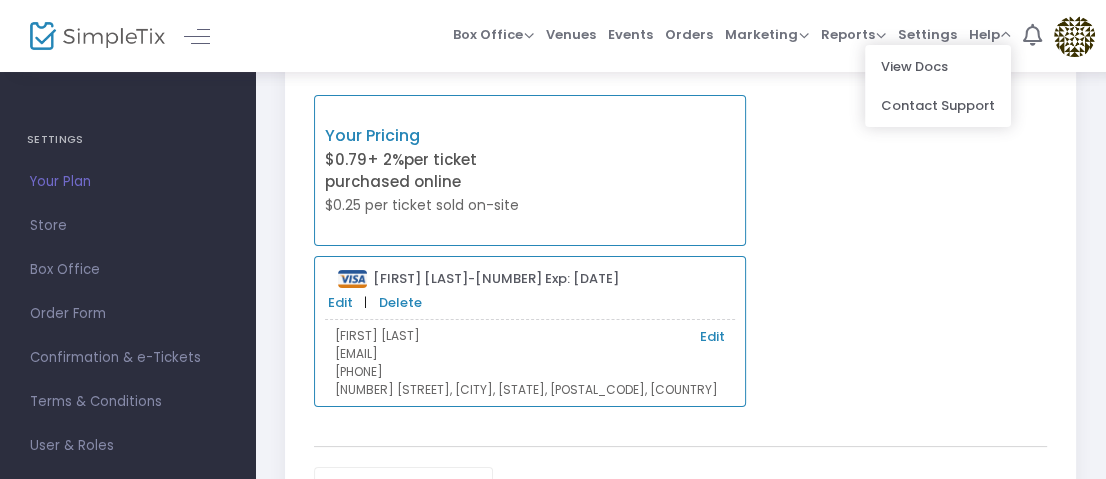 click on "Contact Support" at bounding box center [937, 105] 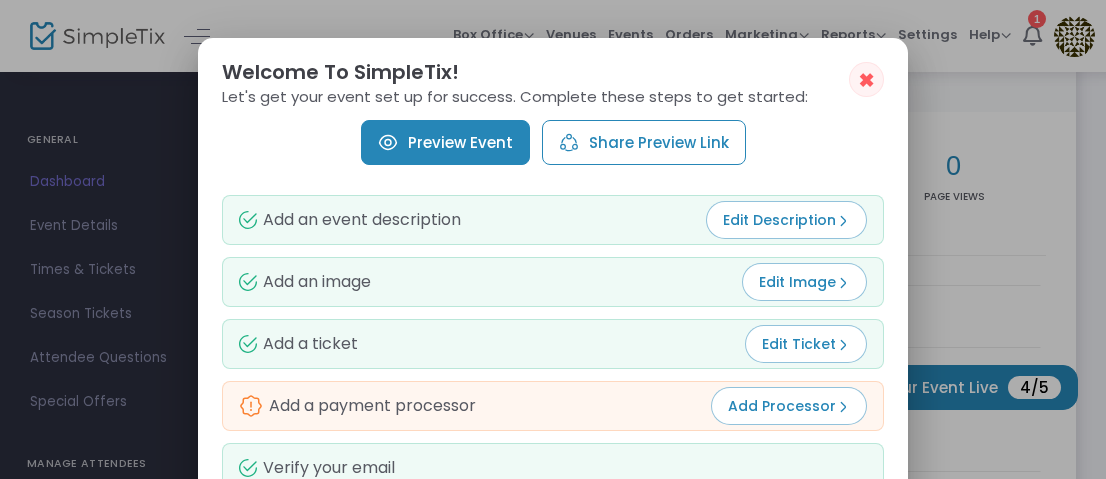 scroll, scrollTop: 0, scrollLeft: 0, axis: both 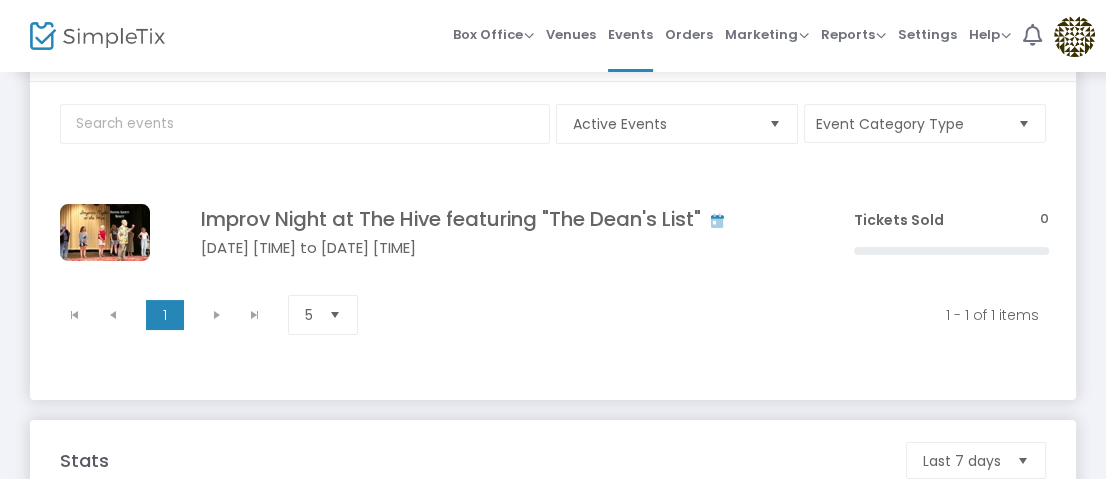 click on "Click here to edit" 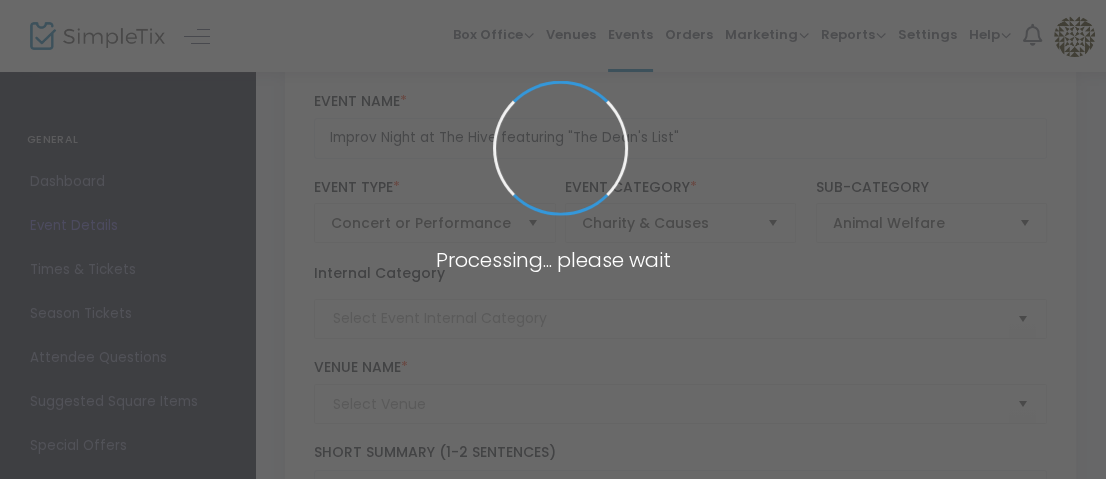 type on "Improv" 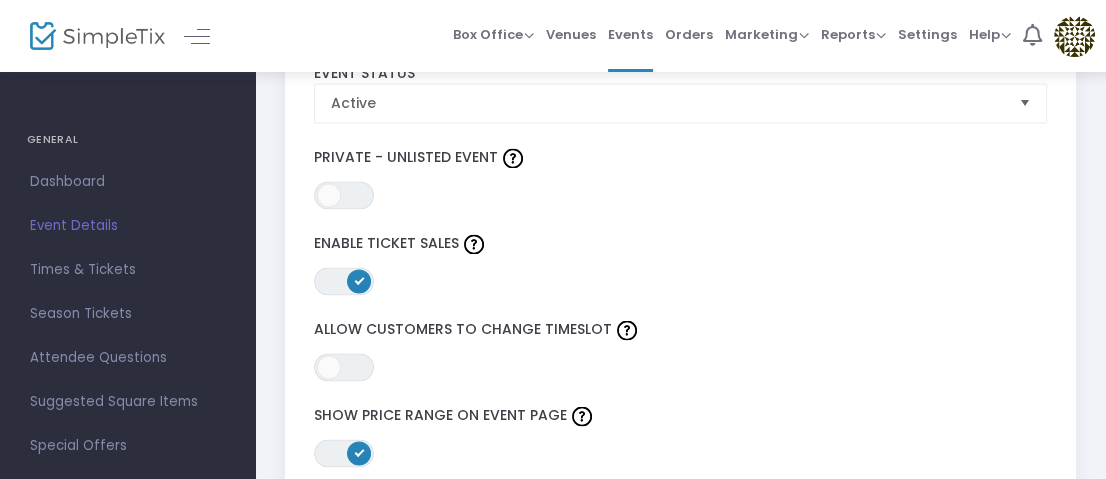 scroll, scrollTop: 2800, scrollLeft: 0, axis: vertical 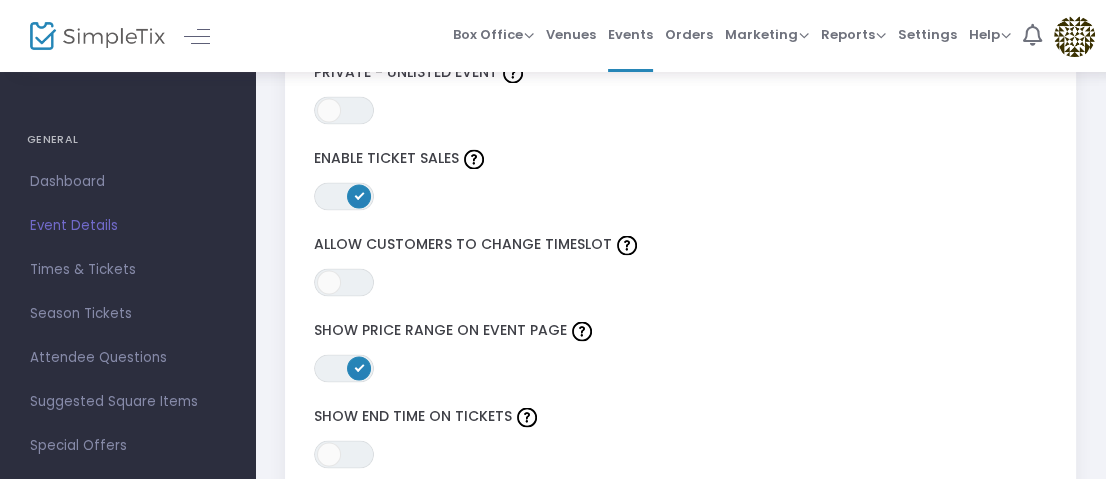 click on "ON" at bounding box center [359, 366] 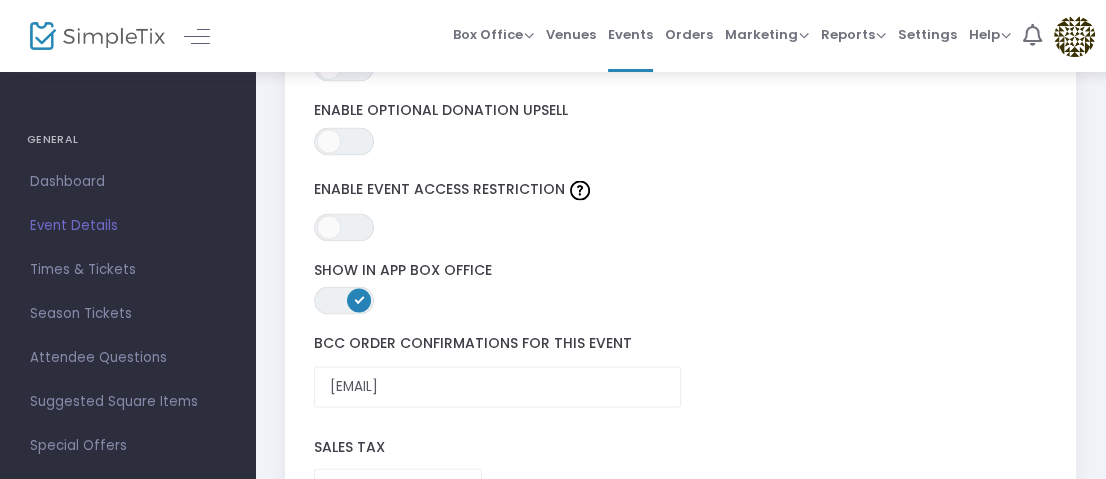 scroll, scrollTop: 3300, scrollLeft: 0, axis: vertical 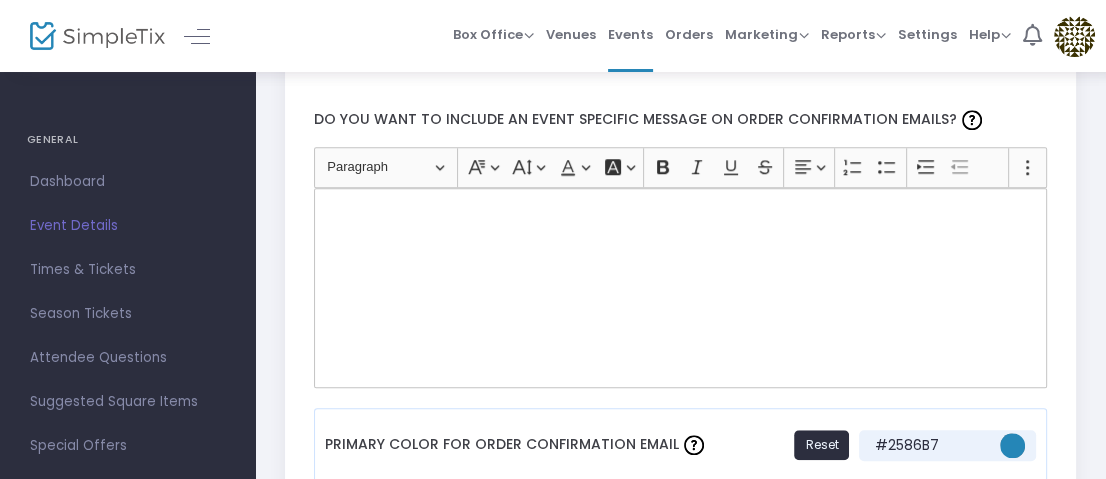 click 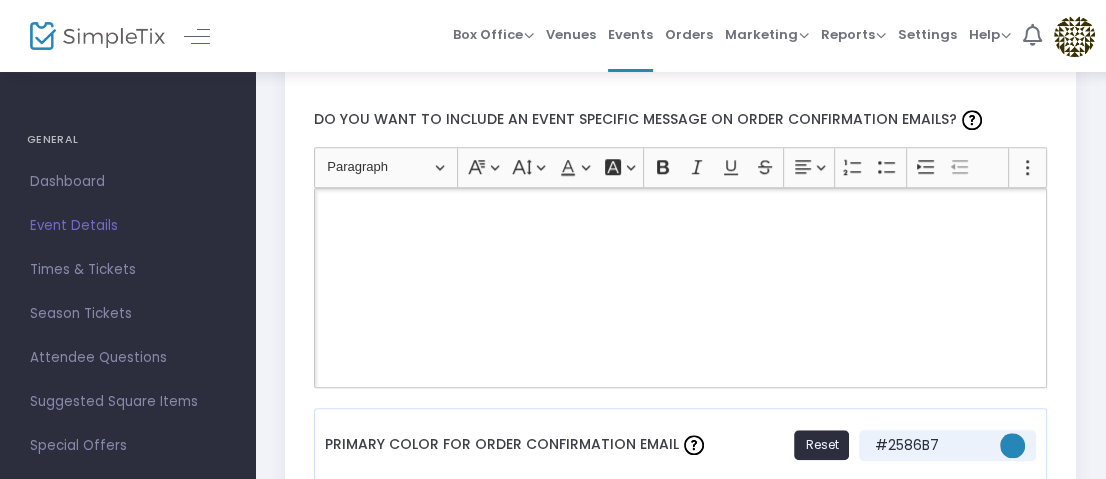 type 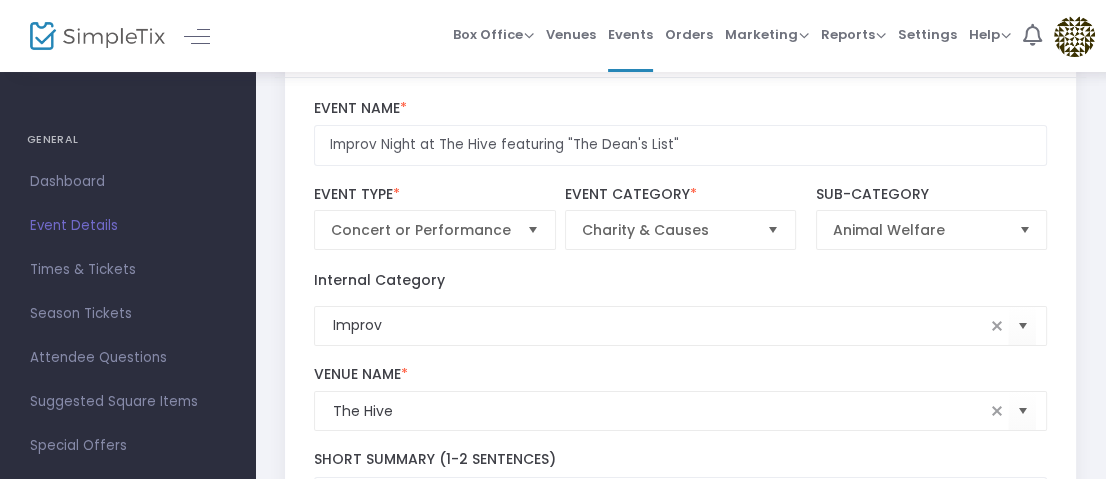 scroll, scrollTop: 0, scrollLeft: 0, axis: both 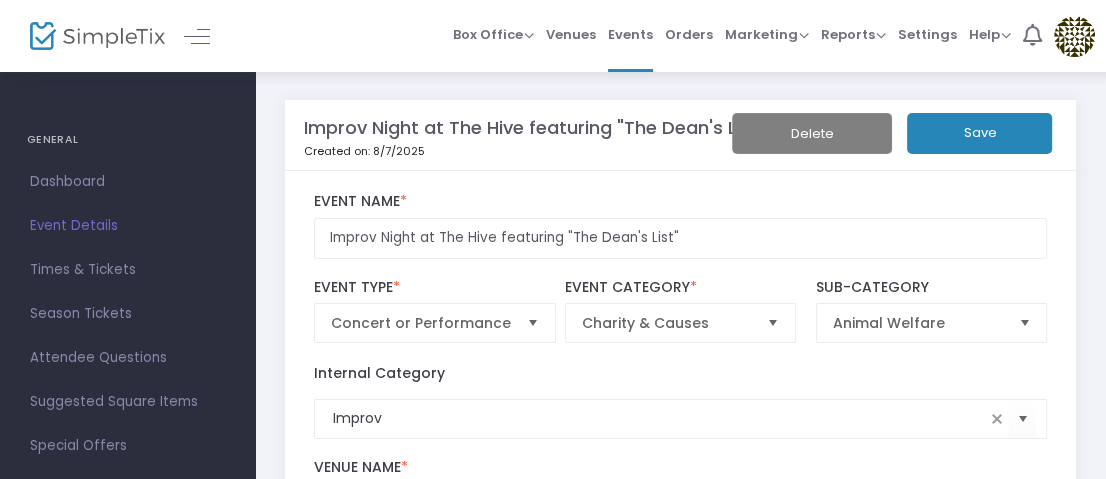 click on "Save" 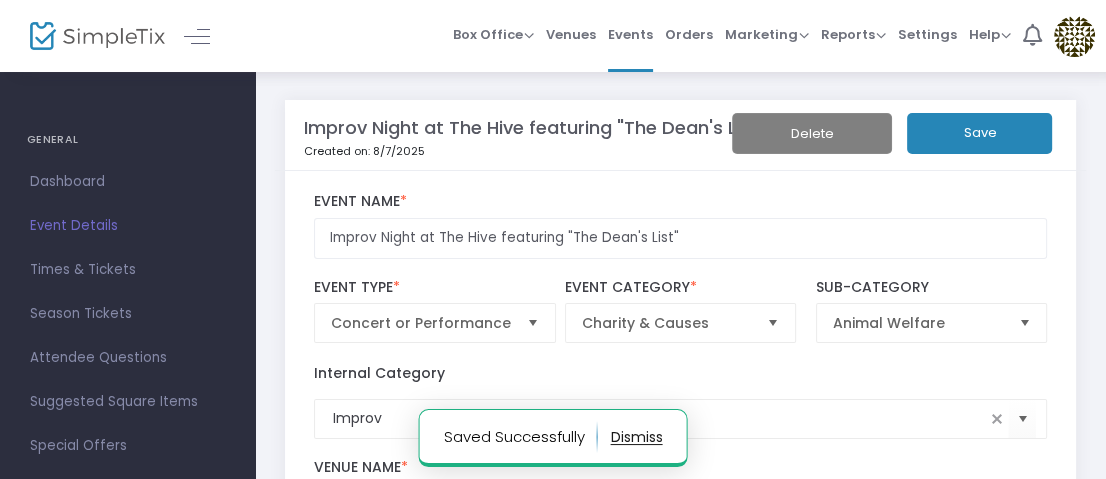 click on "Settings" at bounding box center (927, 34) 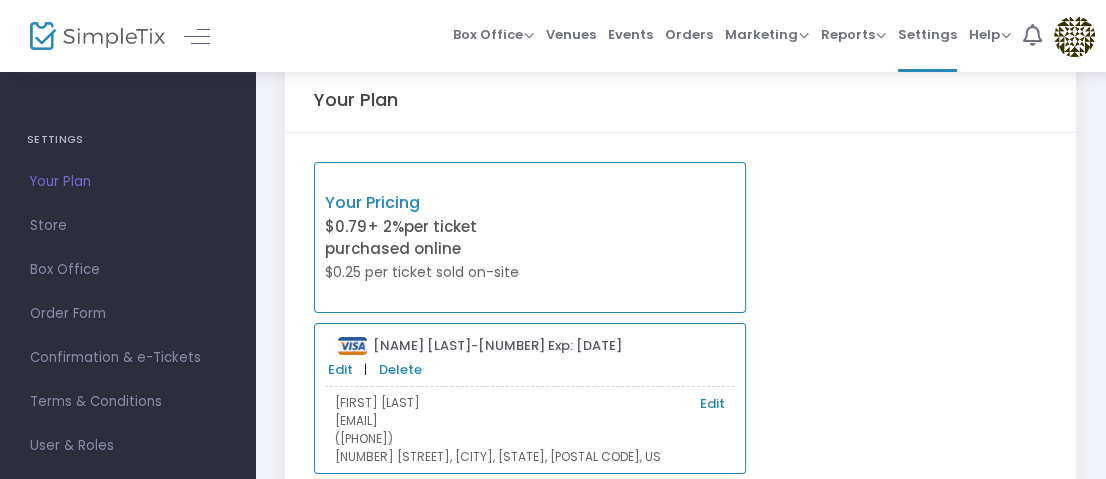 scroll, scrollTop: 0, scrollLeft: 0, axis: both 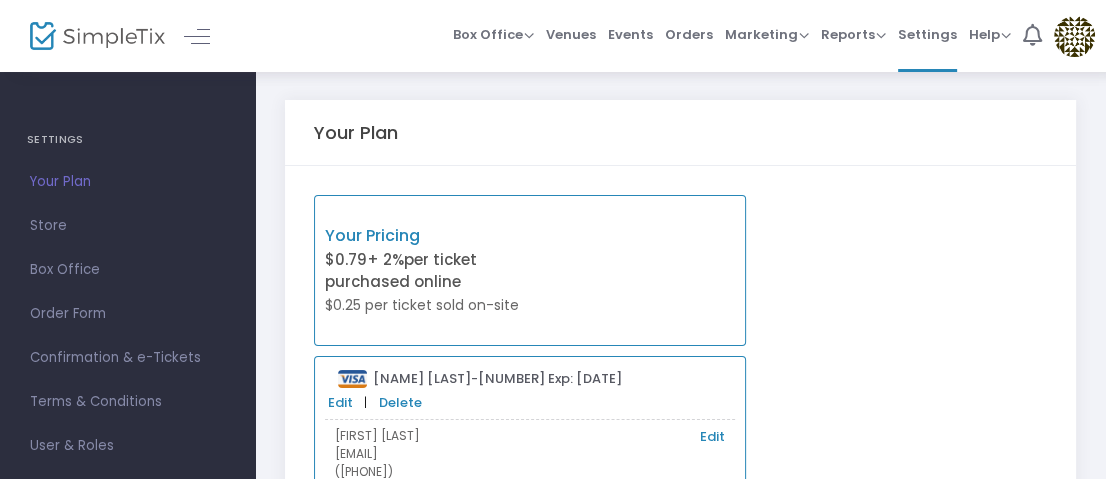 click on "Store" at bounding box center [127, 226] 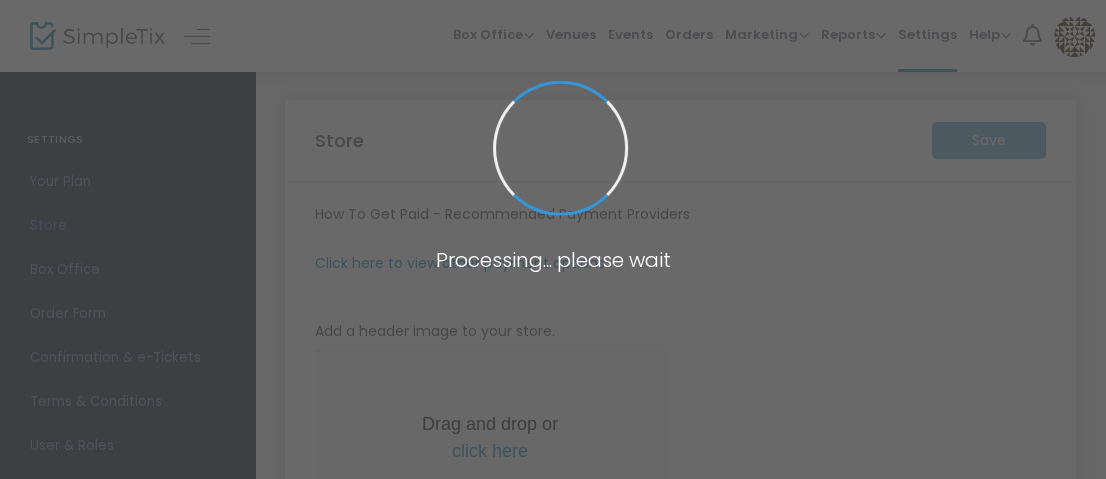 type on "https://[PERSON]" 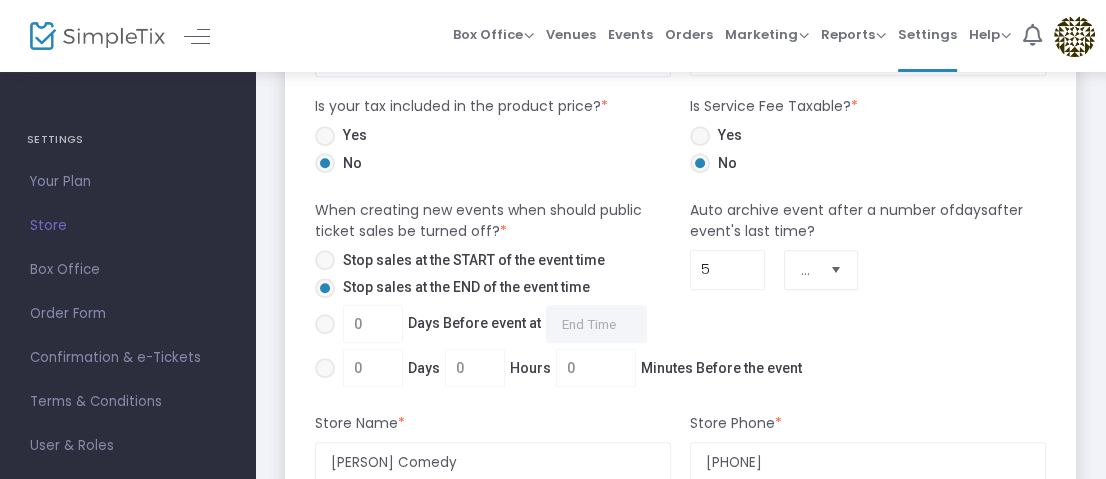 scroll, scrollTop: 1000, scrollLeft: 0, axis: vertical 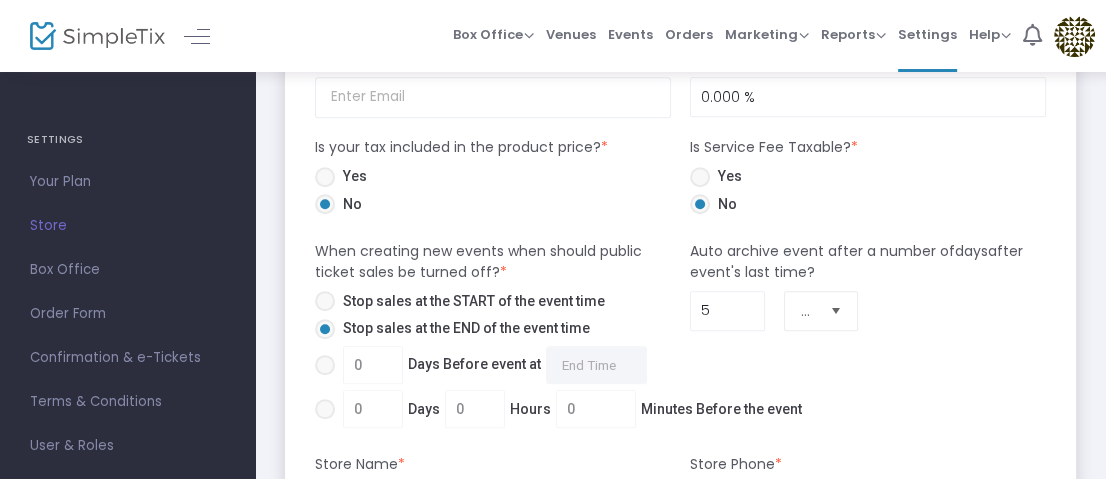 click at bounding box center (325, 409) 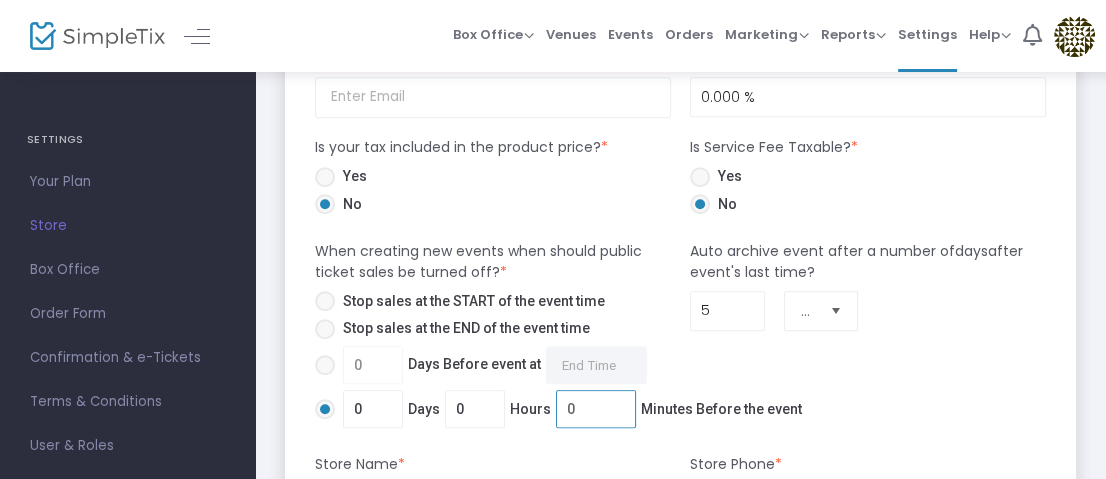 click on "0" at bounding box center (596, 409) 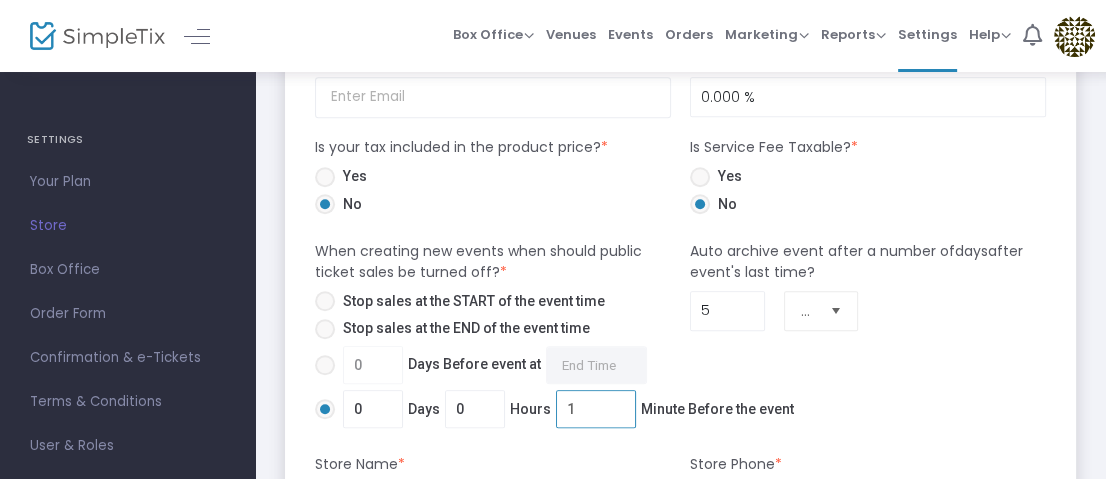 type on "1" 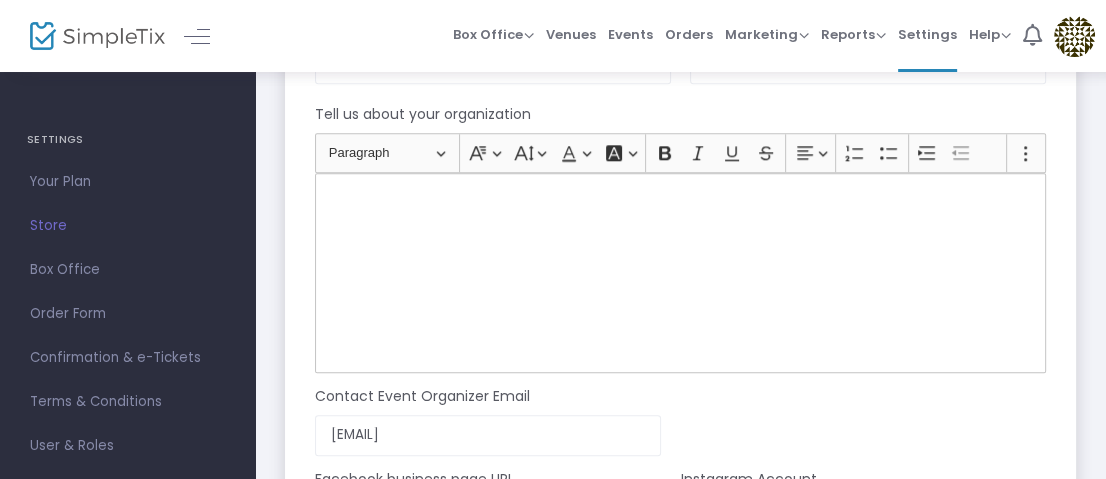 scroll, scrollTop: 1400, scrollLeft: 0, axis: vertical 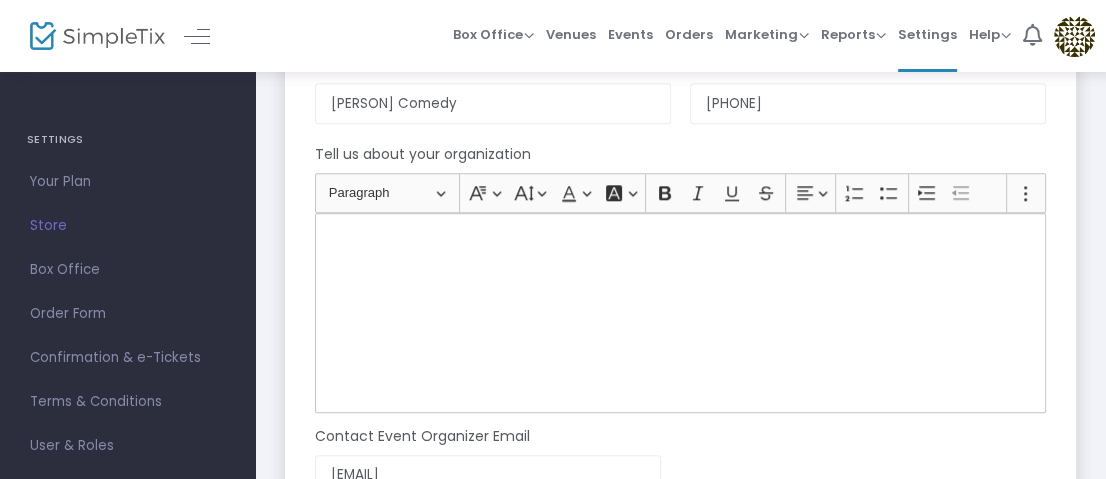 click 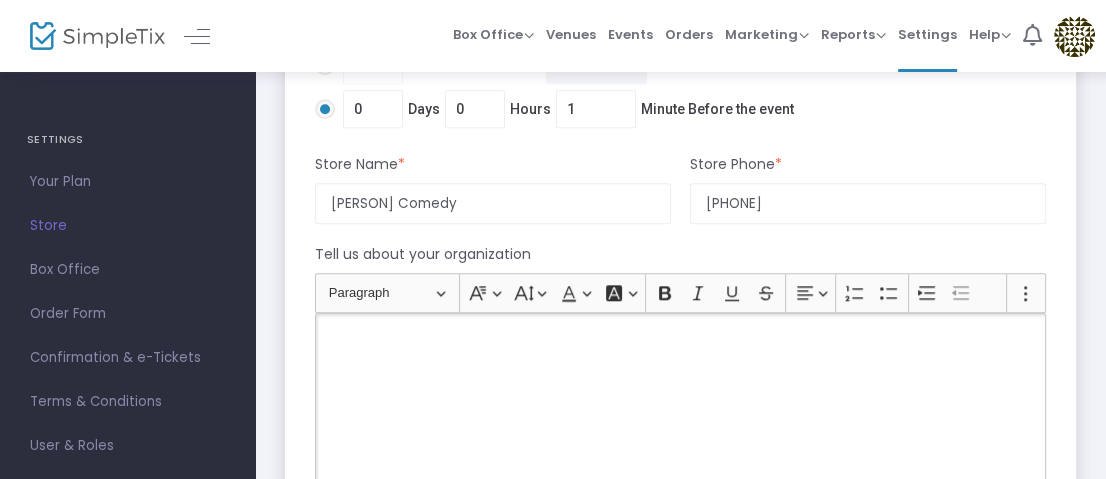 scroll, scrollTop: 1400, scrollLeft: 0, axis: vertical 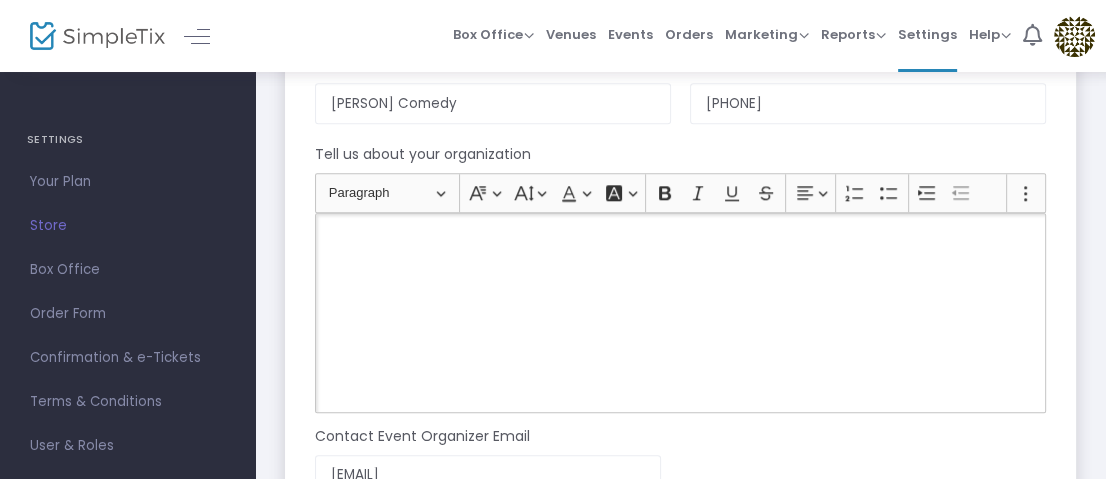click 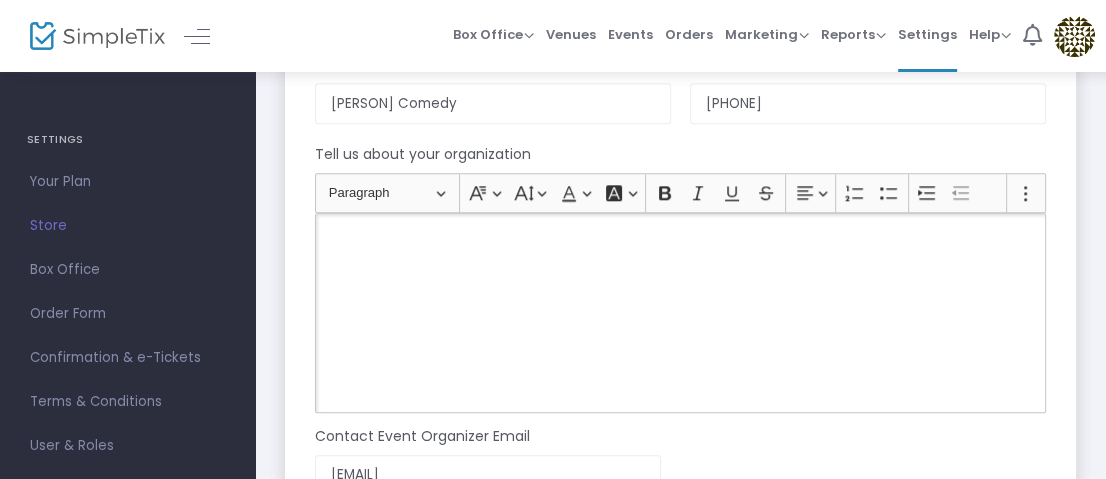 type 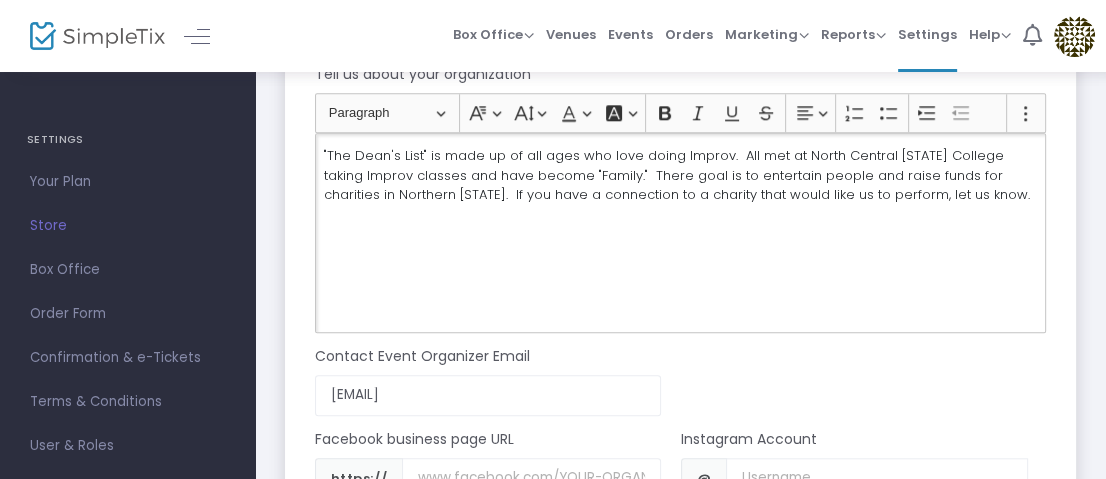 scroll, scrollTop: 1600, scrollLeft: 0, axis: vertical 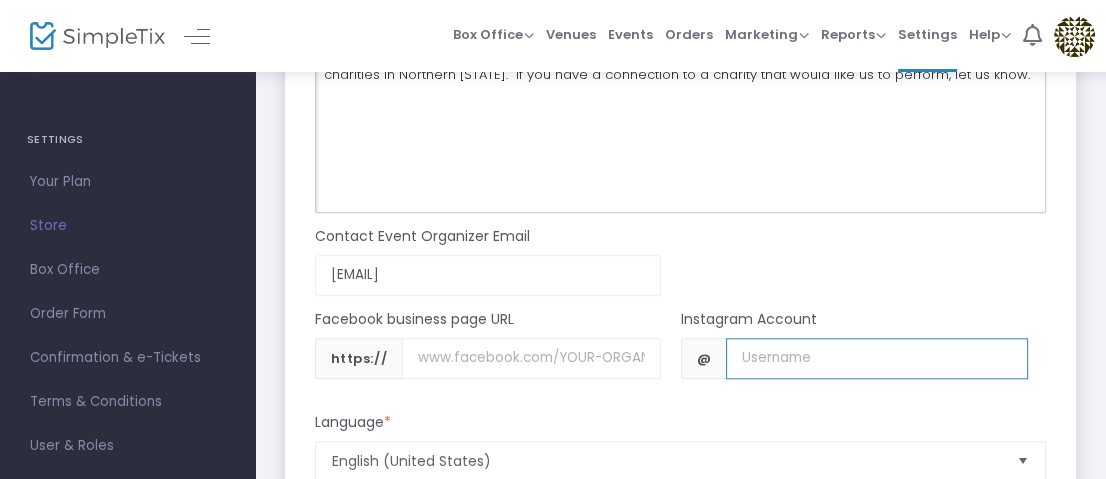 click 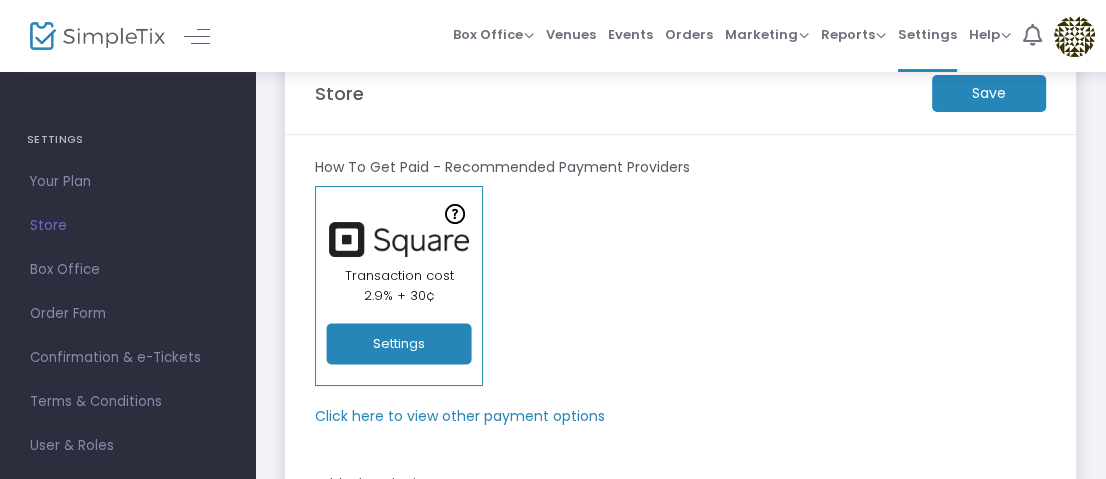 scroll, scrollTop: 0, scrollLeft: 0, axis: both 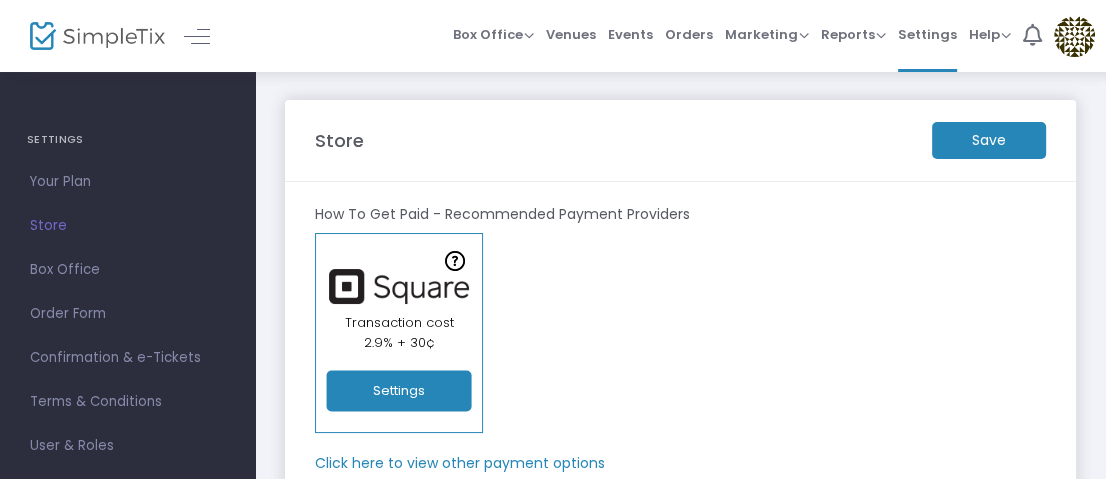 click on "Save" 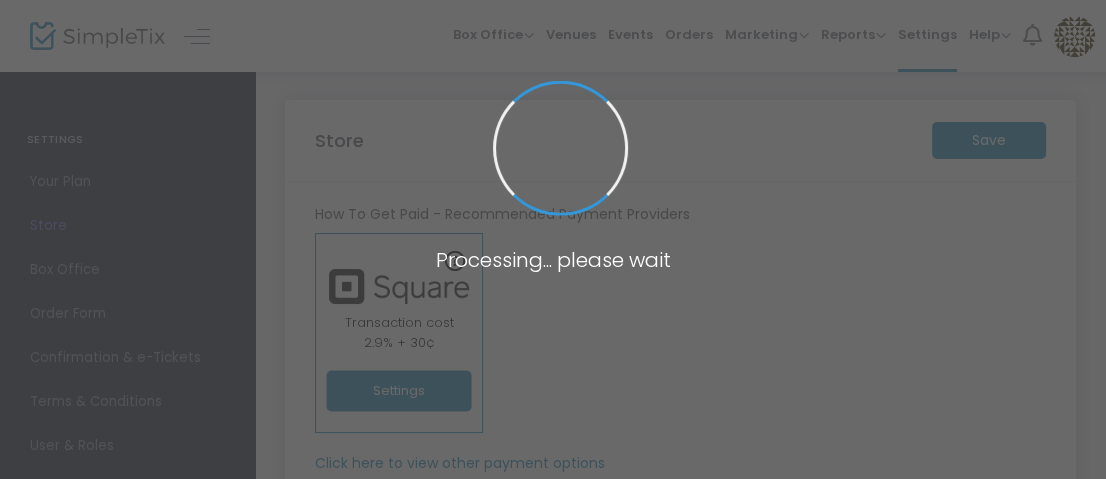 type on "5" 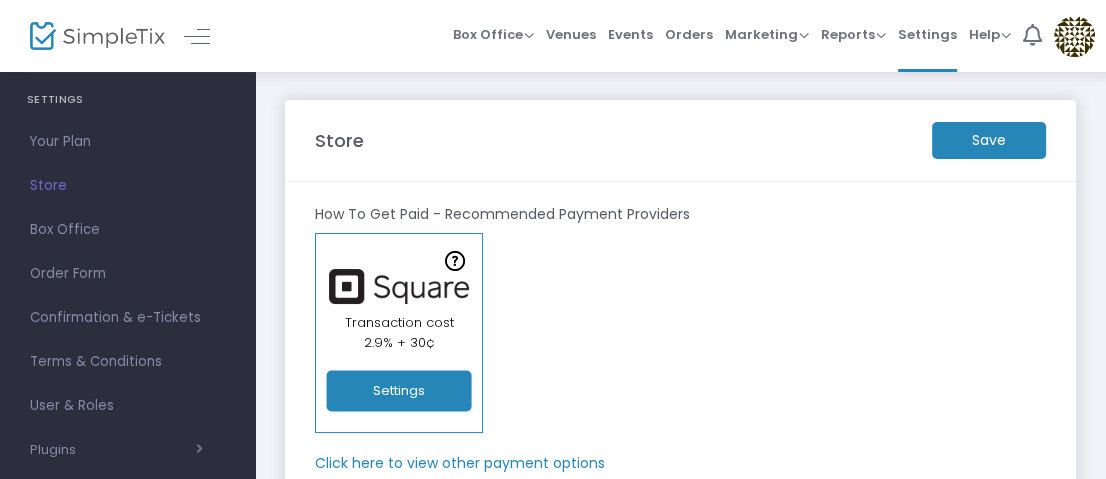 scroll, scrollTop: 0, scrollLeft: 0, axis: both 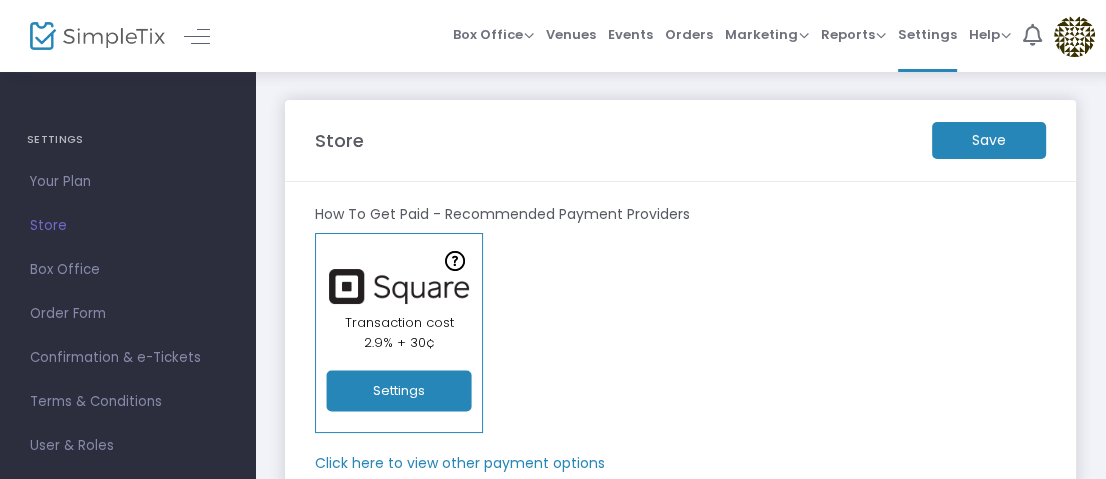 click on "Box Office" at bounding box center (127, 270) 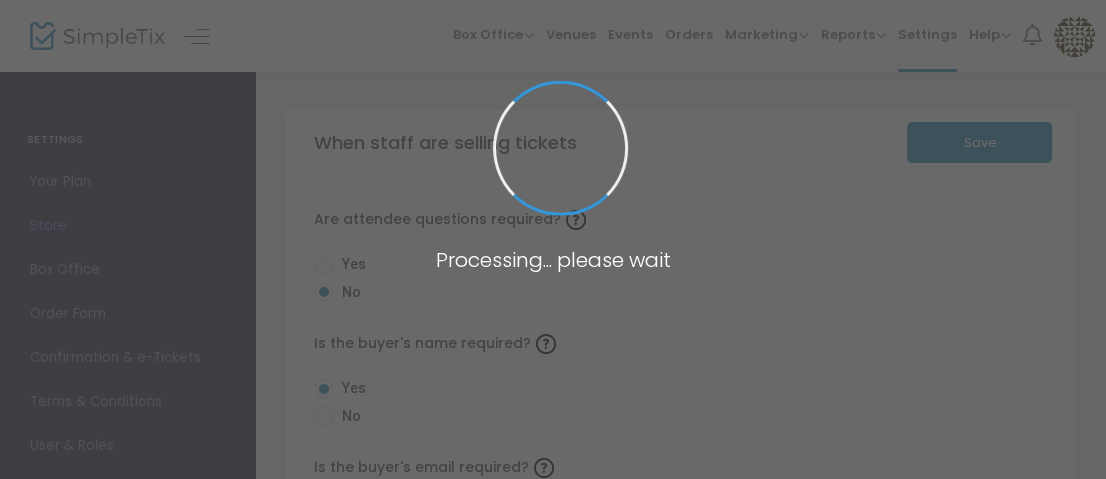 radio on "false" 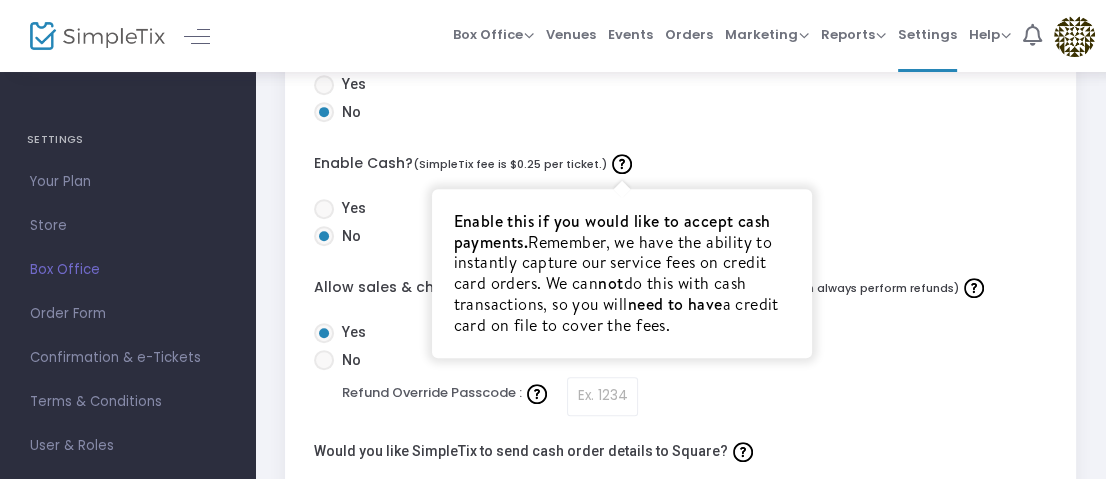 scroll, scrollTop: 1000, scrollLeft: 0, axis: vertical 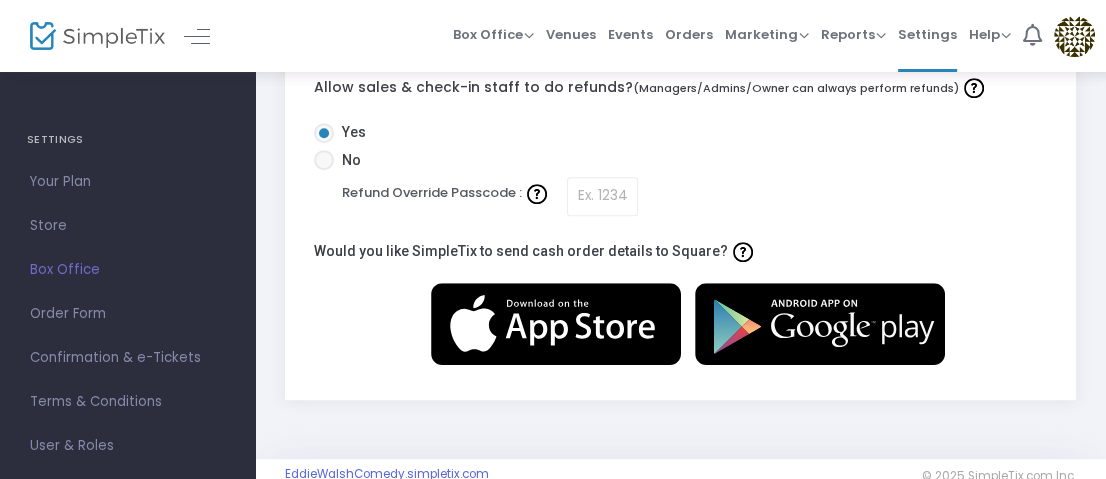 click on "Confirmation & e-Tickets" at bounding box center [127, 358] 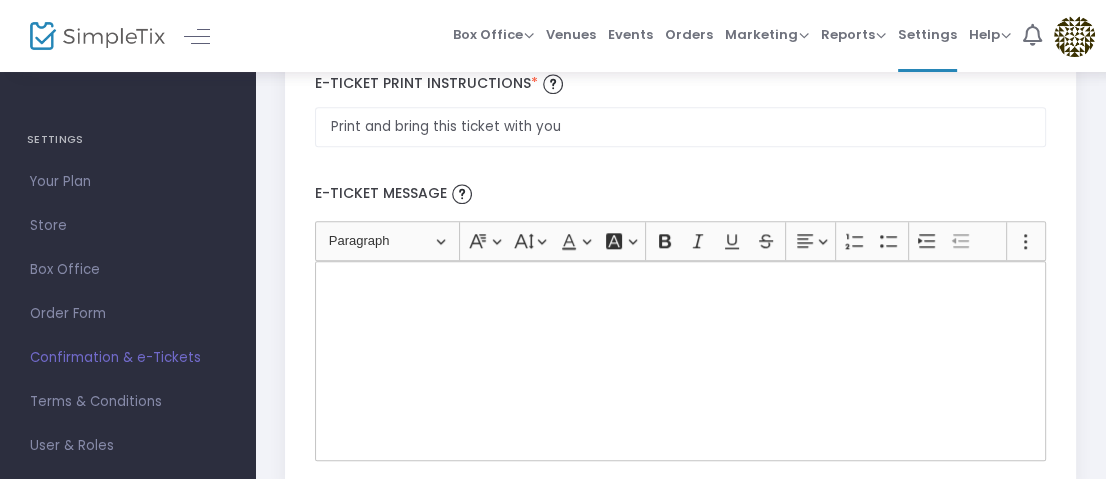 scroll, scrollTop: 1331, scrollLeft: 0, axis: vertical 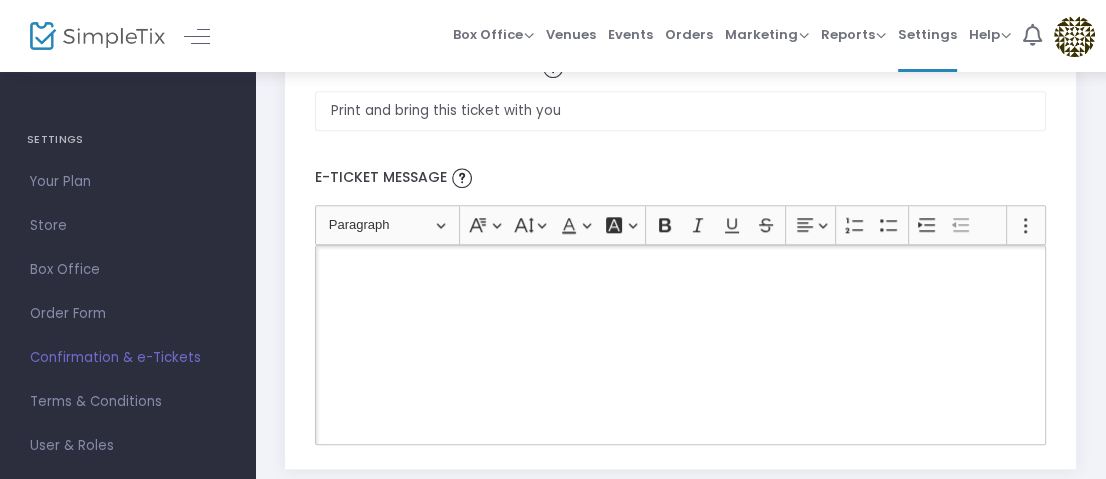 click 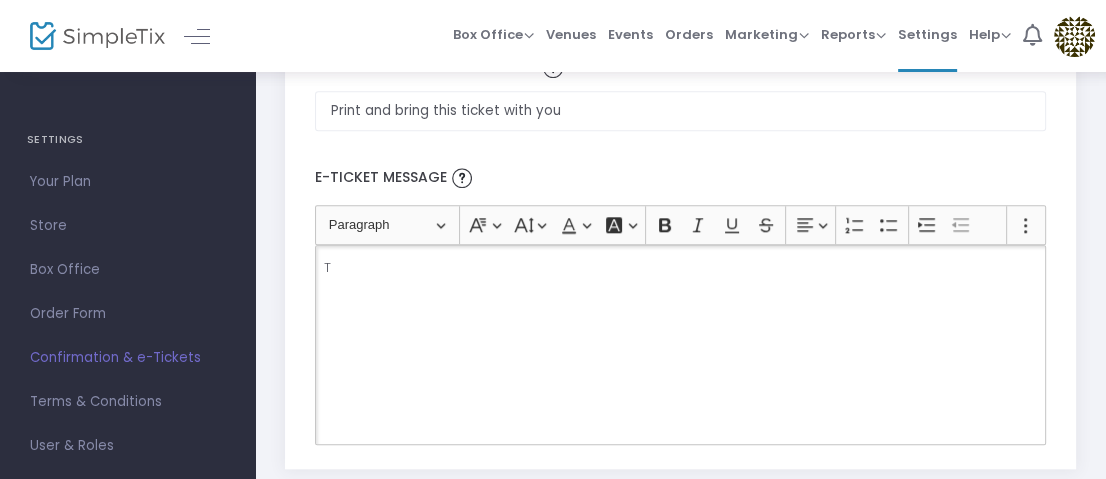 type 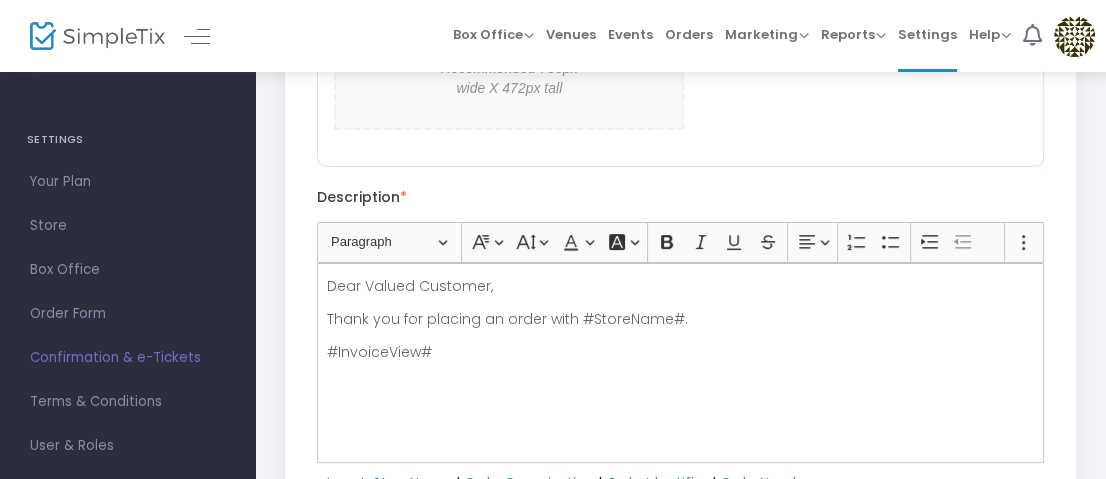 scroll, scrollTop: 431, scrollLeft: 0, axis: vertical 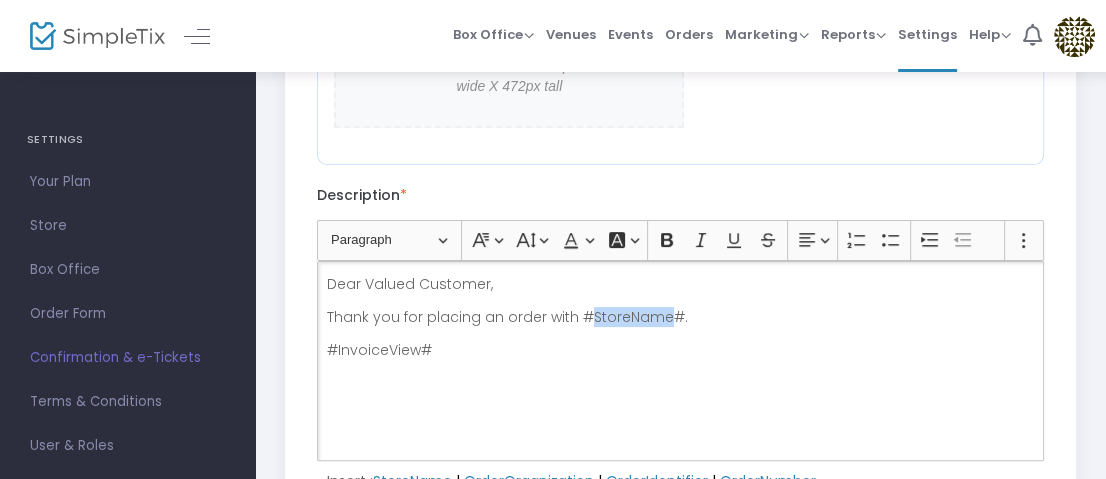drag, startPoint x: 587, startPoint y: 312, endPoint x: 661, endPoint y: 316, distance: 74.10803 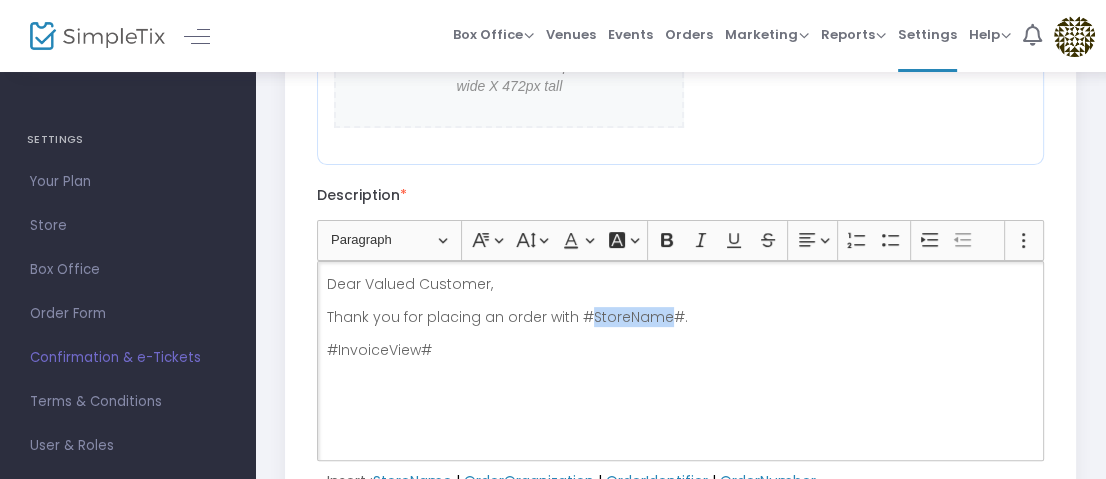 click on "Thank you for placing an order with #StoreName#." at bounding box center [681, 317] 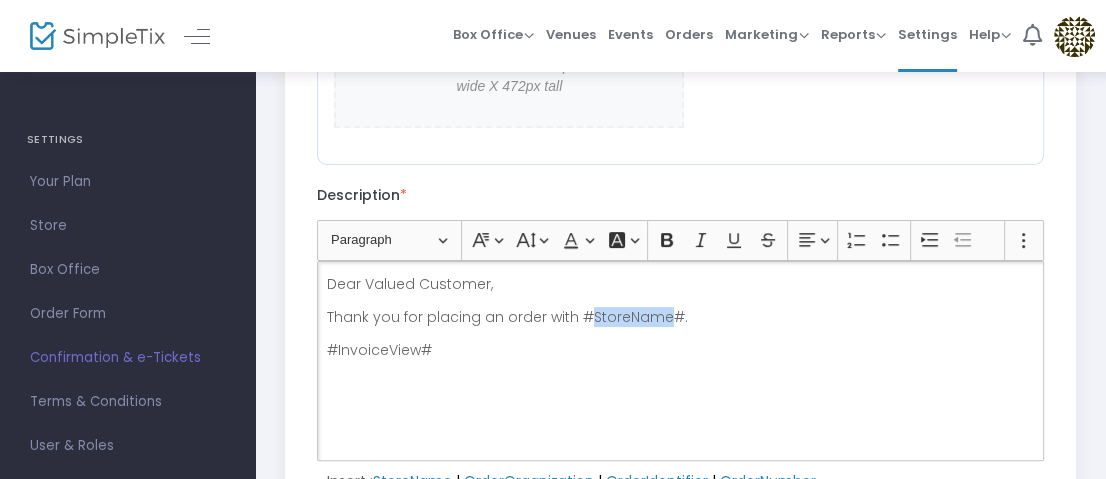 type 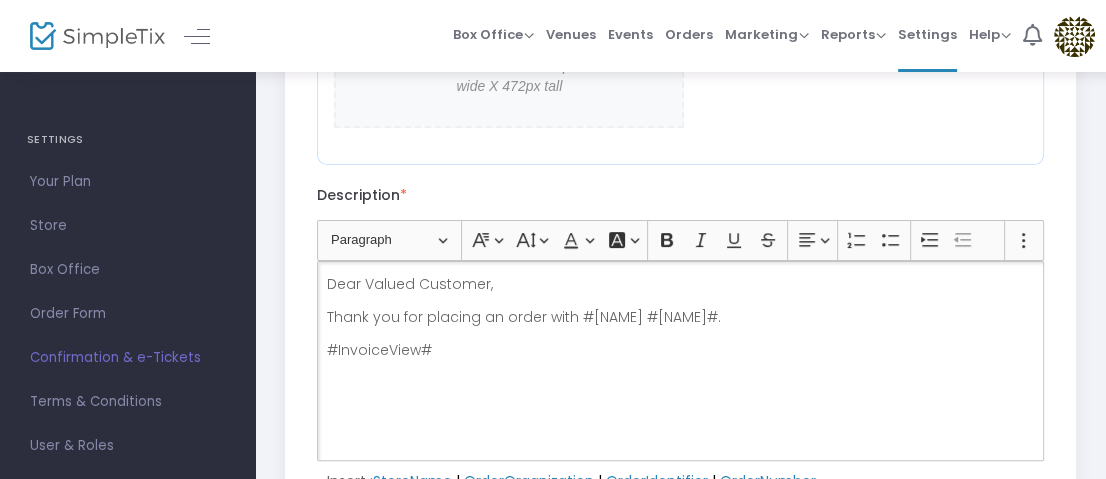 click on "#InvoiceView#" at bounding box center (681, 350) 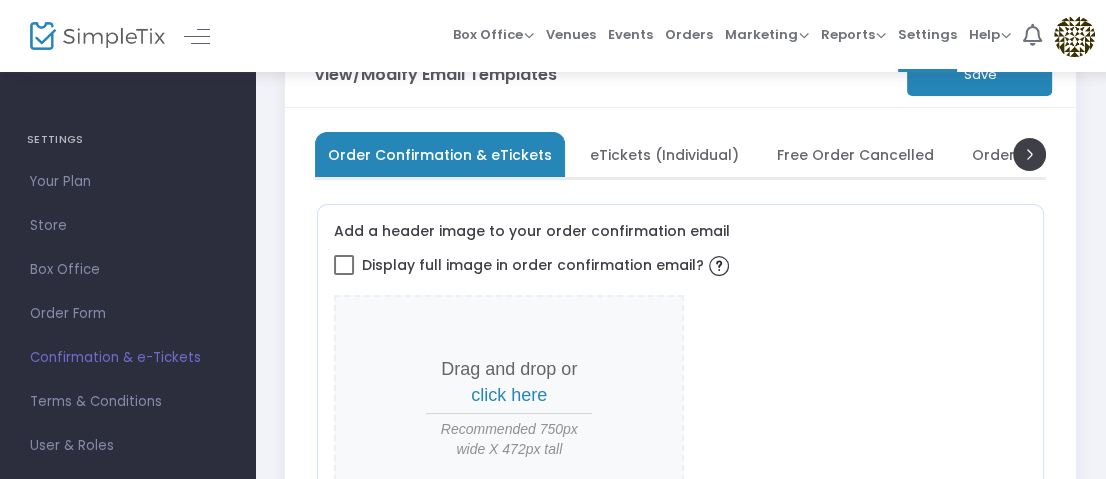 scroll, scrollTop: 31, scrollLeft: 0, axis: vertical 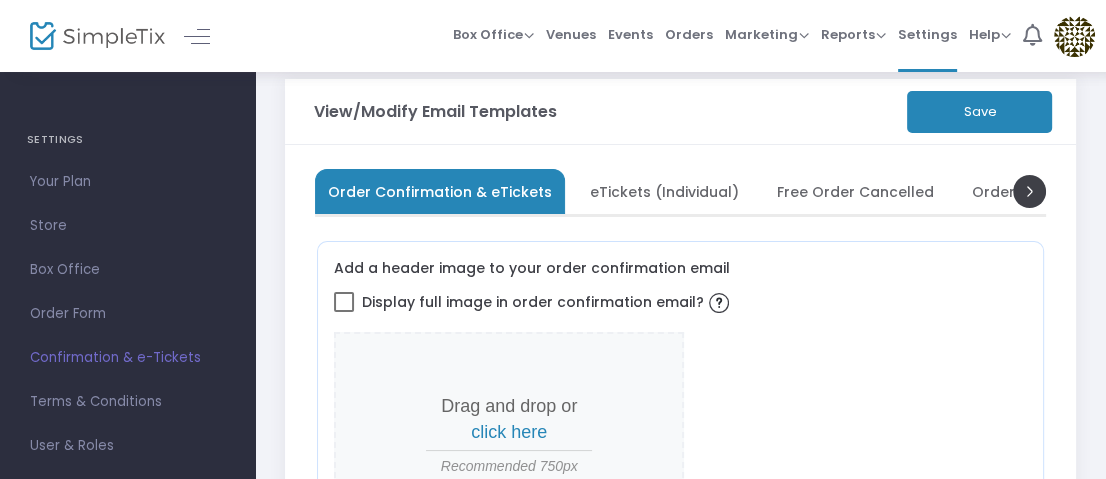 click on "eTickets (Individual)" at bounding box center (664, 191) 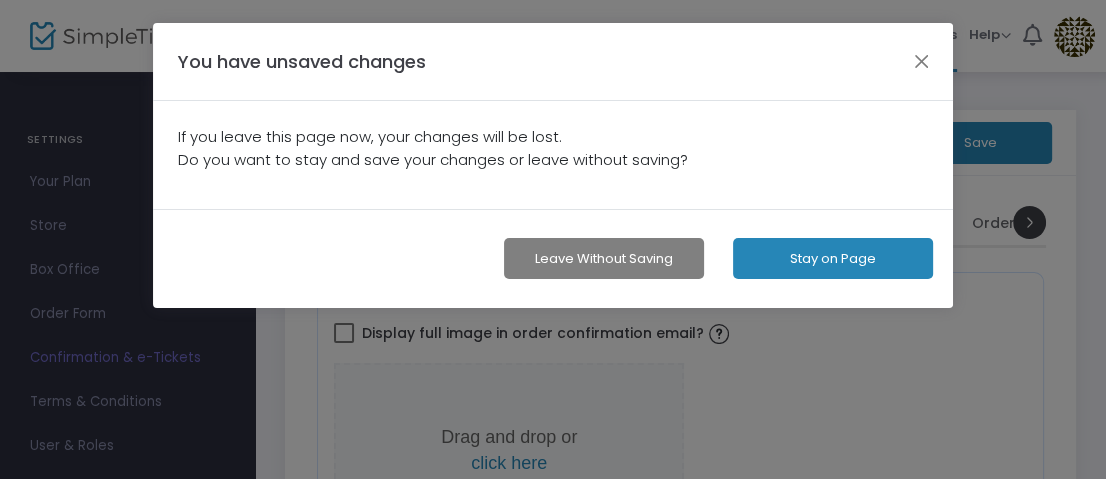 scroll, scrollTop: 0, scrollLeft: 0, axis: both 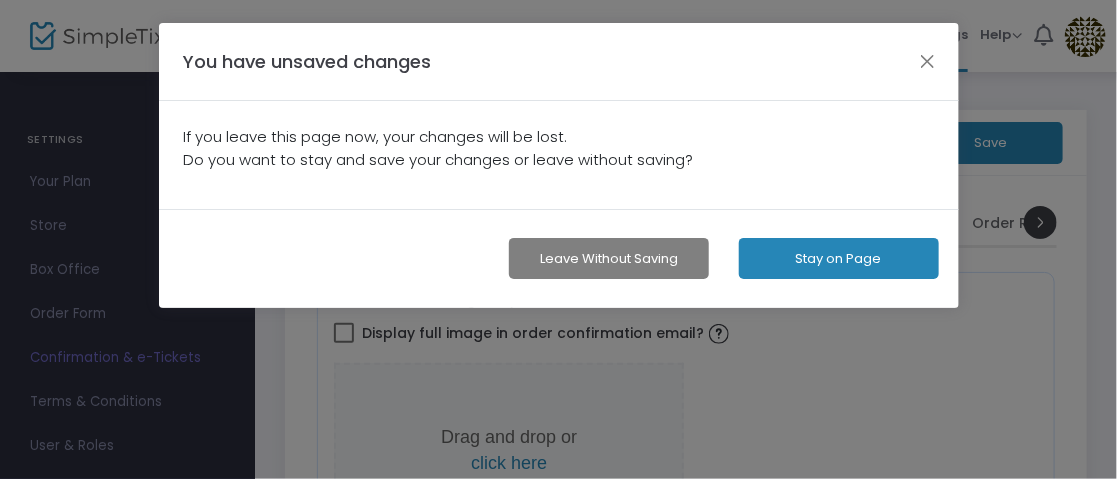 click on "Stay on Page" 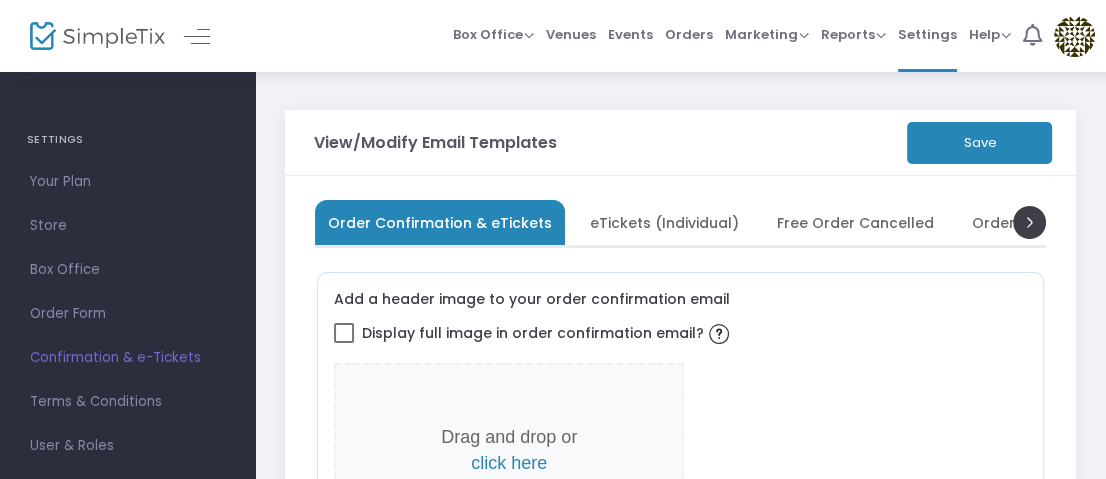 click on "Save" 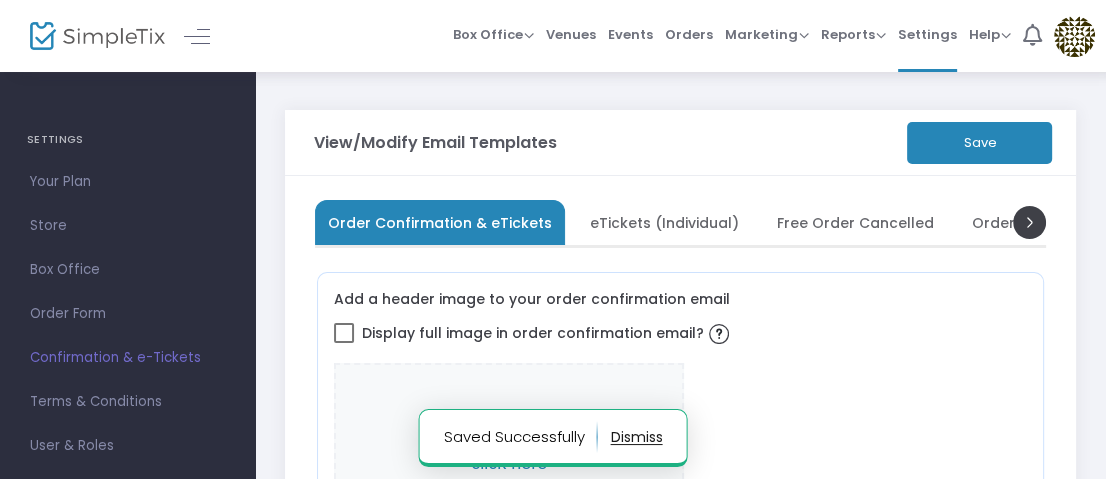 click on "eTickets (Individual)" at bounding box center (664, 222) 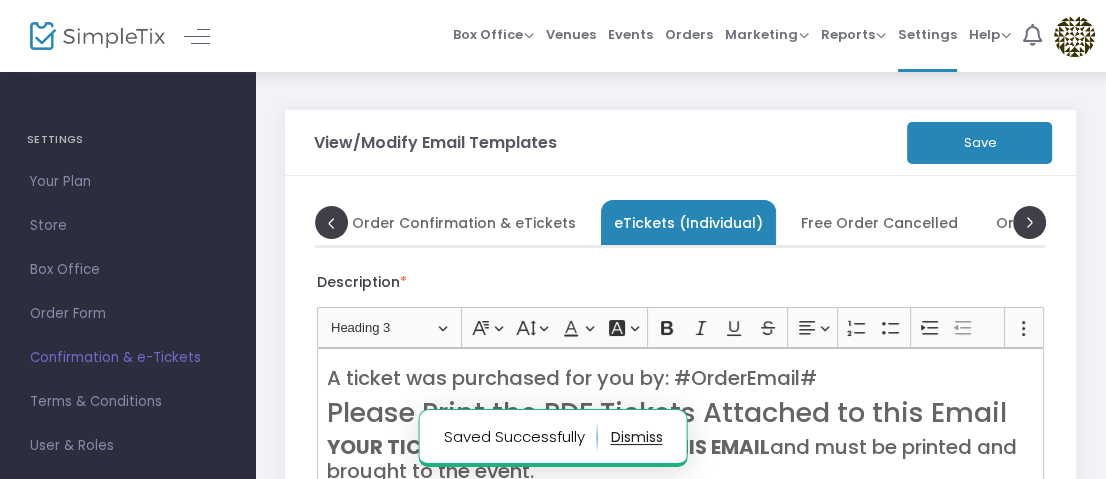 scroll, scrollTop: 0, scrollLeft: 19, axis: horizontal 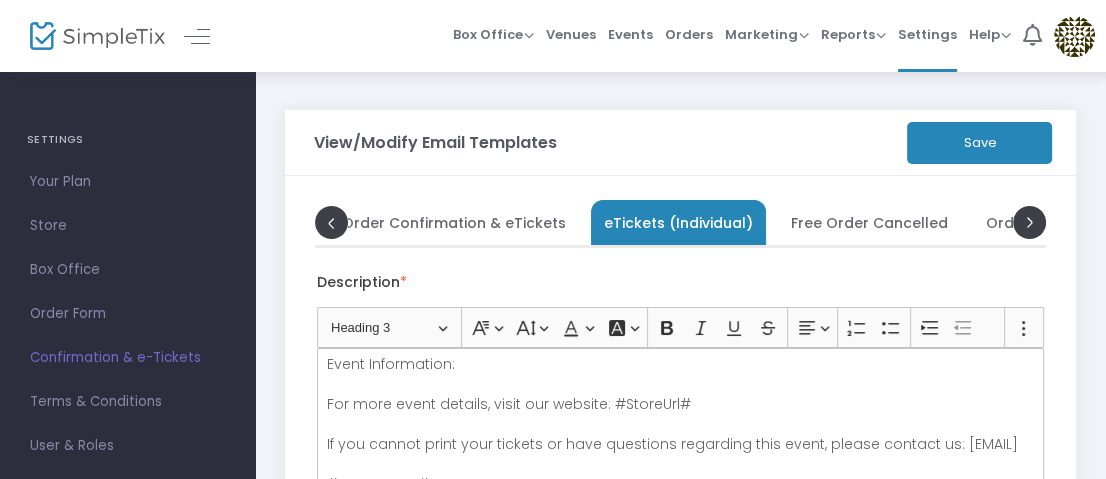 click on "Events" at bounding box center [630, 34] 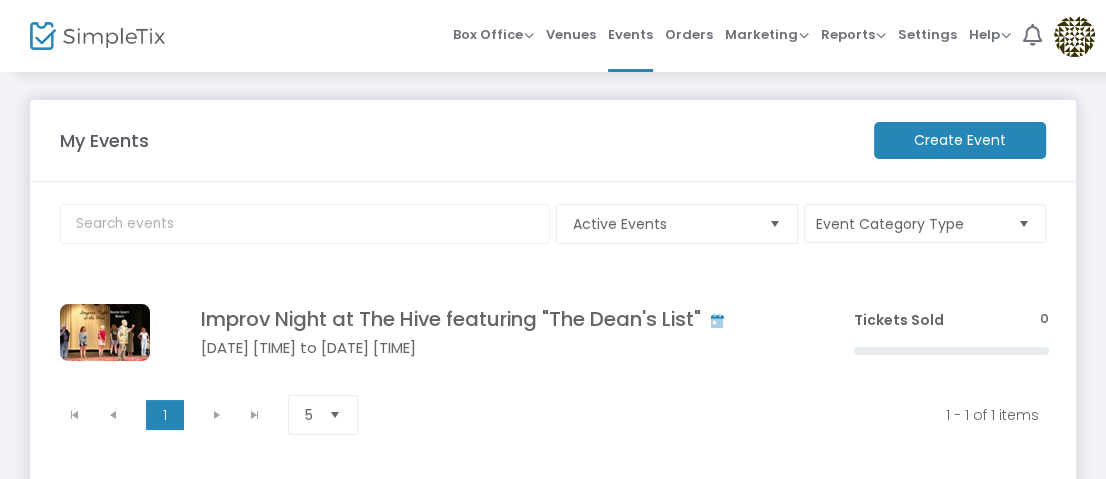 click on "Improv Night at The Hive featuring "The Dean's List"" 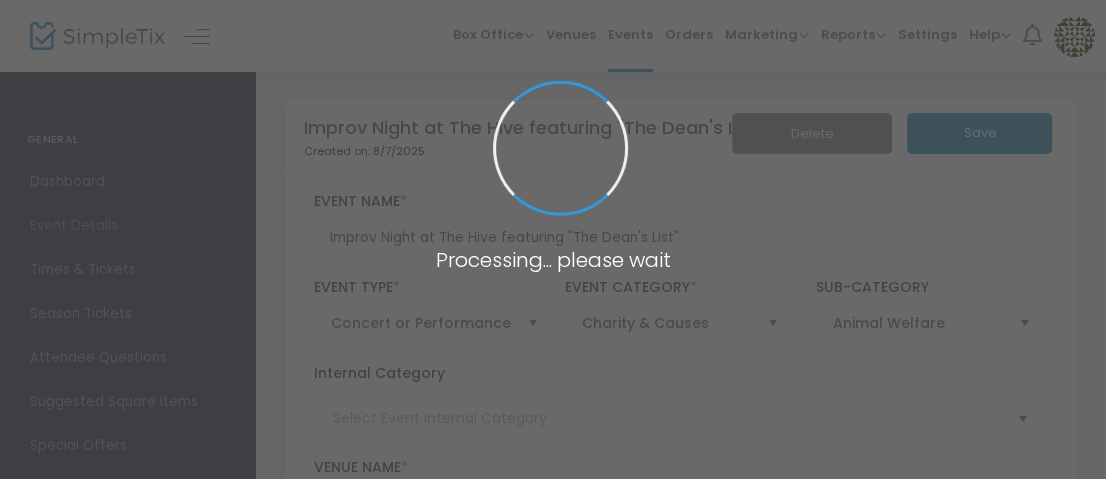 type on "Improv" 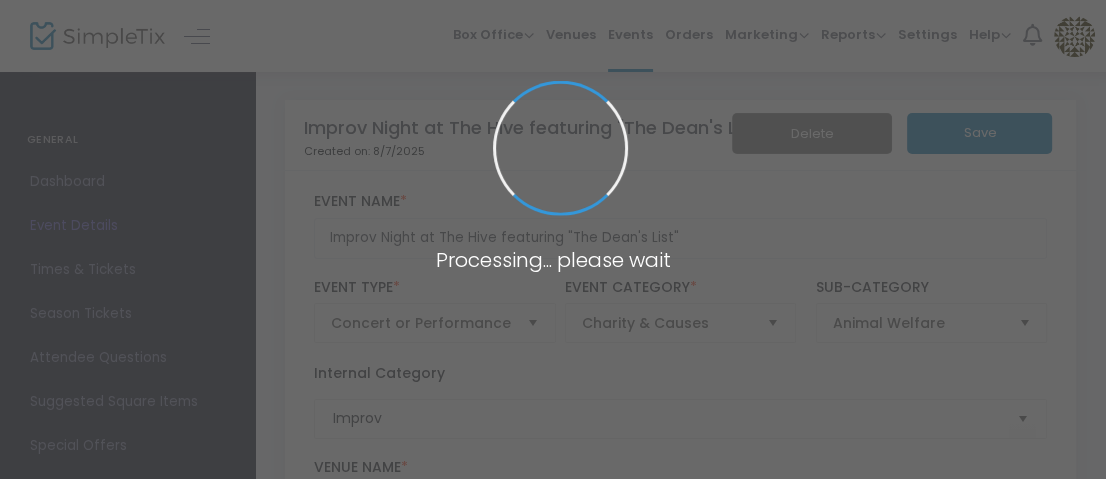 type on "The Hive" 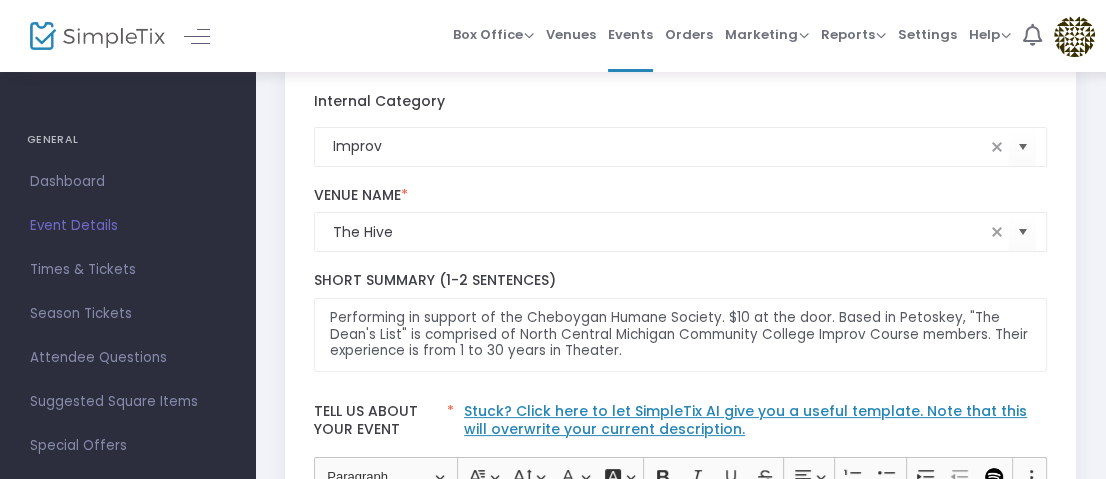 scroll, scrollTop: 300, scrollLeft: 0, axis: vertical 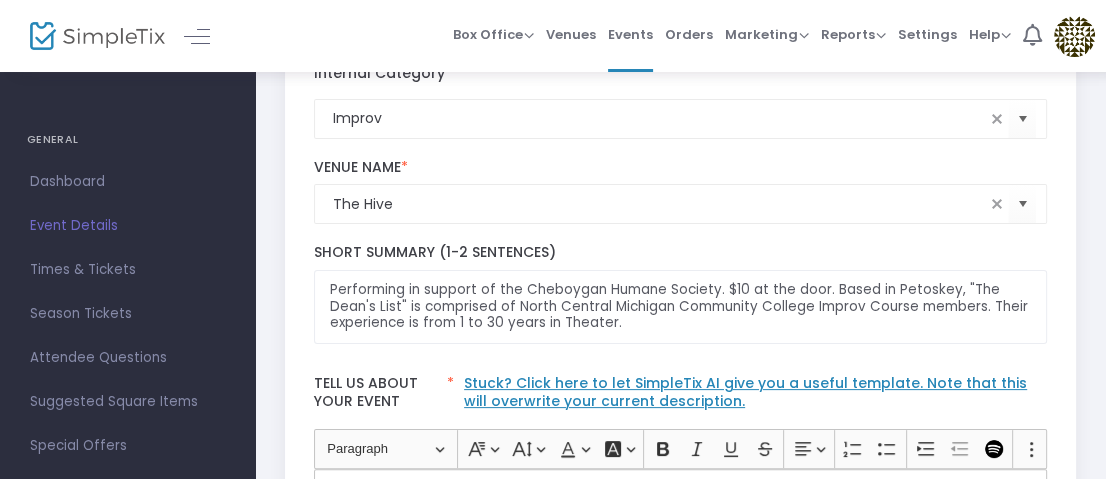 click 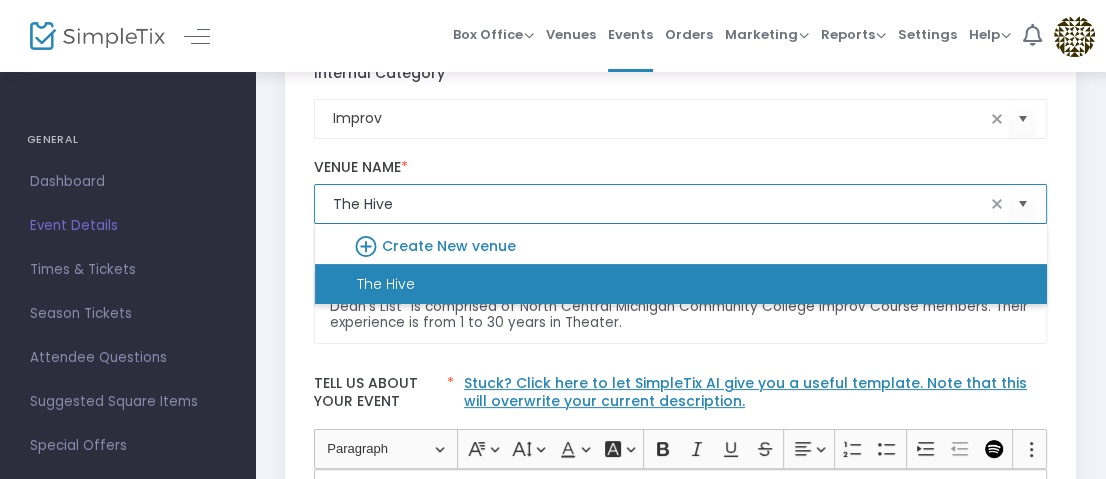 click on "The Hive" at bounding box center (681, 284) 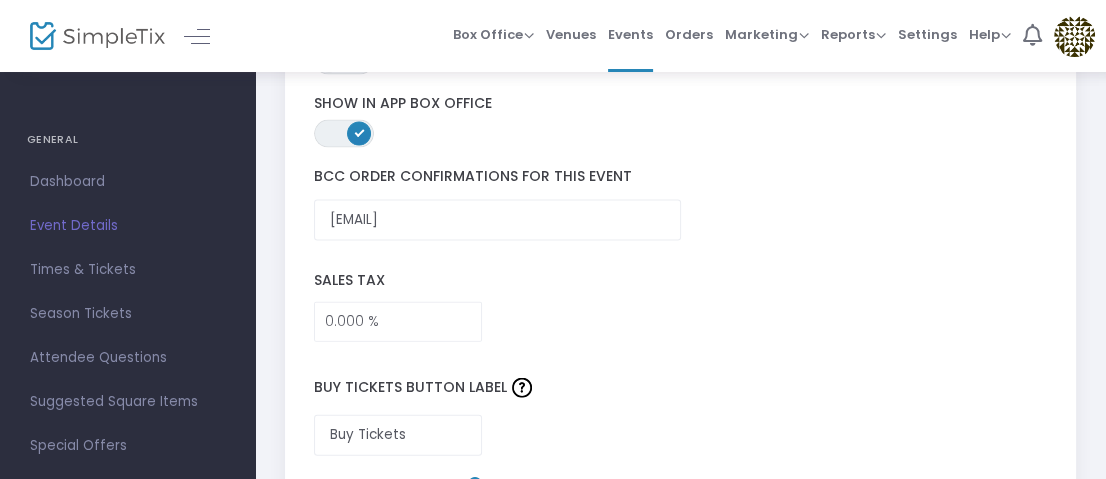 scroll, scrollTop: 3298, scrollLeft: 0, axis: vertical 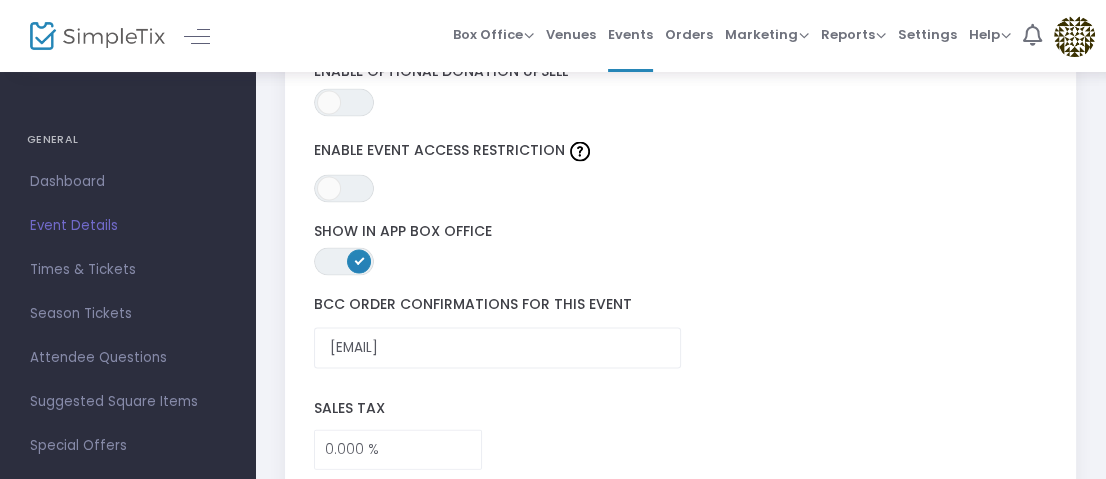click on "Times & Tickets" at bounding box center [127, 270] 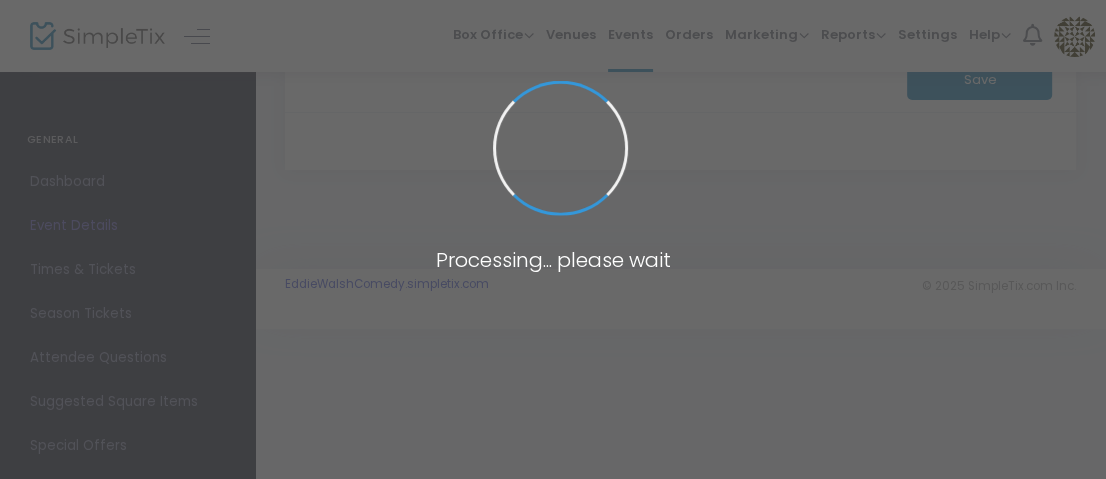 scroll, scrollTop: 0, scrollLeft: 0, axis: both 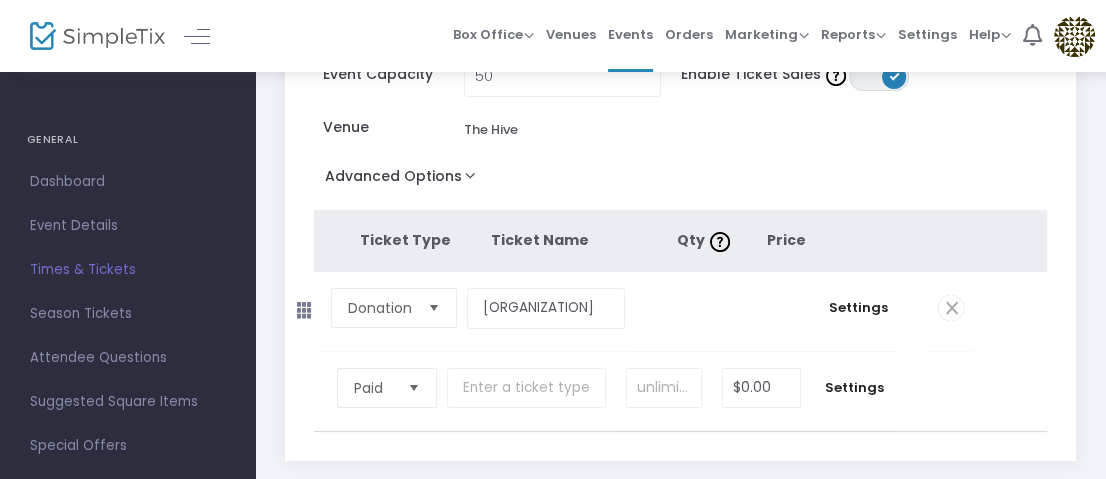 click at bounding box center (434, 308) 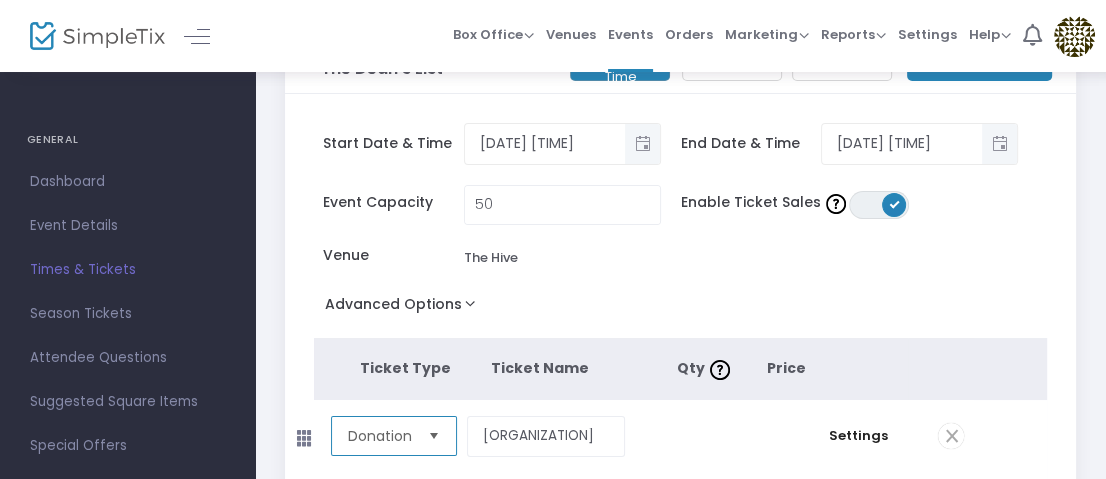scroll, scrollTop: 100, scrollLeft: 0, axis: vertical 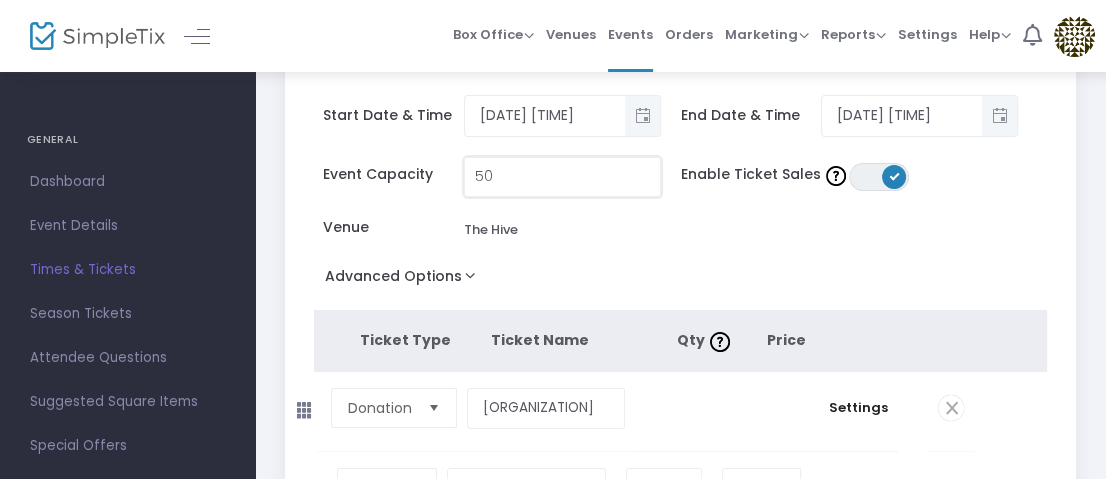 click on "50" at bounding box center [562, 177] 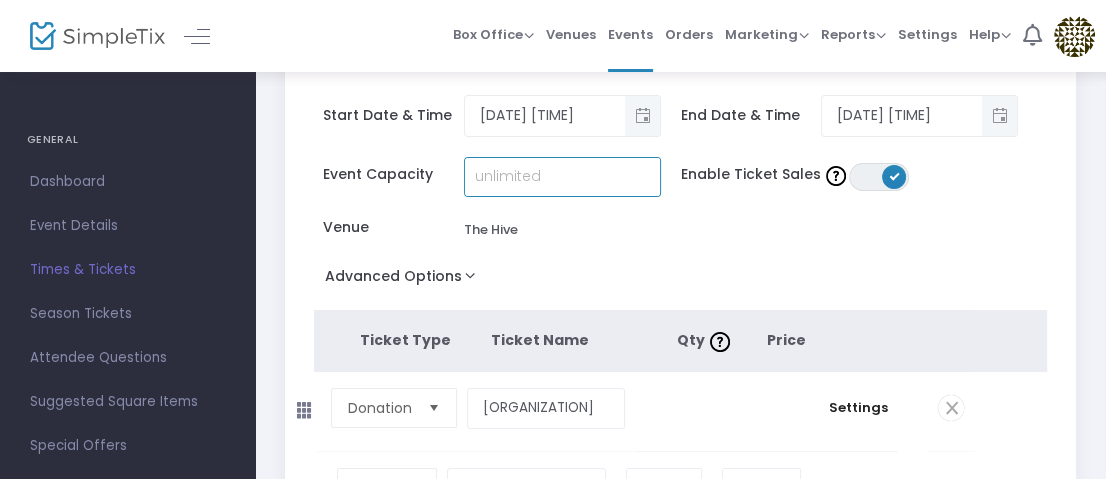 click at bounding box center (562, 177) 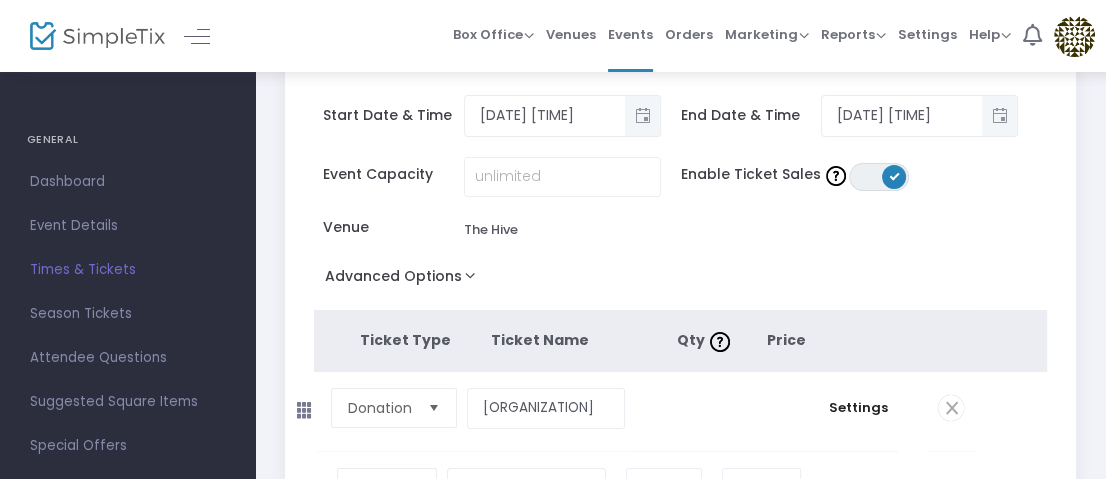 click on "Event Capacity  Enable Ticket Sales  ON OFF Venue  The Hive" 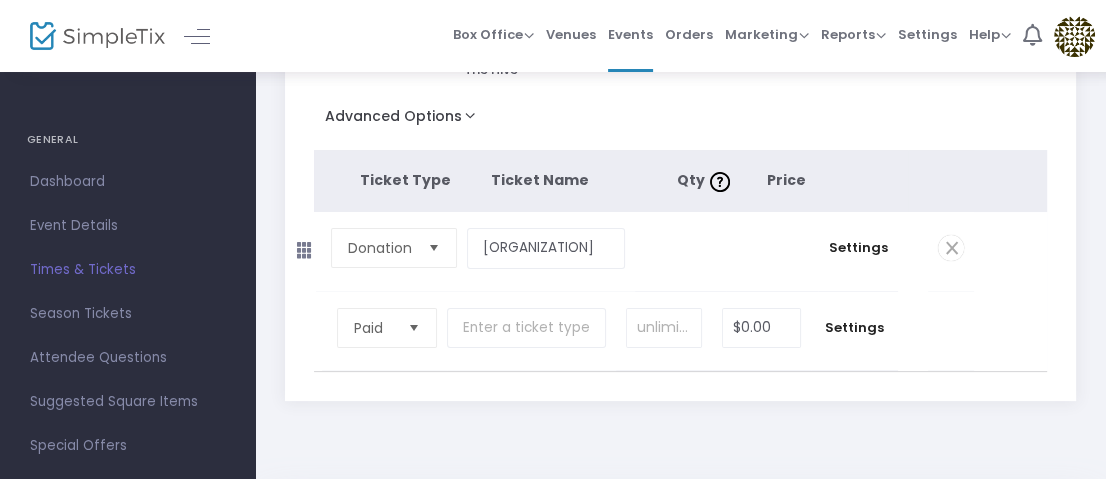 scroll, scrollTop: 300, scrollLeft: 0, axis: vertical 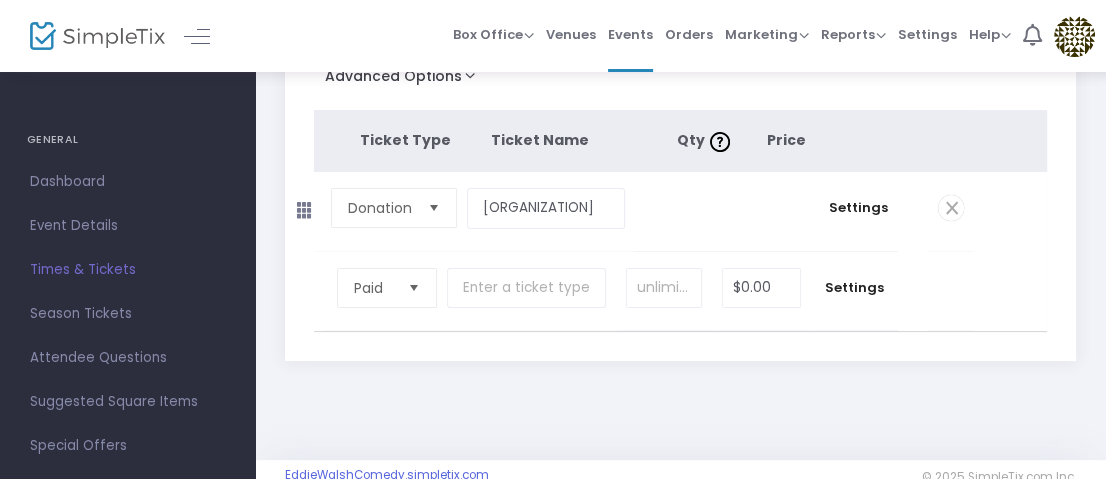 click at bounding box center [434, 208] 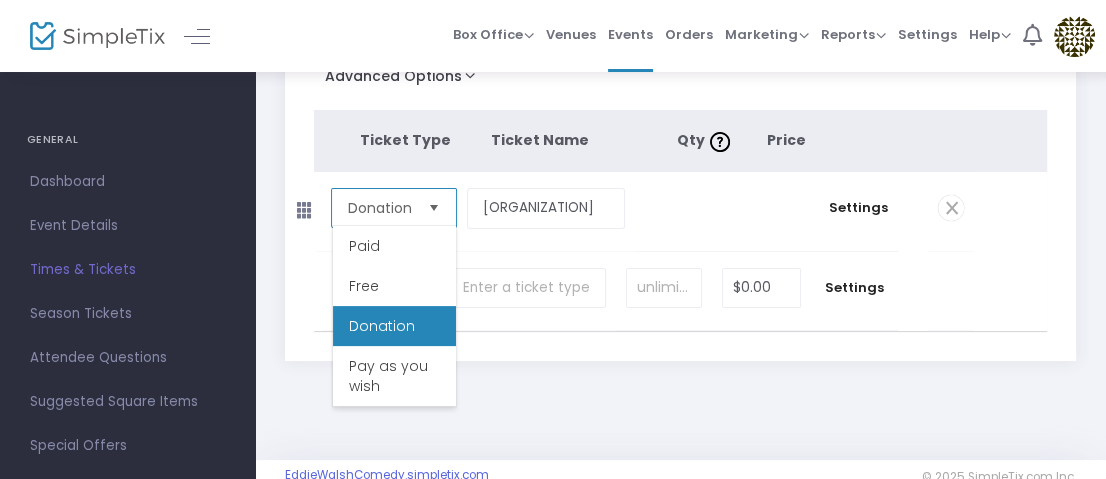 click on "Paid" at bounding box center [394, 246] 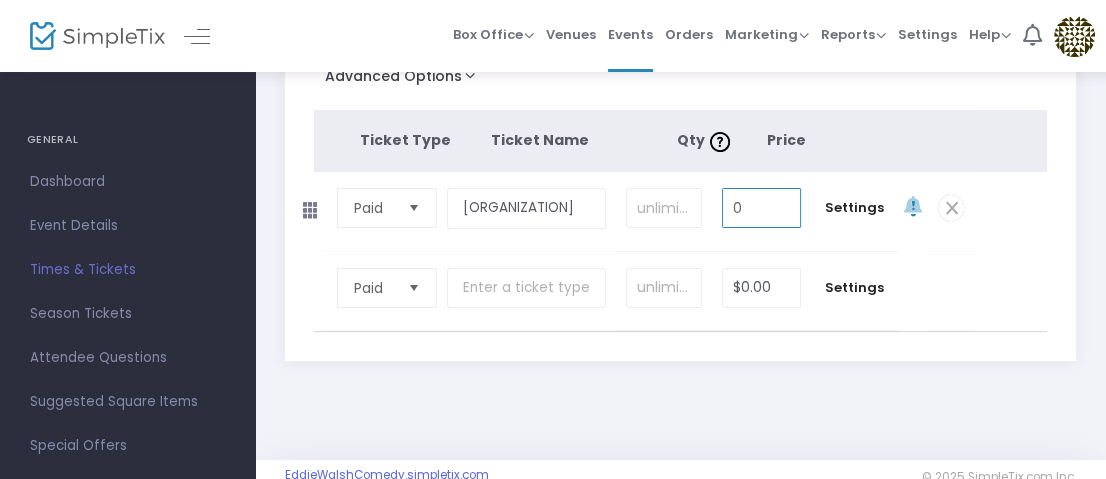 click on "0" at bounding box center [761, 208] 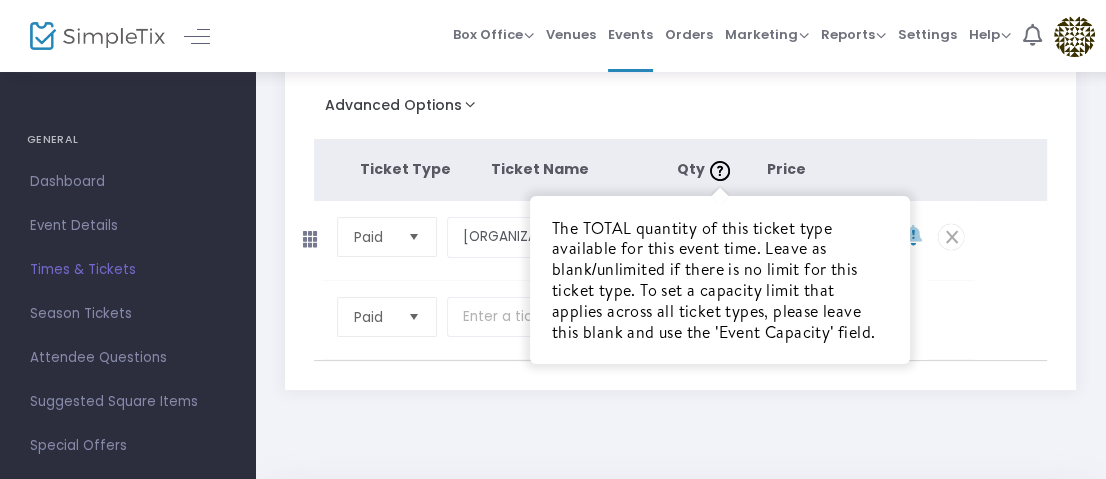 scroll, scrollTop: 300, scrollLeft: 0, axis: vertical 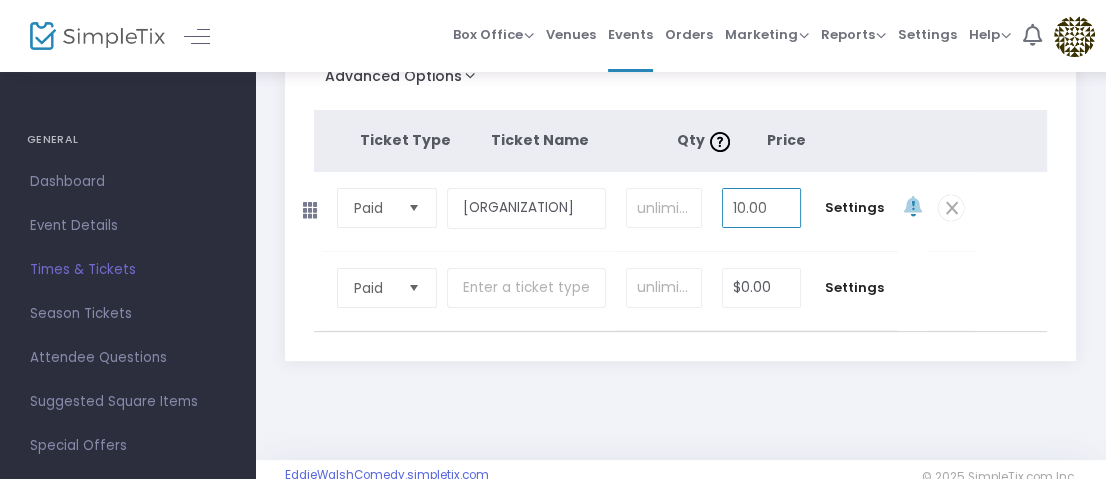 click at bounding box center (414, 288) 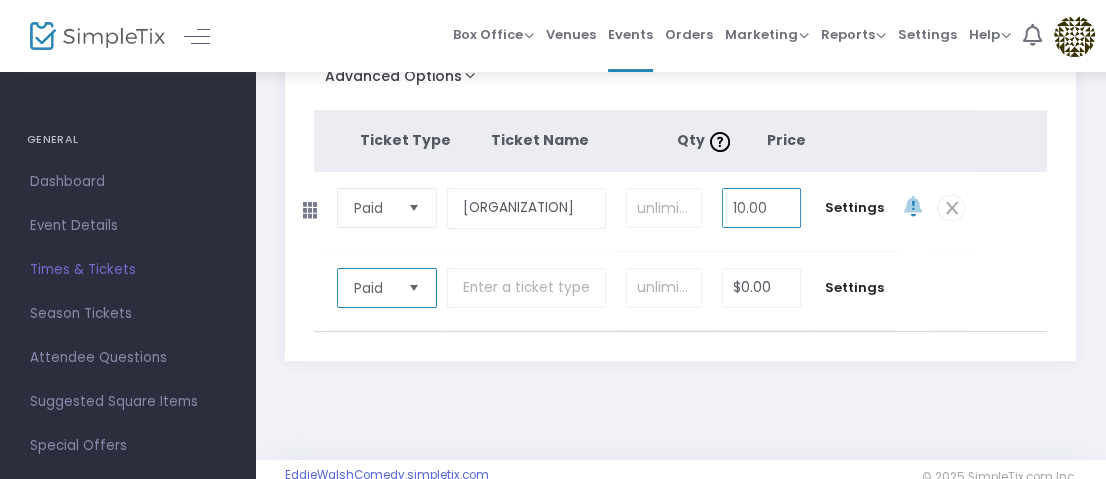 type on "$10.00" 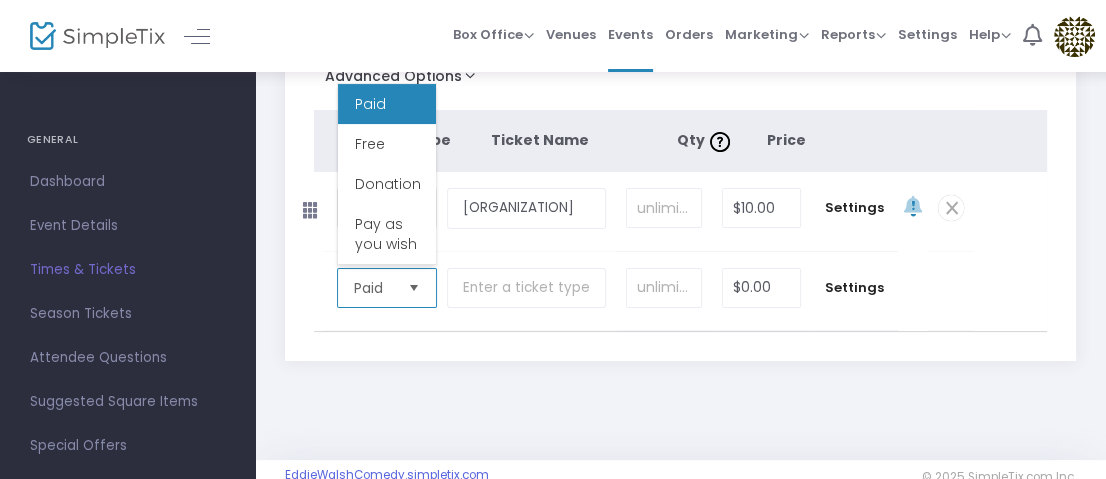 click on "Donation" at bounding box center (387, 184) 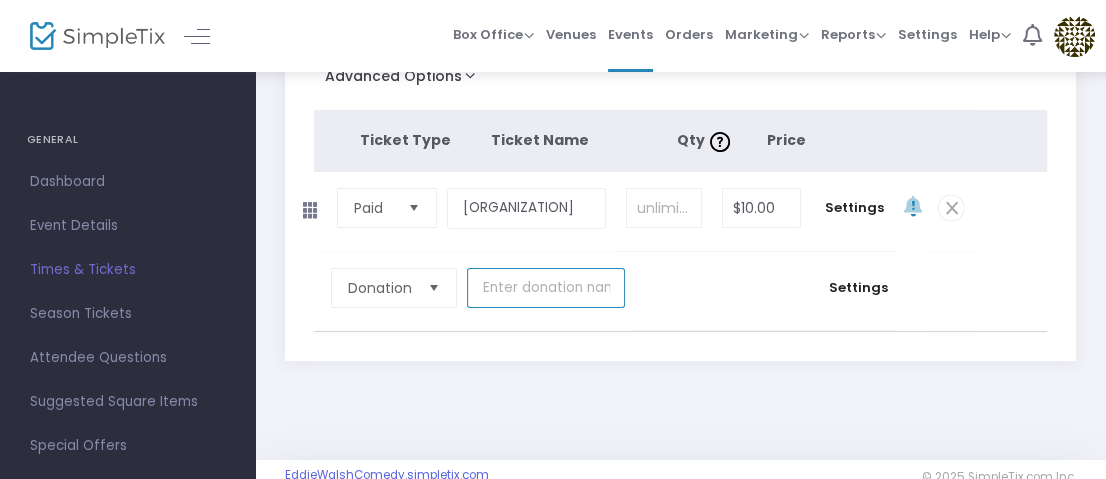 click at bounding box center [546, 288] 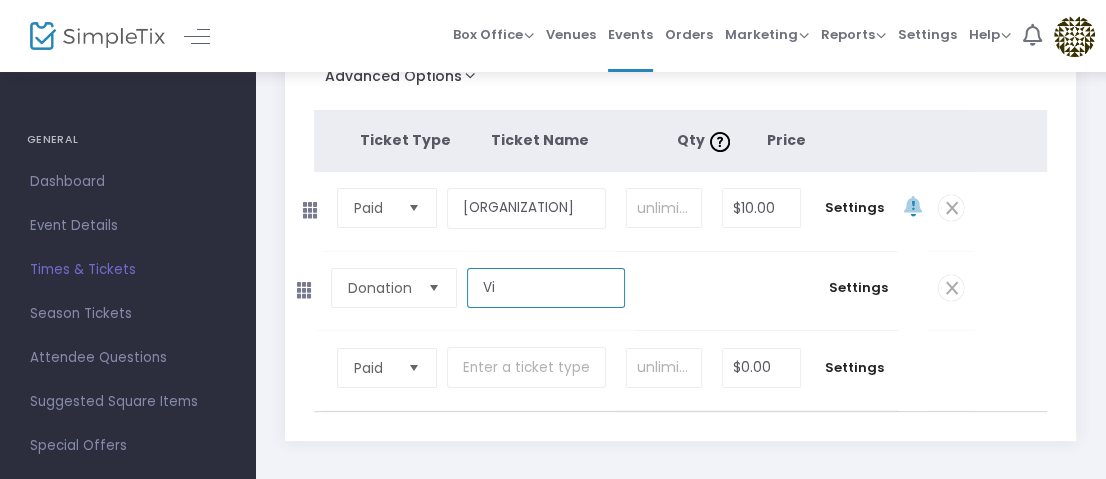 type on "V" 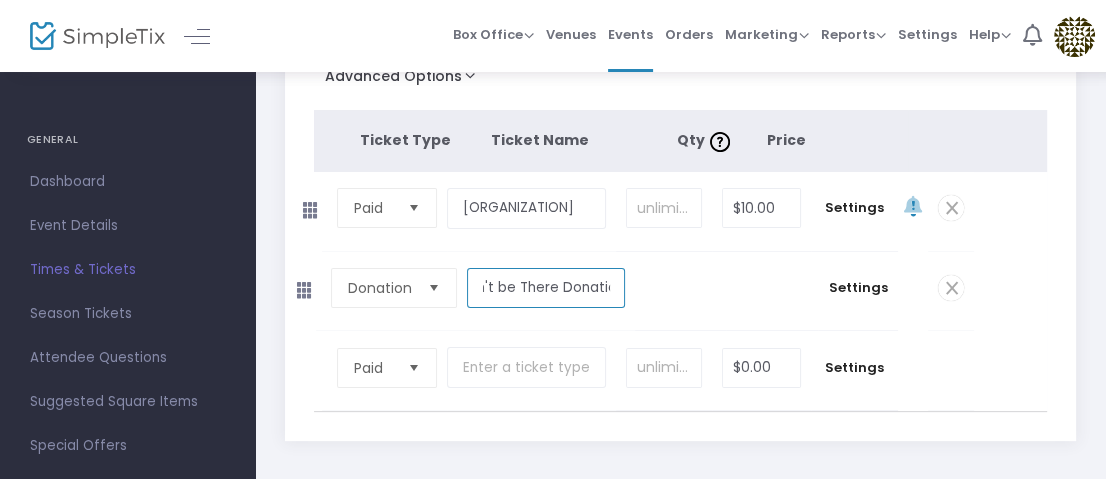 scroll, scrollTop: 0, scrollLeft: 35, axis: horizontal 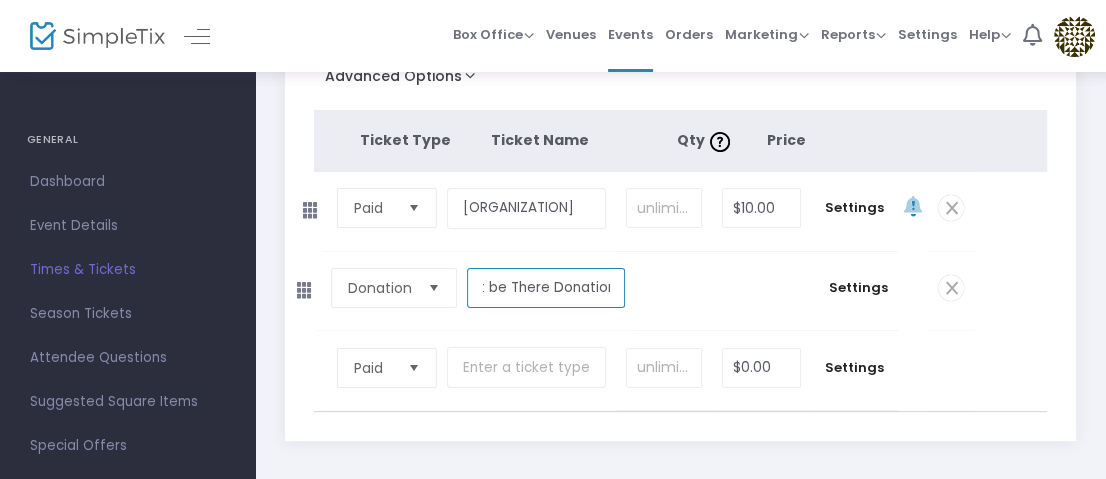 click 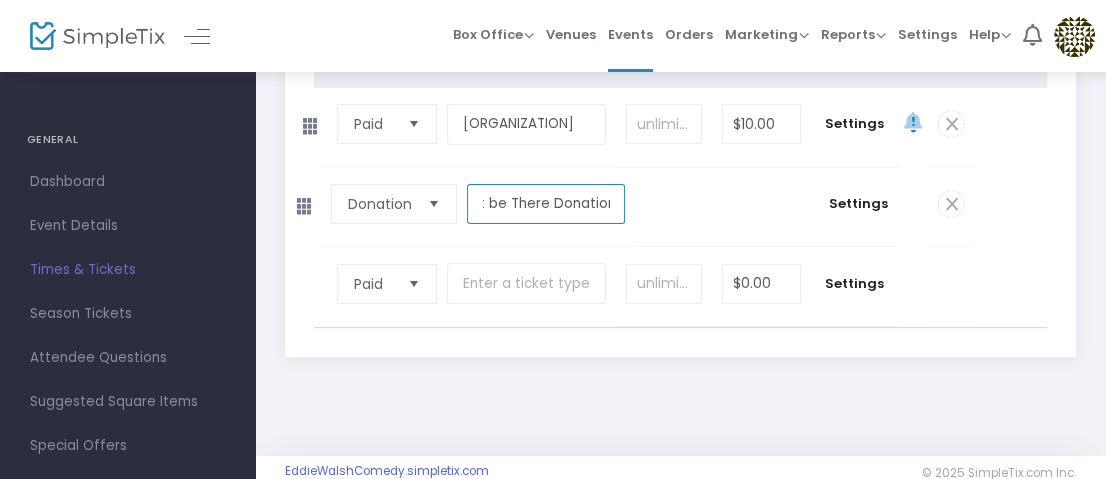 scroll, scrollTop: 300, scrollLeft: 0, axis: vertical 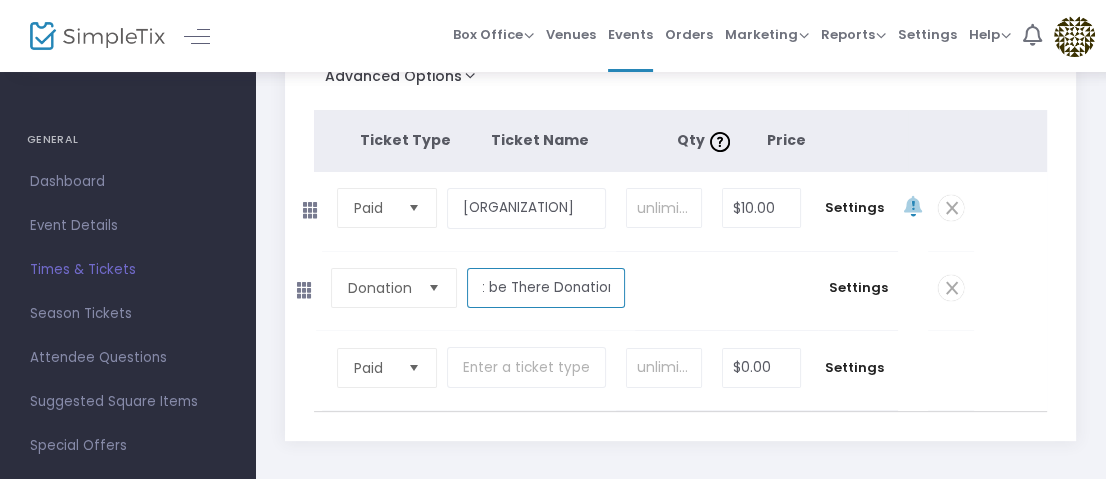 type on "Can't be There Donation" 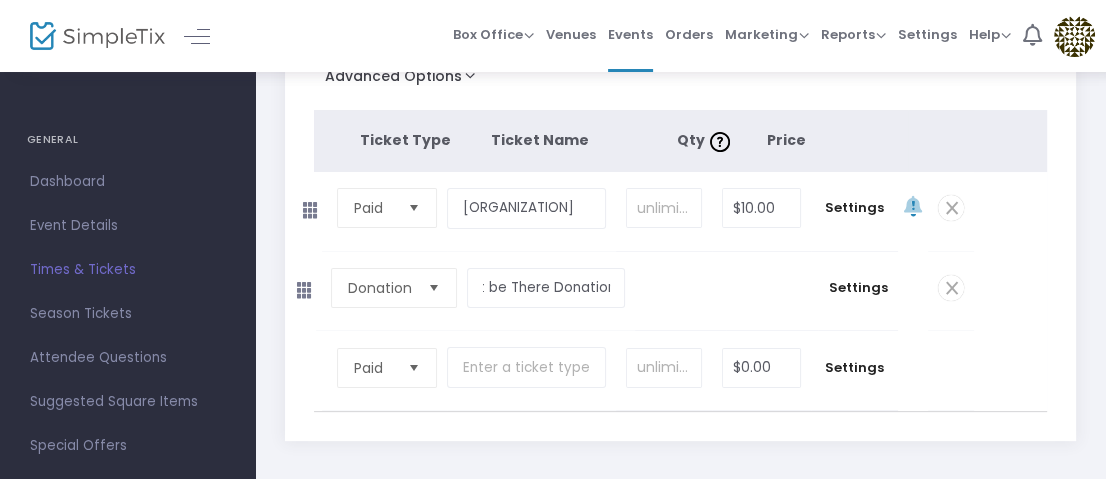 scroll, scrollTop: 0, scrollLeft: 0, axis: both 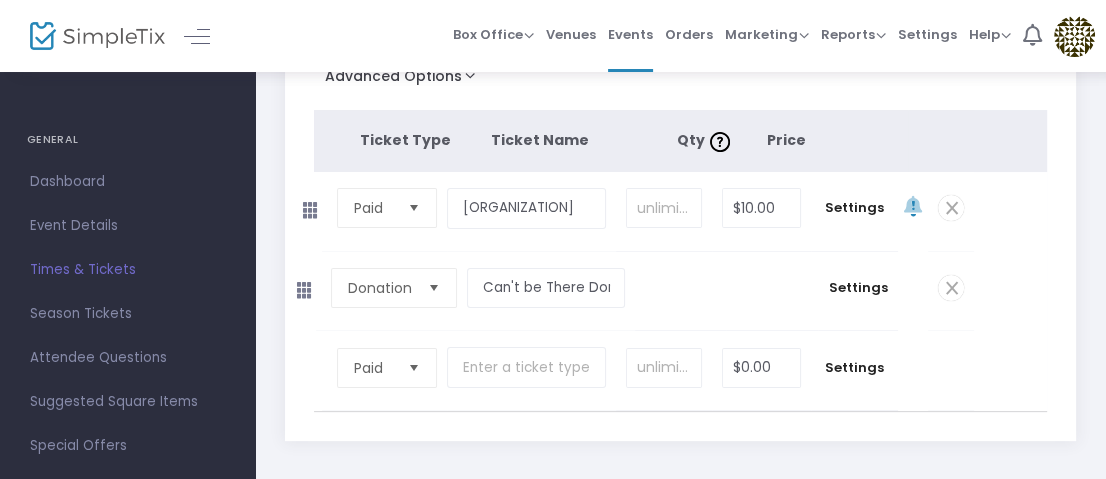 click on "Settings" at bounding box center (854, 208) 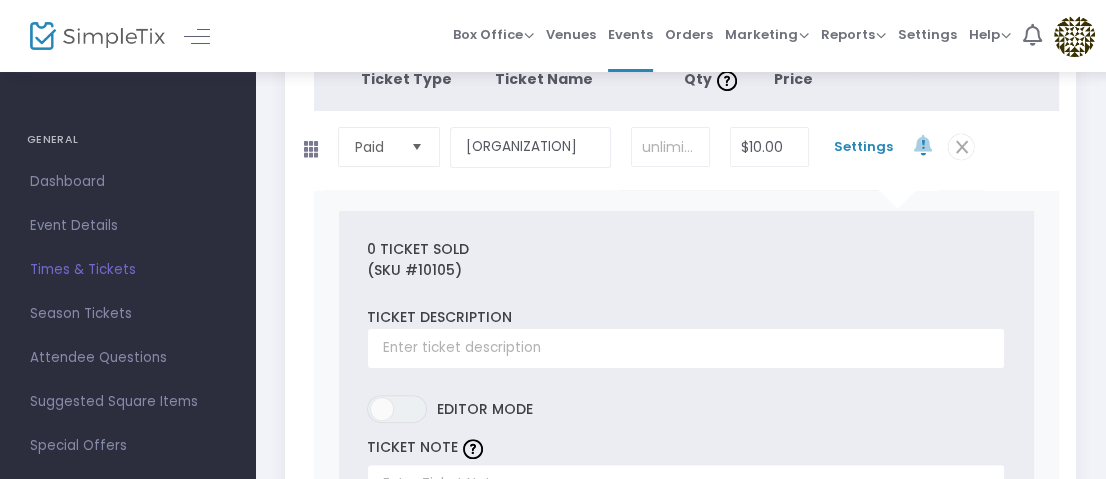 scroll, scrollTop: 400, scrollLeft: 0, axis: vertical 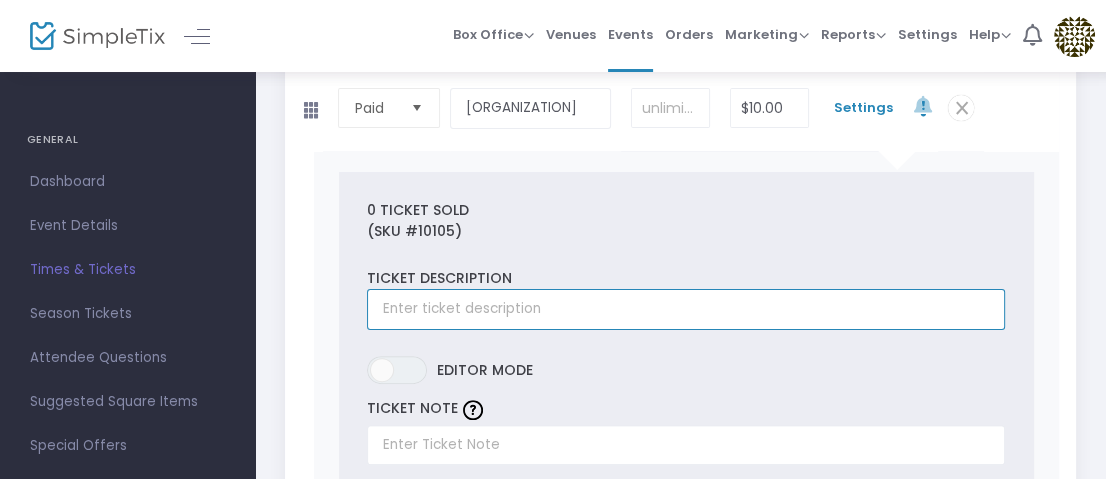 click at bounding box center [686, 309] 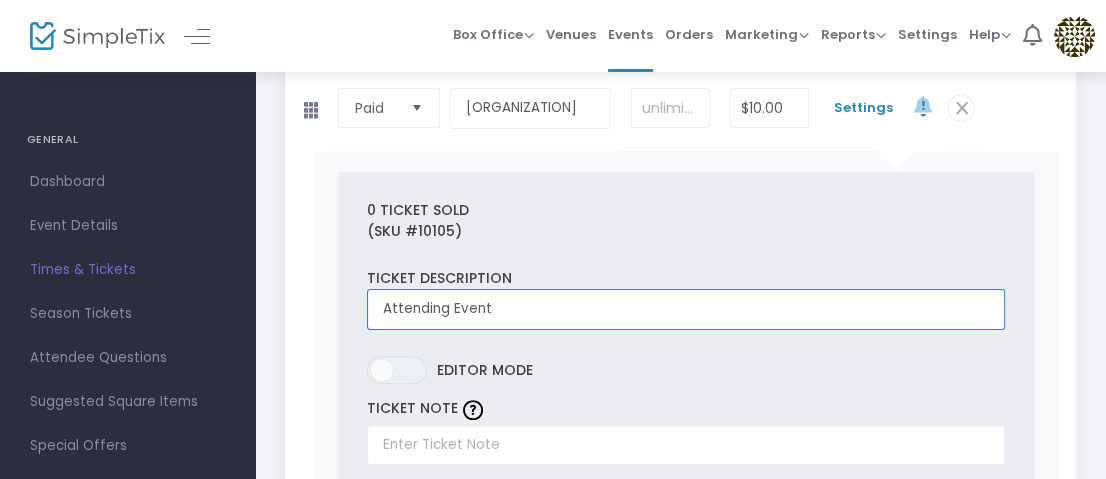 scroll, scrollTop: 0, scrollLeft: 0, axis: both 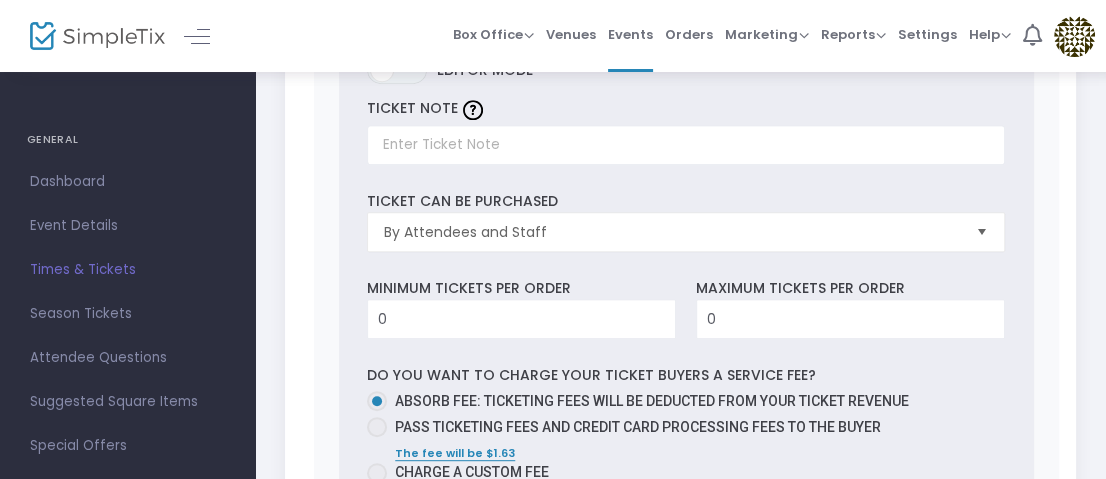 type on "Attending Event" 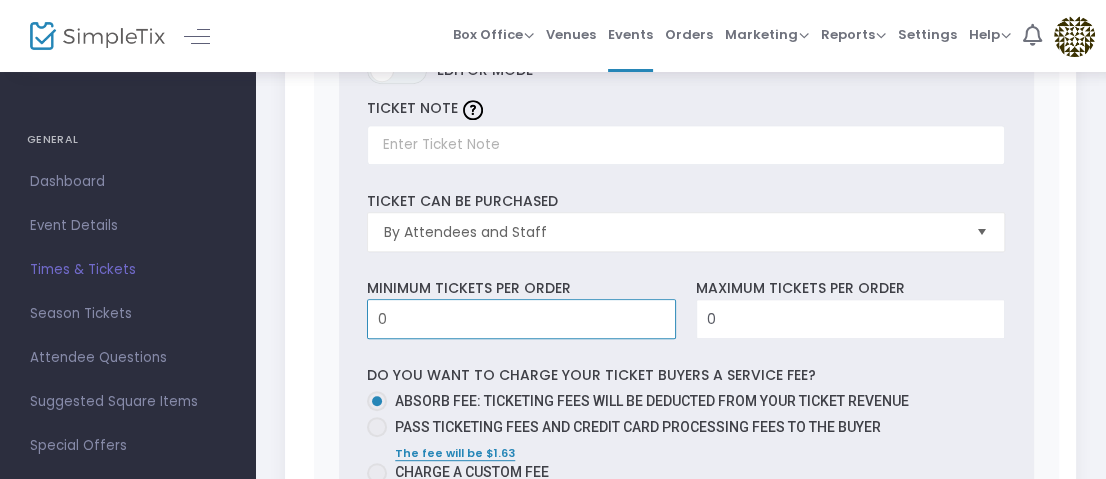scroll, scrollTop: 0, scrollLeft: 0, axis: both 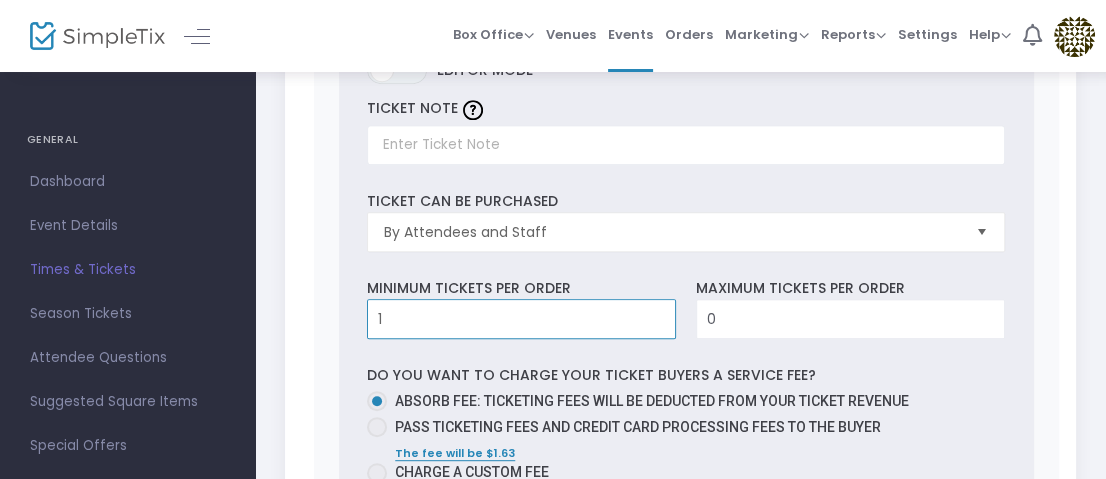 type on "1" 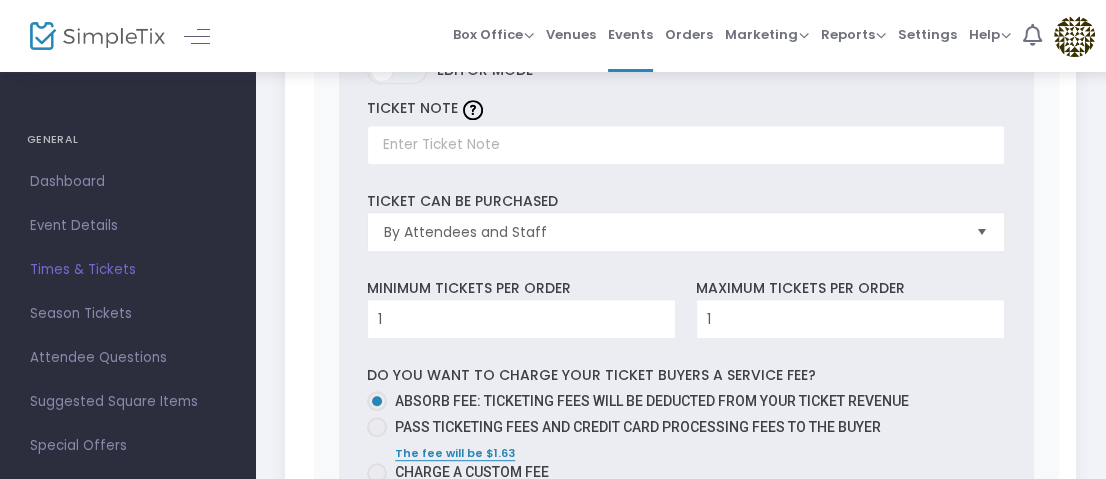 click on "0 Ticket sold (SKU #[NUMBER]) Ticket Description Attending Event  Required.  ON OFF Editor mode TICKET NOTE Ticket can be purchased  By Attendees and Staff Minimum tickets per order 1  Value should be between 0 to 1000..  Maximum tickets per order 1  Value should not be less than Min Tickets and not exceed than 1000.  Do you want to charge your ticket buyers a service fee?   Absorb fee: Ticketing fees will be deducted from your ticket revenue    Pass ticketing fees and credit card processing fees to the buyer   The fee will be $[PRICE]     Charge a custom fee When should ticket sales start?   Start ticket sales immediately   Specific Date   Start ticket sales a specific number of days before the event   Start ticket sales a specific number of days and hours before the event When should ticket sales for this ticket type end?    End online ticket sales at the start of the scheduled event   End online ticket sales at the end of the scheduled event   Specific Date    Hide ticket when it is not on sale" at bounding box center (686, 478) 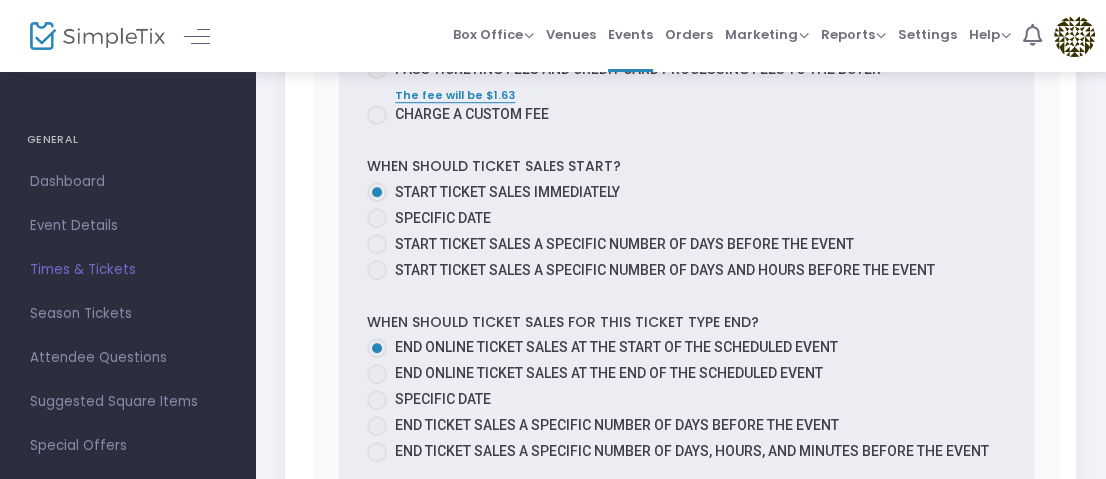 scroll, scrollTop: 1100, scrollLeft: 0, axis: vertical 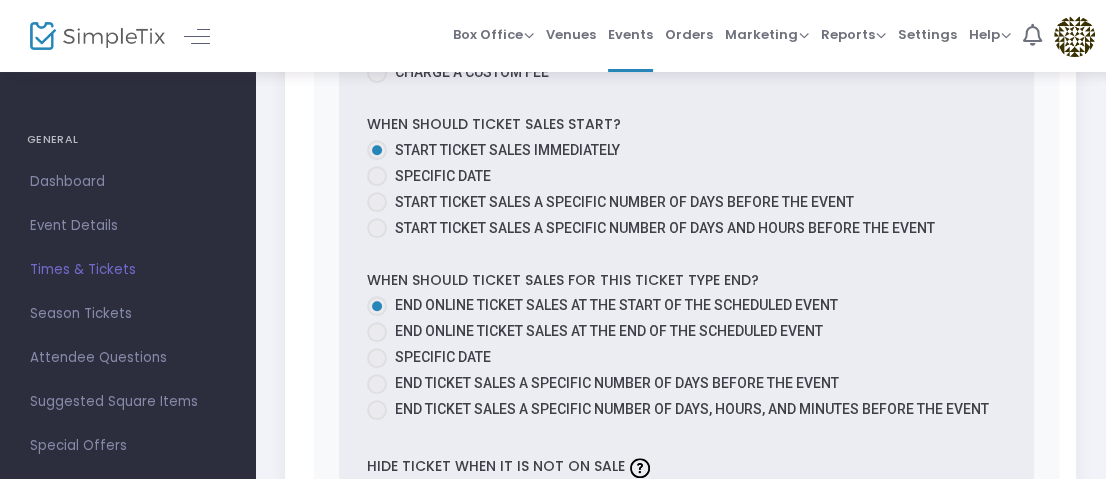 click at bounding box center [377, 358] 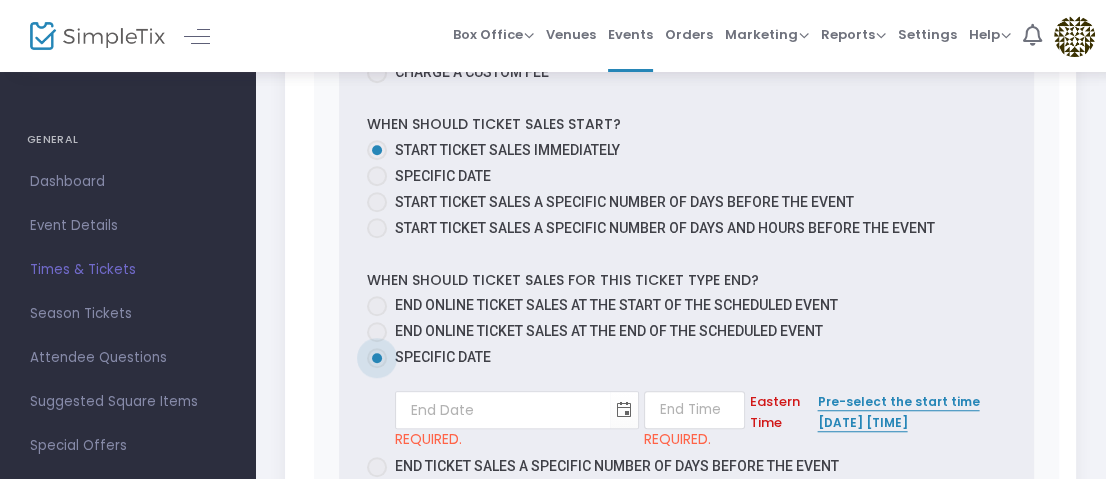 click at bounding box center (623, 410) 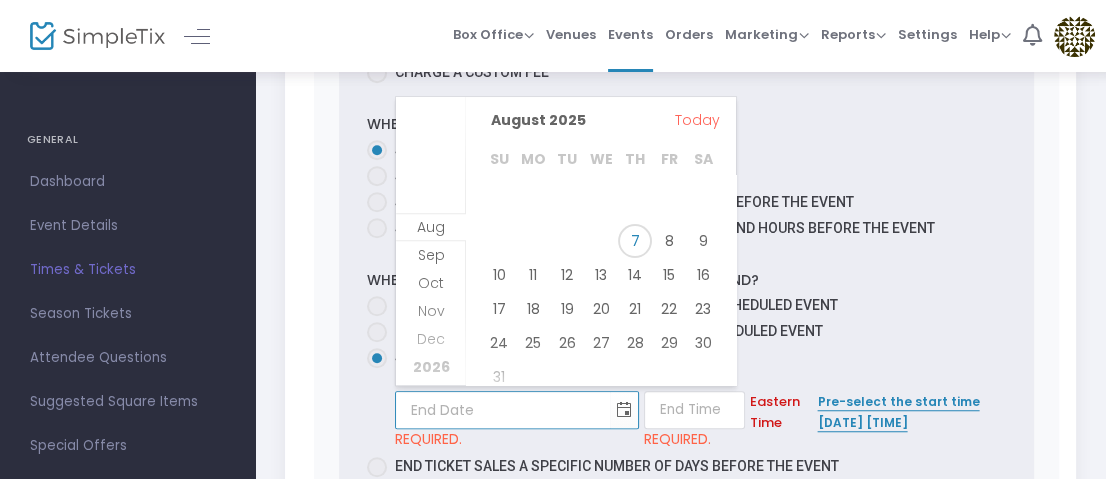 click on "17" at bounding box center [499, 309] 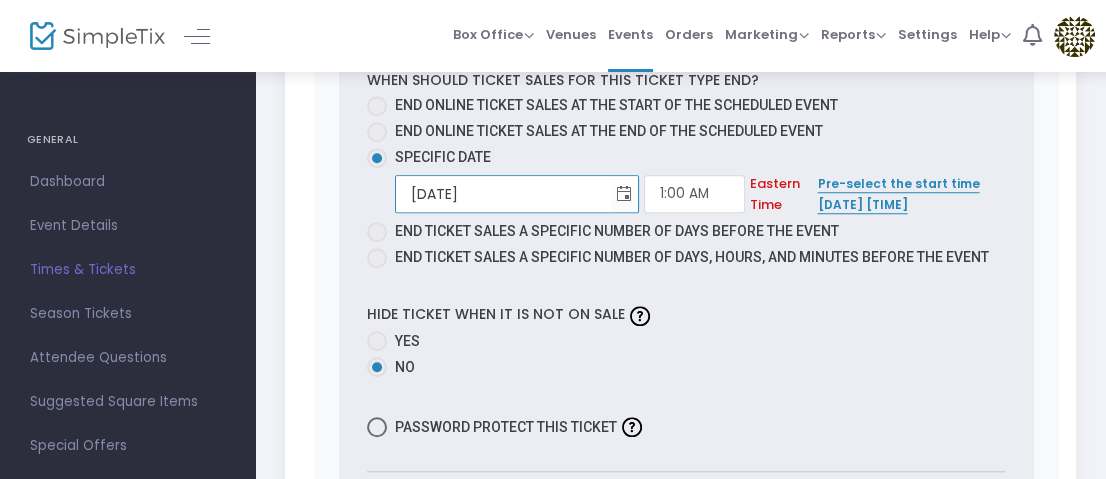 scroll, scrollTop: 1200, scrollLeft: 0, axis: vertical 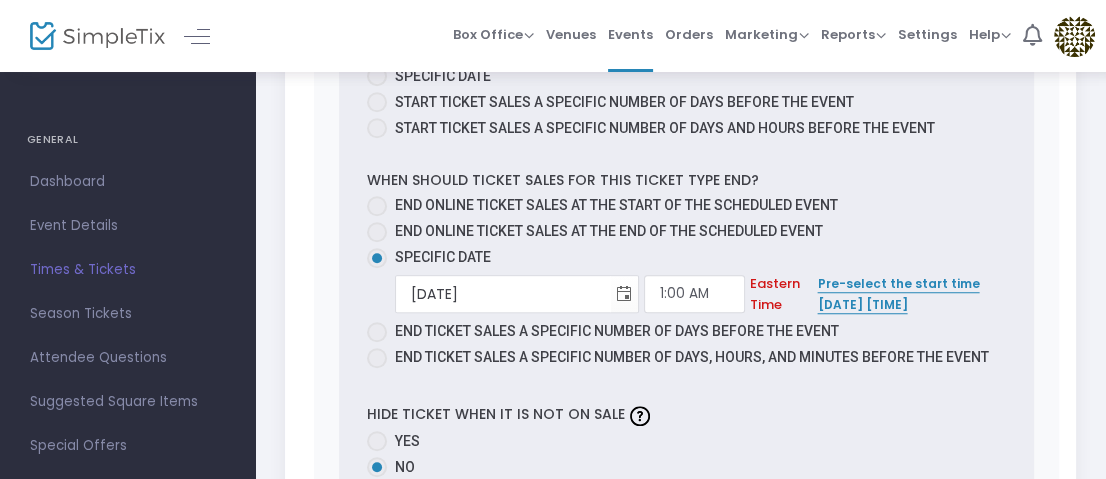 click on "Pre-select the start time [DATE] [TIME]" at bounding box center (898, 294) 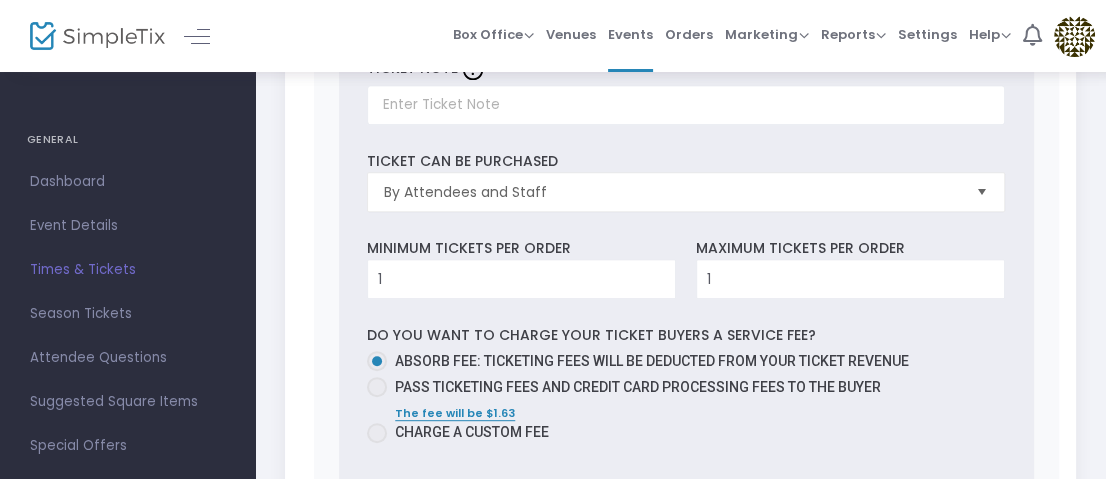 scroll, scrollTop: 700, scrollLeft: 0, axis: vertical 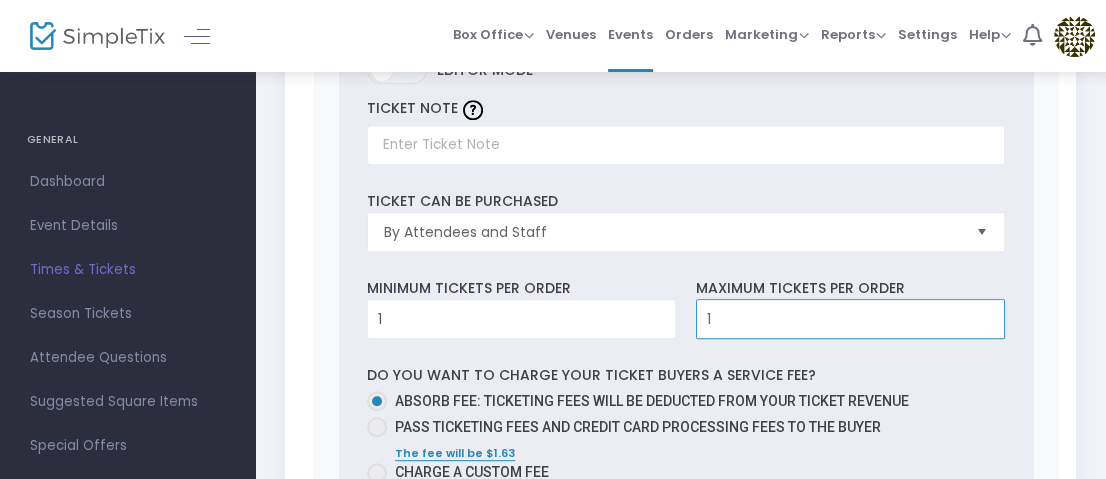 click on "1" at bounding box center [850, 319] 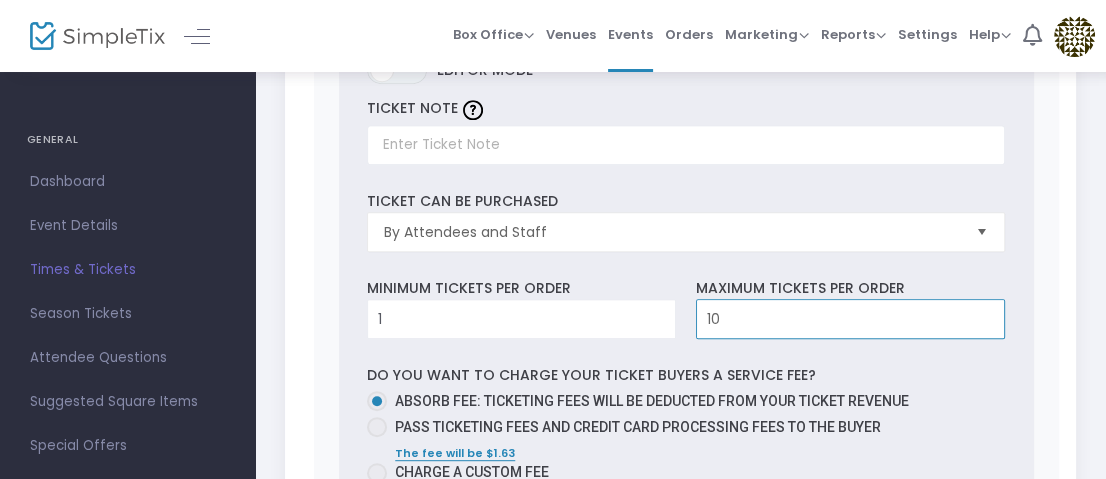type on "10" 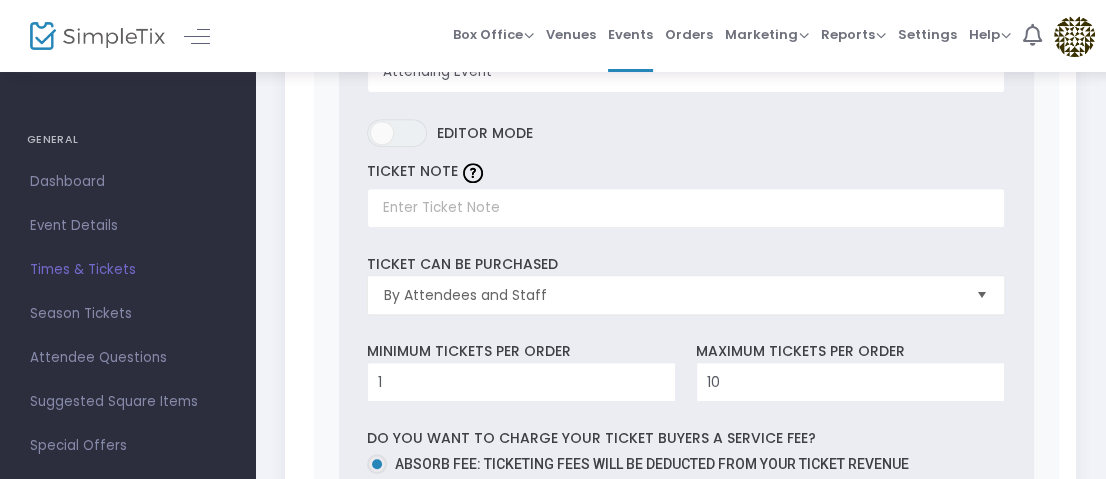 scroll, scrollTop: 600, scrollLeft: 0, axis: vertical 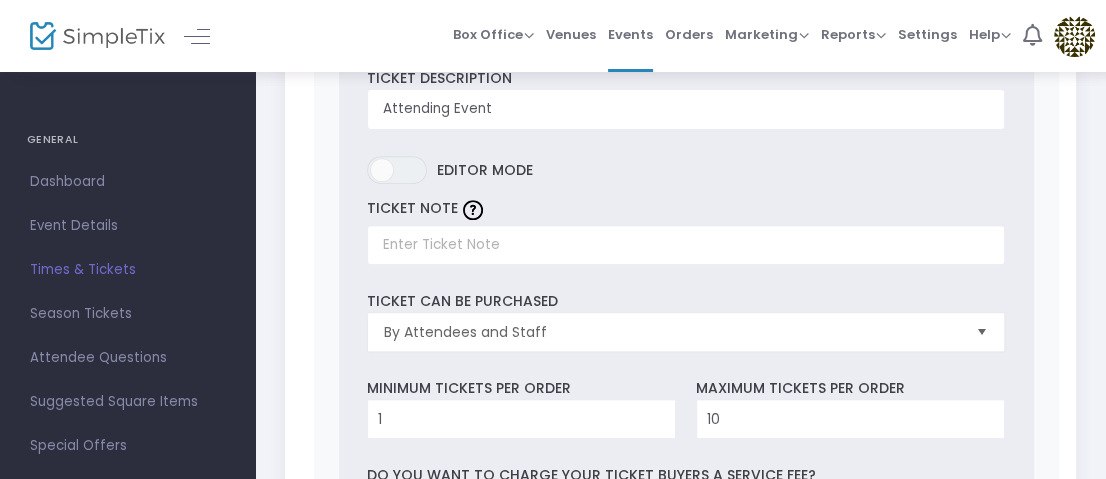 click at bounding box center [982, 332] 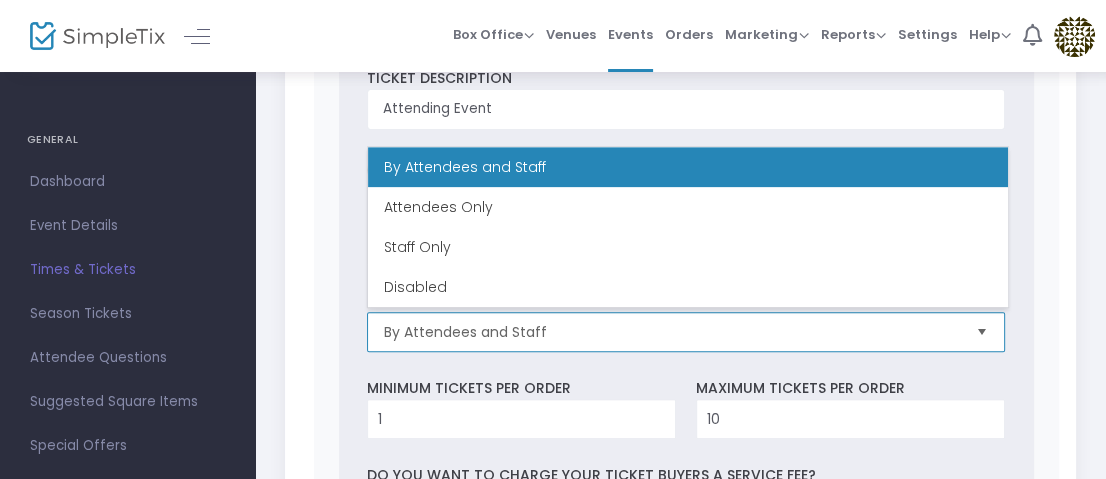 click on "Attendees Only" at bounding box center (688, 207) 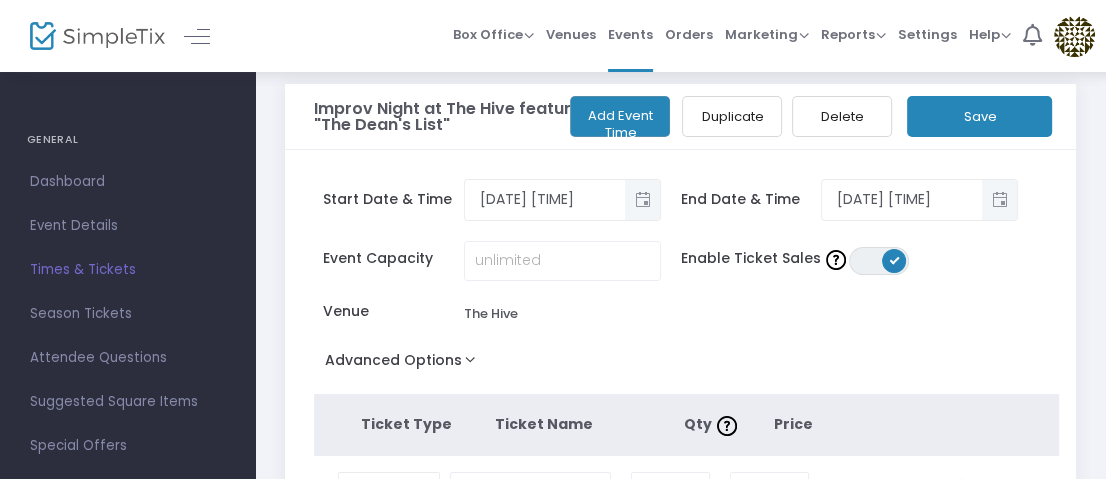 scroll, scrollTop: 0, scrollLeft: 0, axis: both 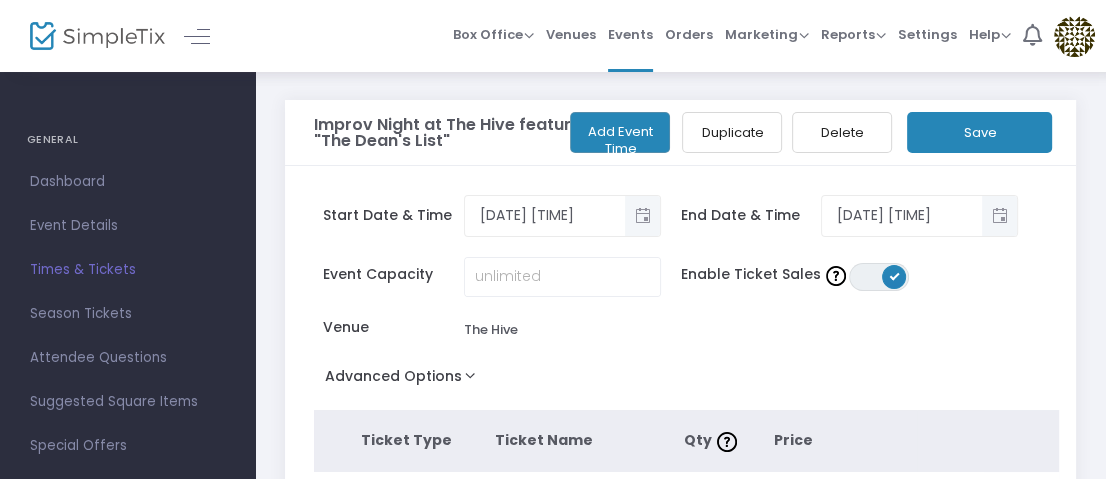 click on "Save" 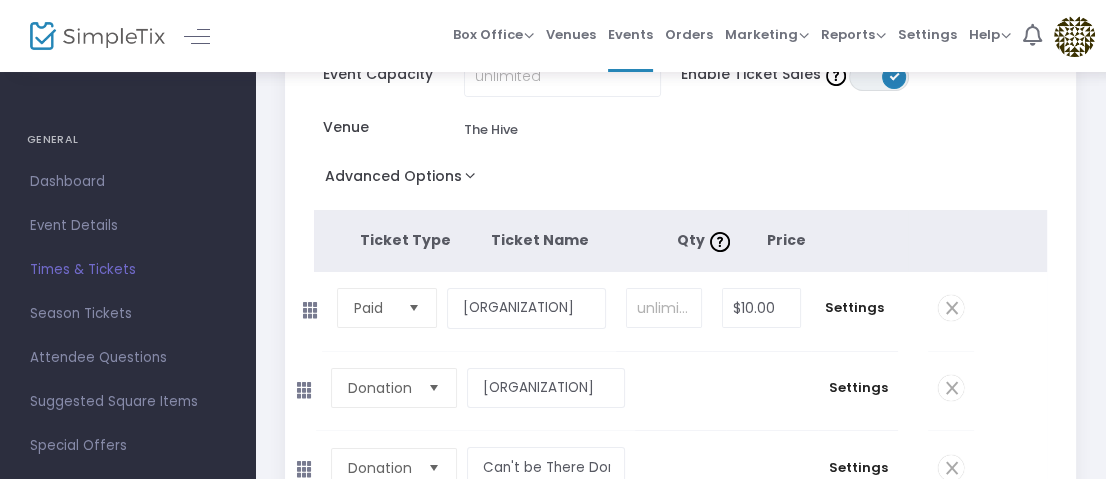 scroll, scrollTop: 300, scrollLeft: 0, axis: vertical 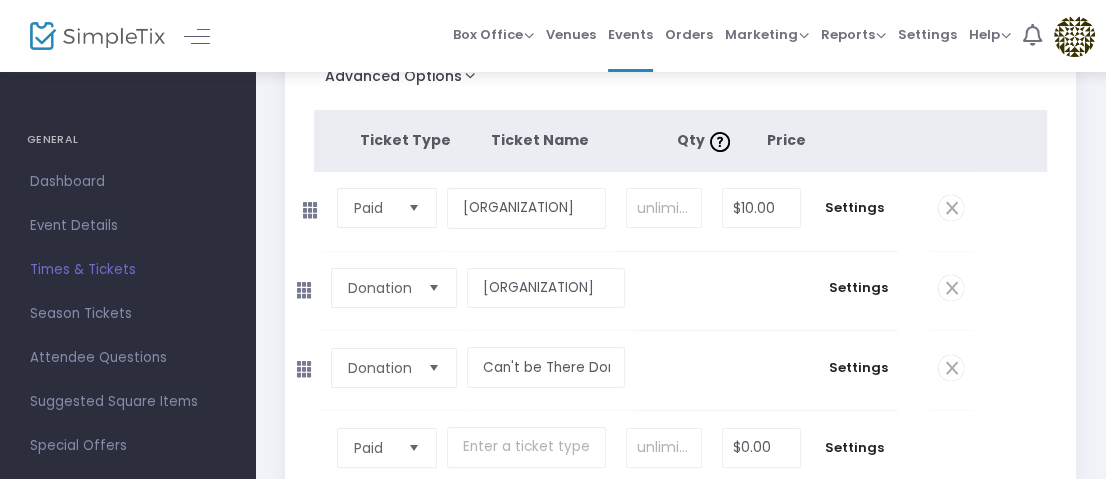 click on "Settings" at bounding box center (858, 288) 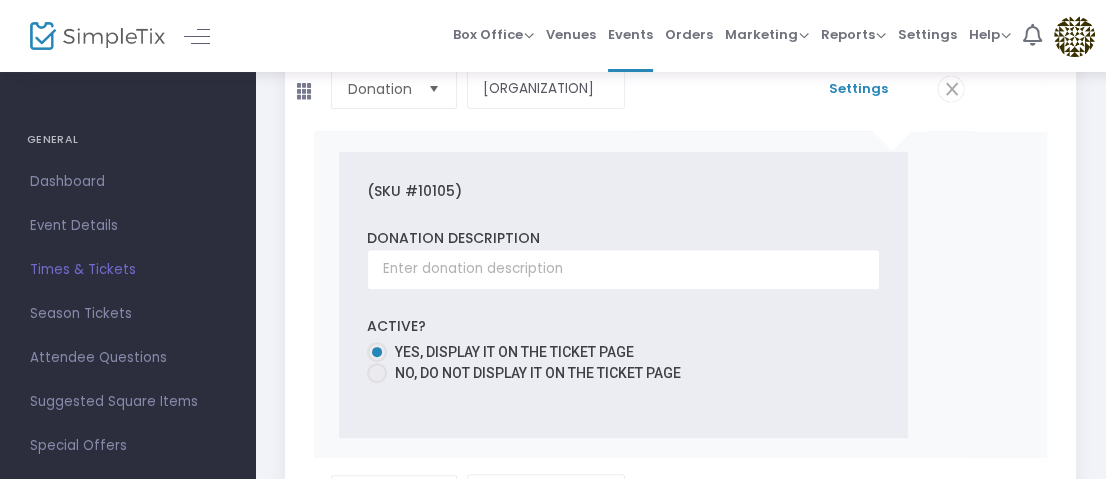 scroll, scrollTop: 500, scrollLeft: 0, axis: vertical 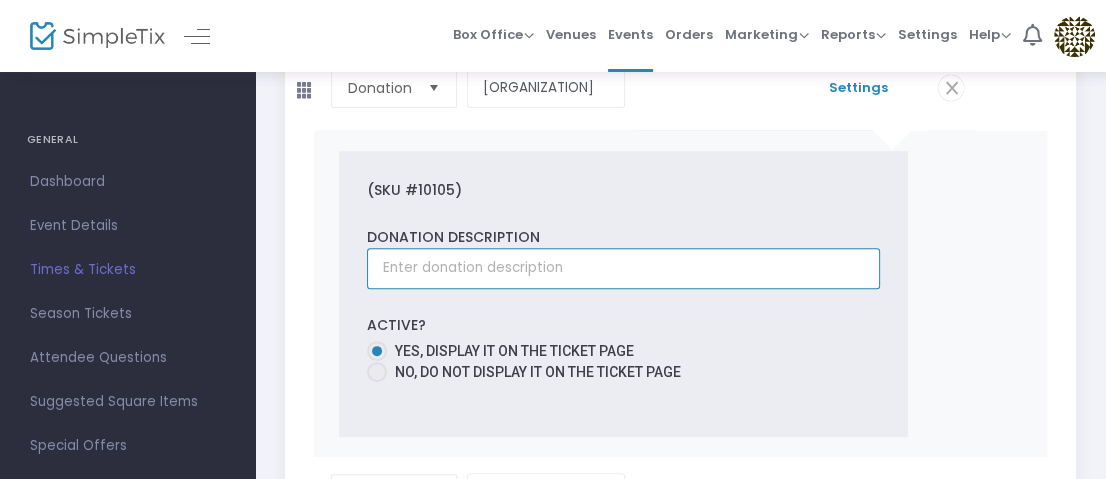 click at bounding box center [623, 268] 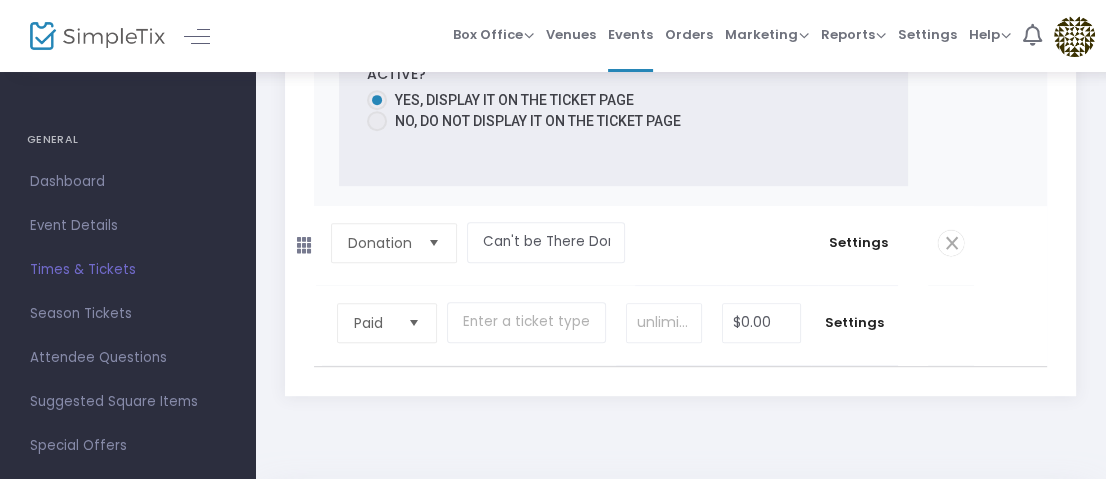 scroll, scrollTop: 800, scrollLeft: 0, axis: vertical 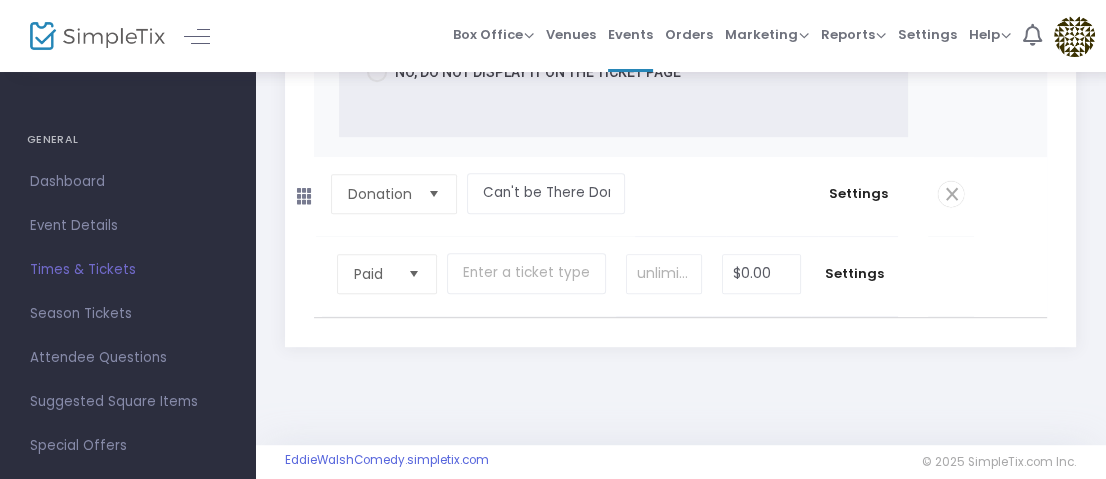 type on "Can't Attend but want to help Puppies" 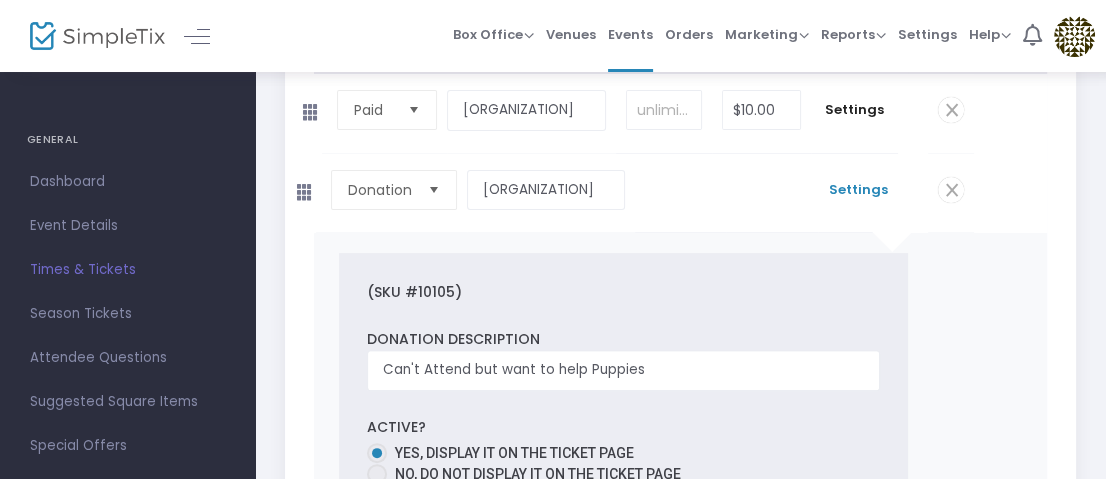 scroll, scrollTop: 300, scrollLeft: 0, axis: vertical 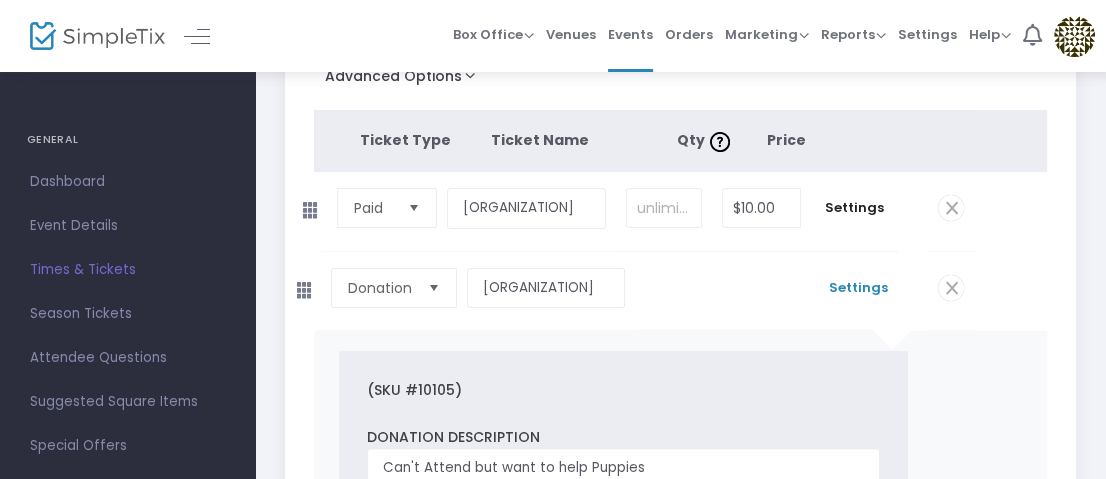 click on "Donation  Required.  [CITY] Humane Society  Required.   Required.  $0.00 Settings  (SKU #10105) Donation Description Can't Attend but want to help Puppies Active?   Yes, Display it on the ticket page   No, Do not display it on the ticket page Manage Membership Discounts  Right now your site does not have any memberships. Please first  create a membership  to continue.   Close" 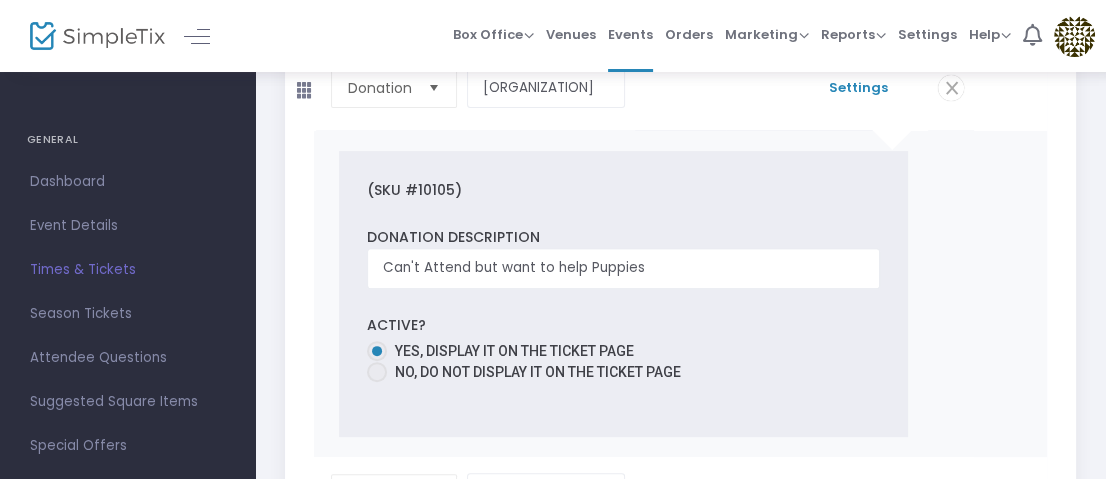 scroll, scrollTop: 700, scrollLeft: 0, axis: vertical 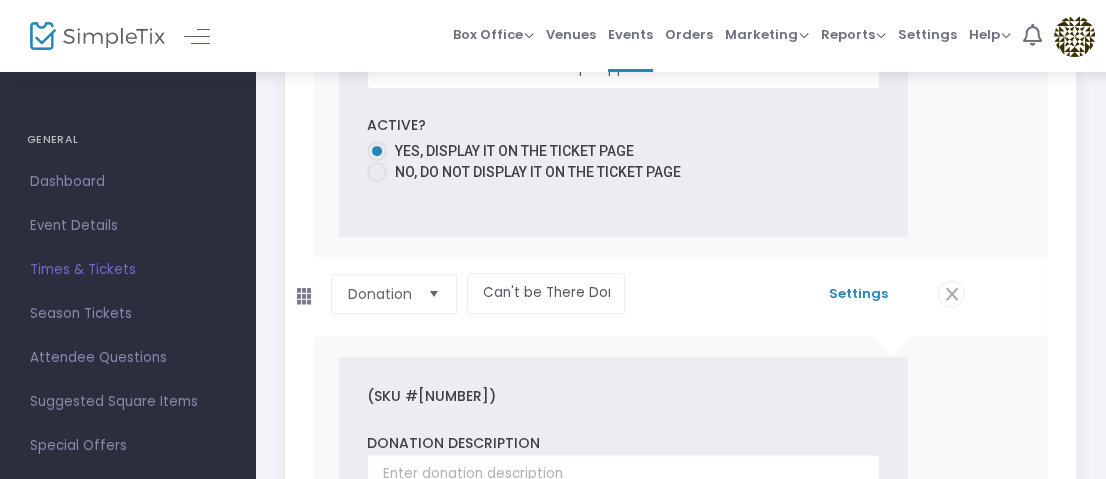 click 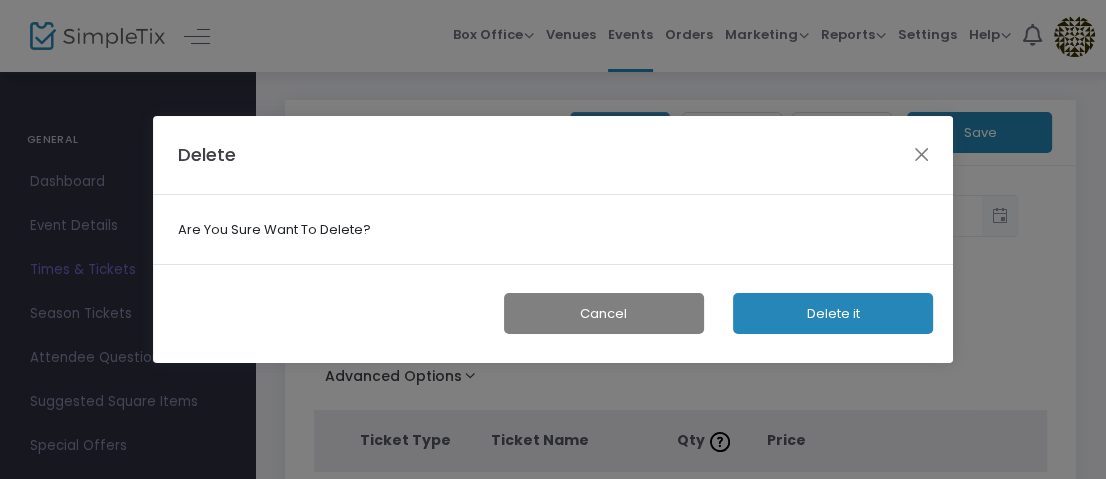 scroll, scrollTop: 0, scrollLeft: 0, axis: both 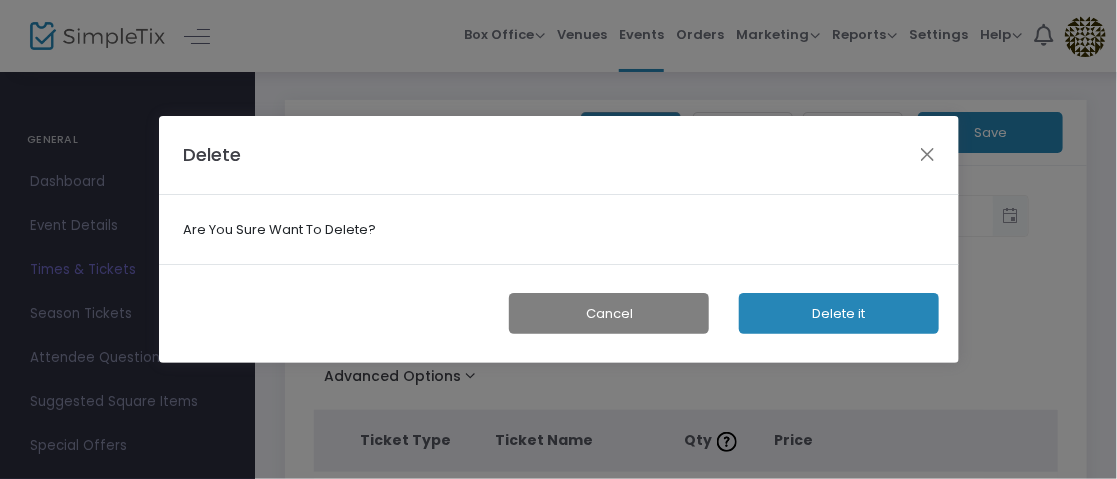 click on "Delete it" 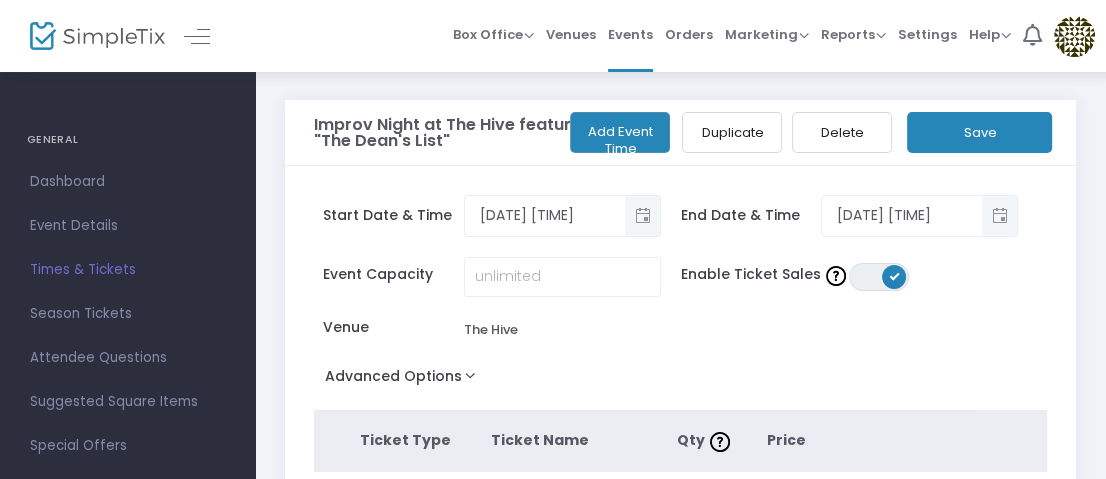 click on "Save" 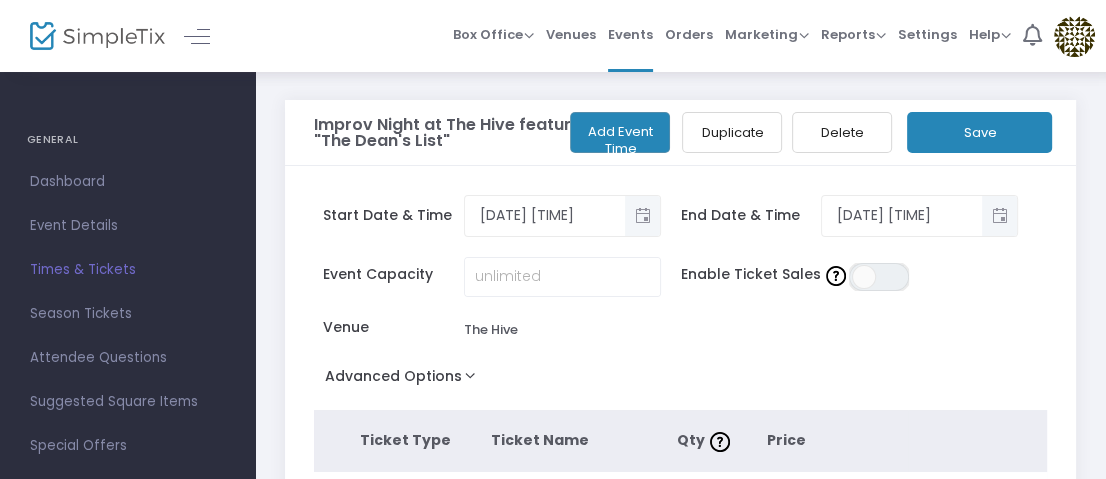 click on "ON OFF" at bounding box center (879, 277) 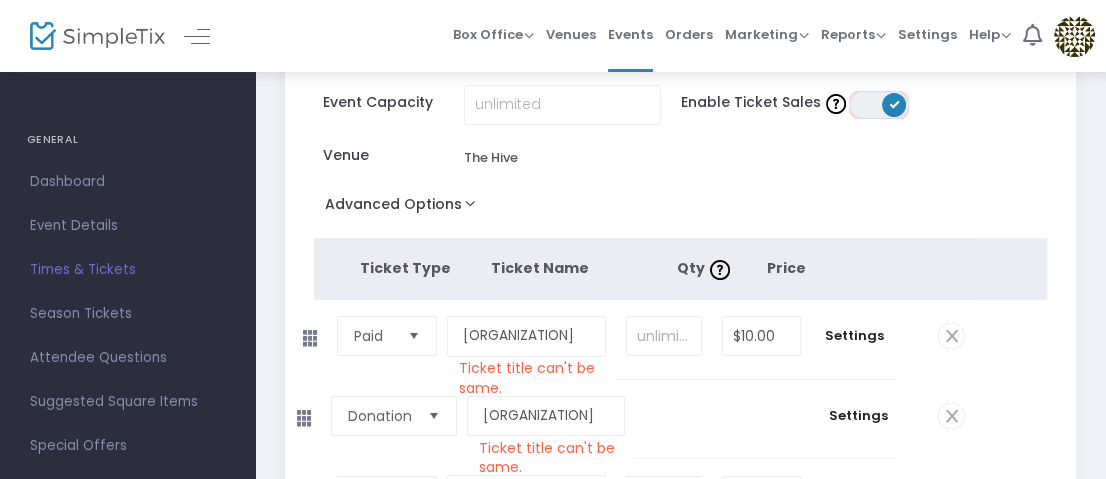 scroll, scrollTop: 200, scrollLeft: 0, axis: vertical 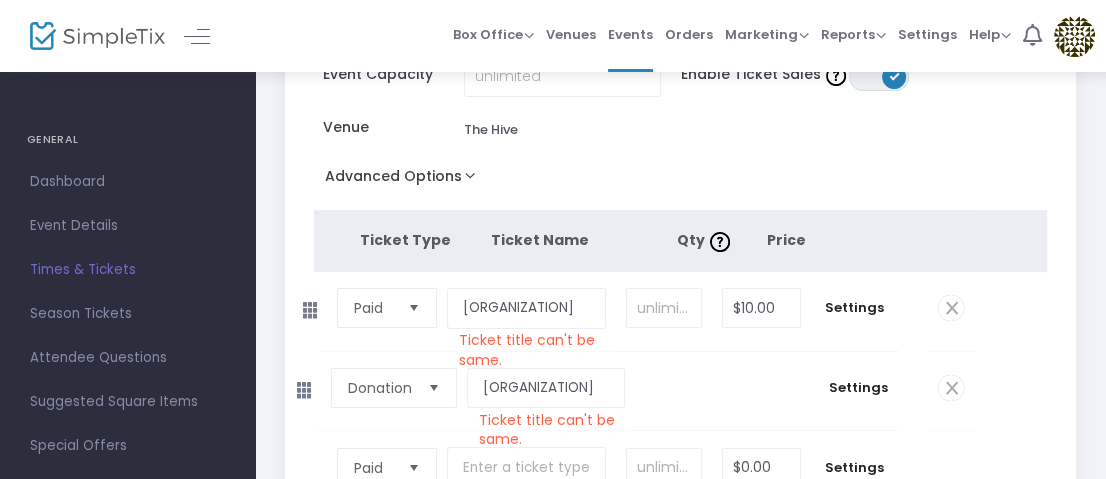 click on "Advanced Options" 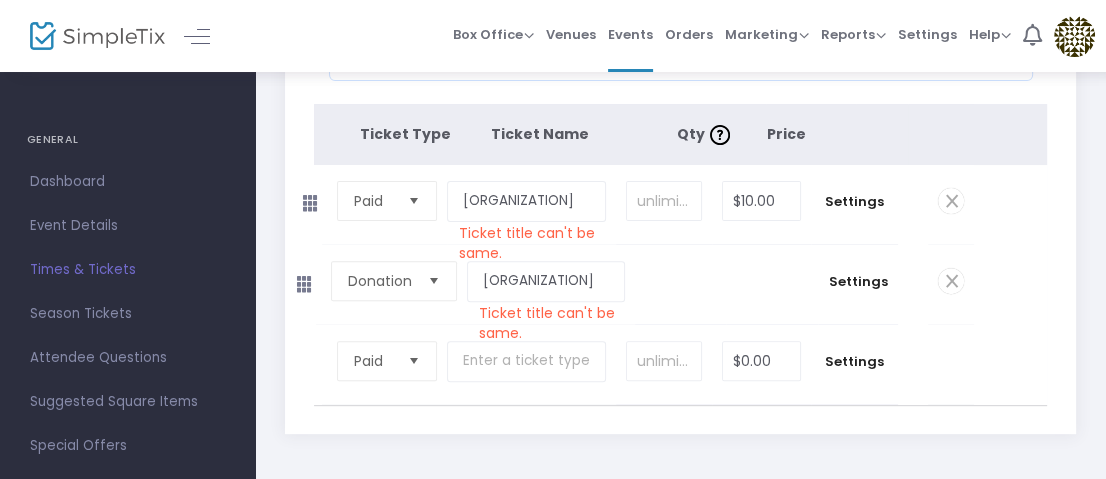 scroll, scrollTop: 500, scrollLeft: 0, axis: vertical 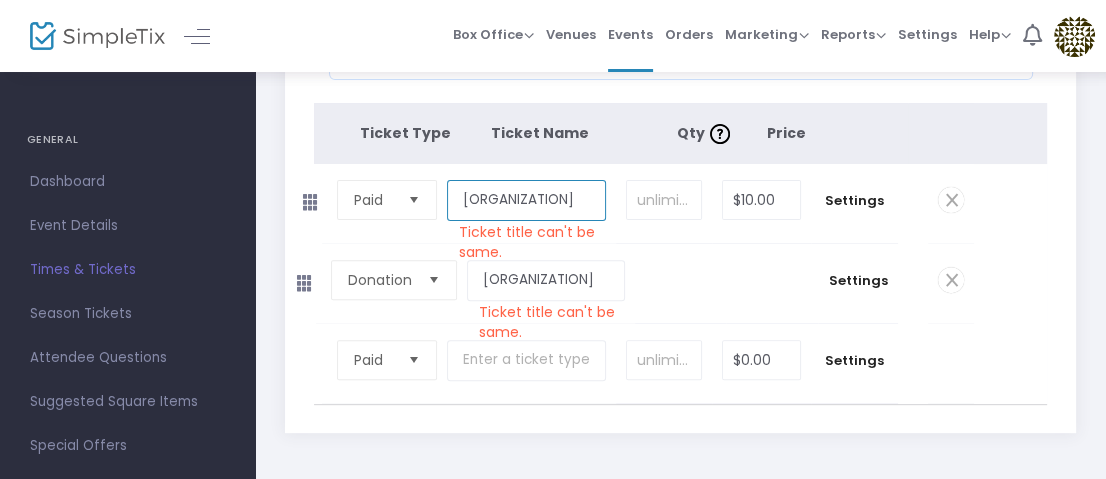 click on "[ORGANIZATION]" at bounding box center (526, 200) 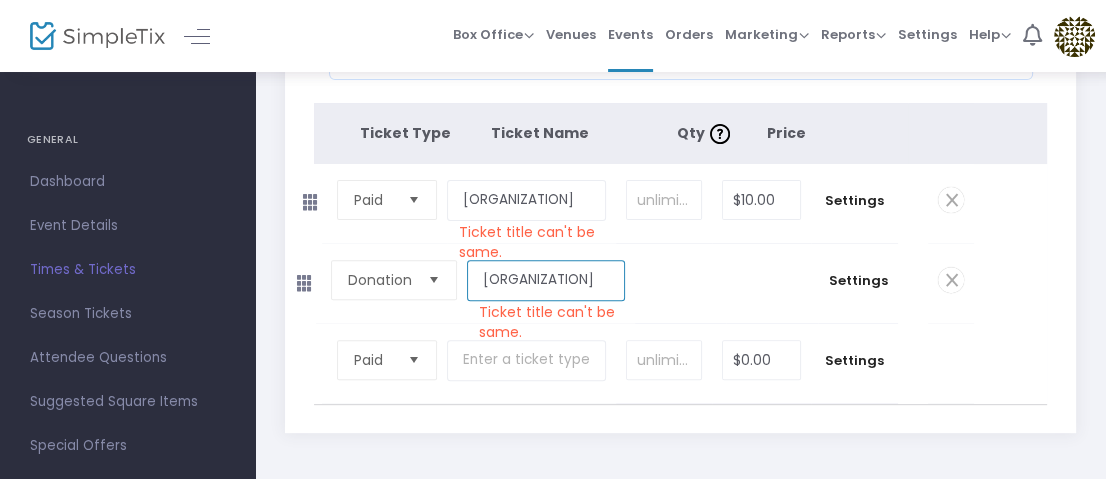 scroll, scrollTop: 0, scrollLeft: 0, axis: both 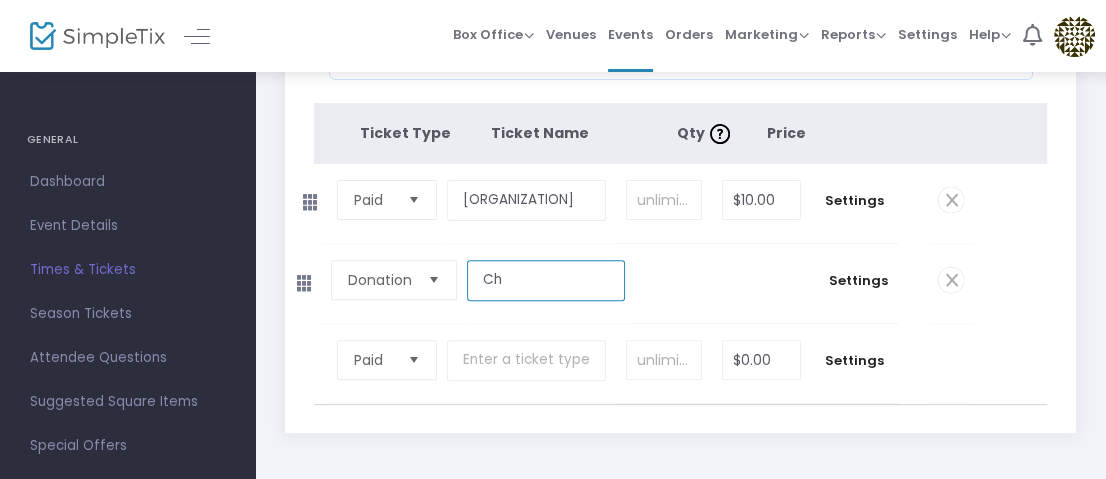 type on "C" 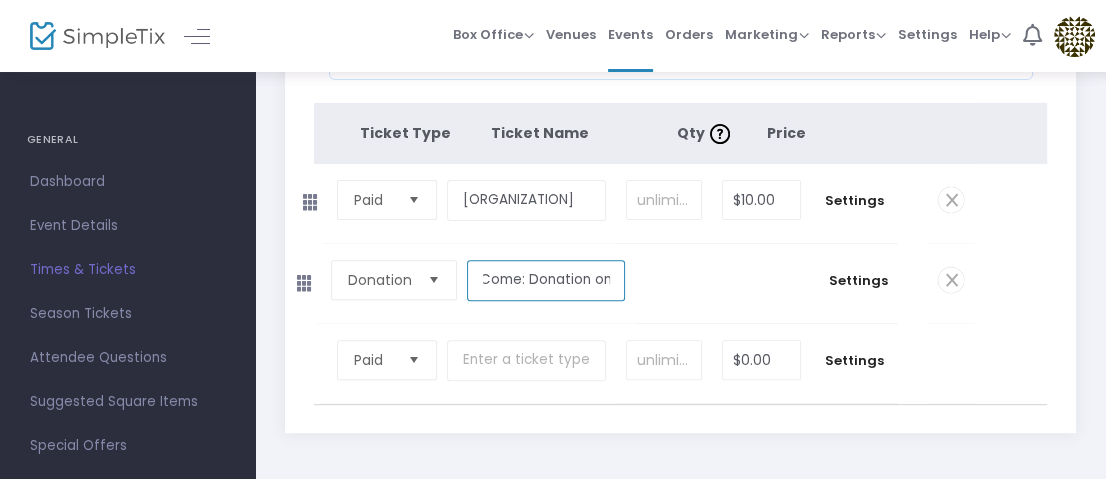 scroll, scrollTop: 0, scrollLeft: 52, axis: horizontal 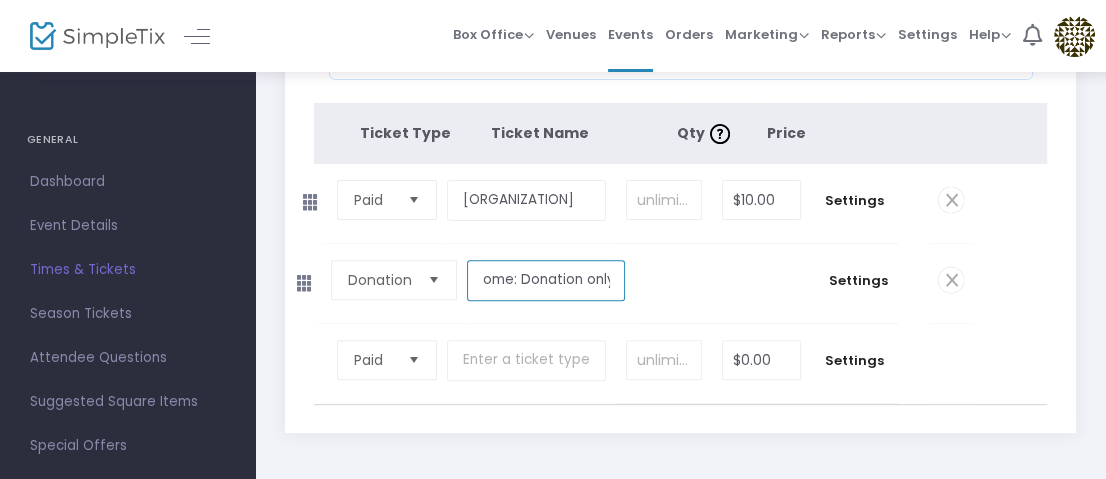 type on "Can't Come: Donation only" 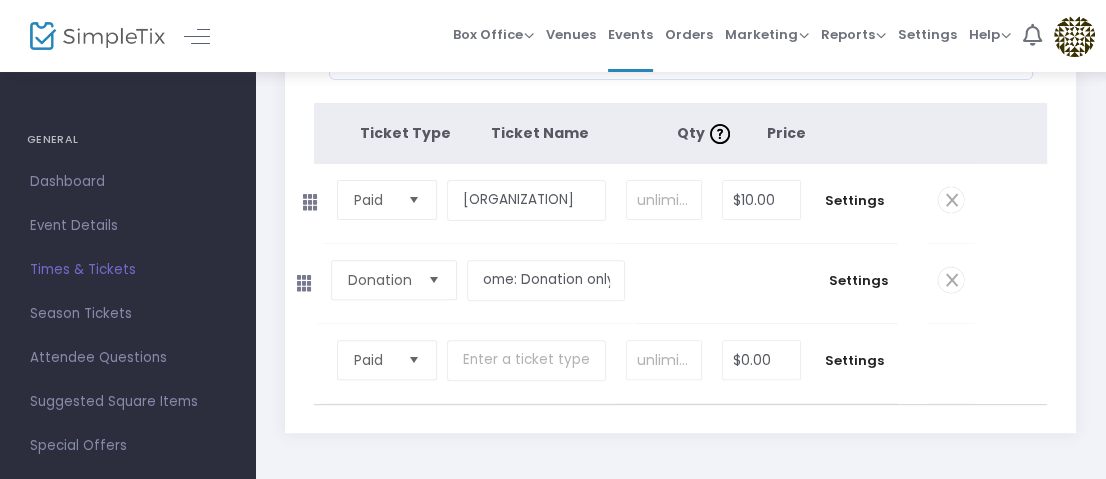 scroll, scrollTop: 0, scrollLeft: 0, axis: both 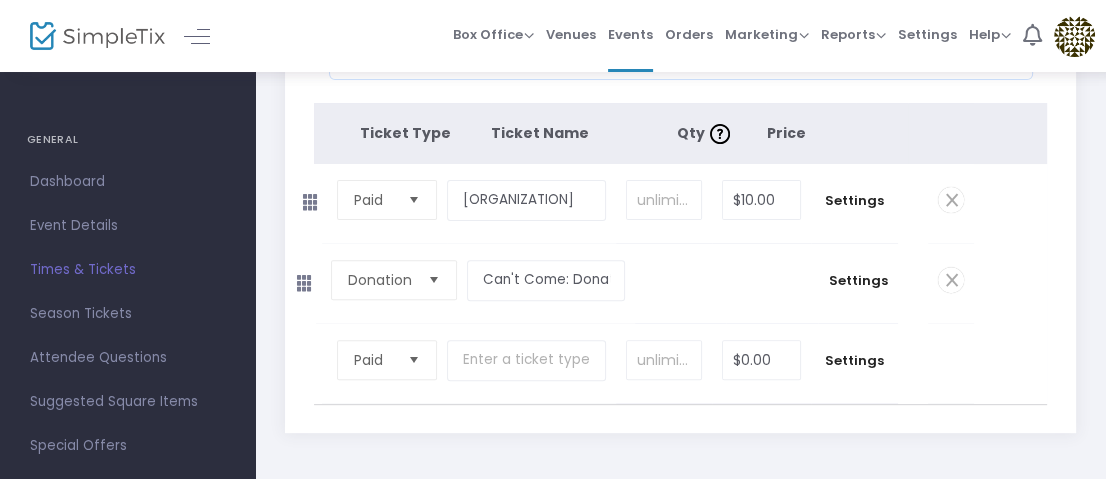click on "Required." 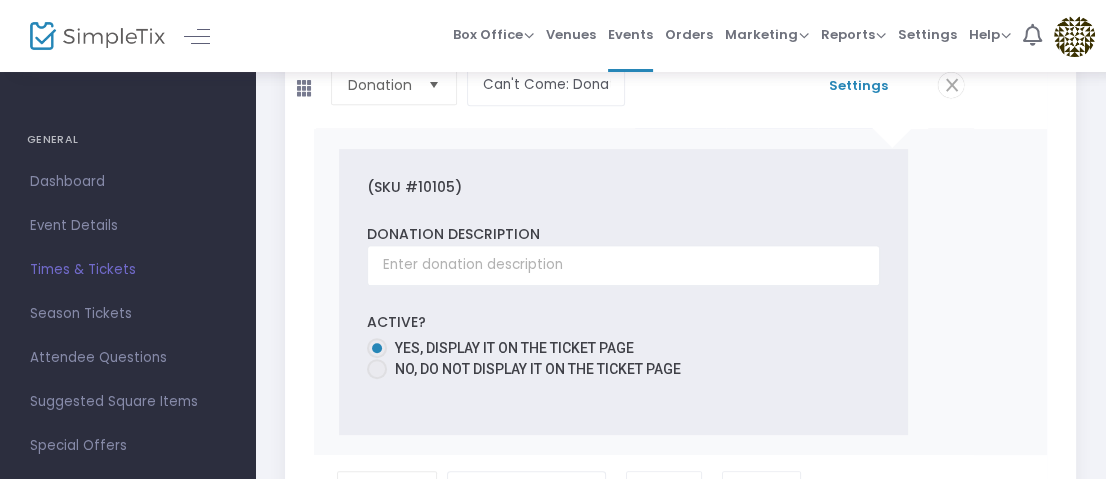 scroll, scrollTop: 700, scrollLeft: 0, axis: vertical 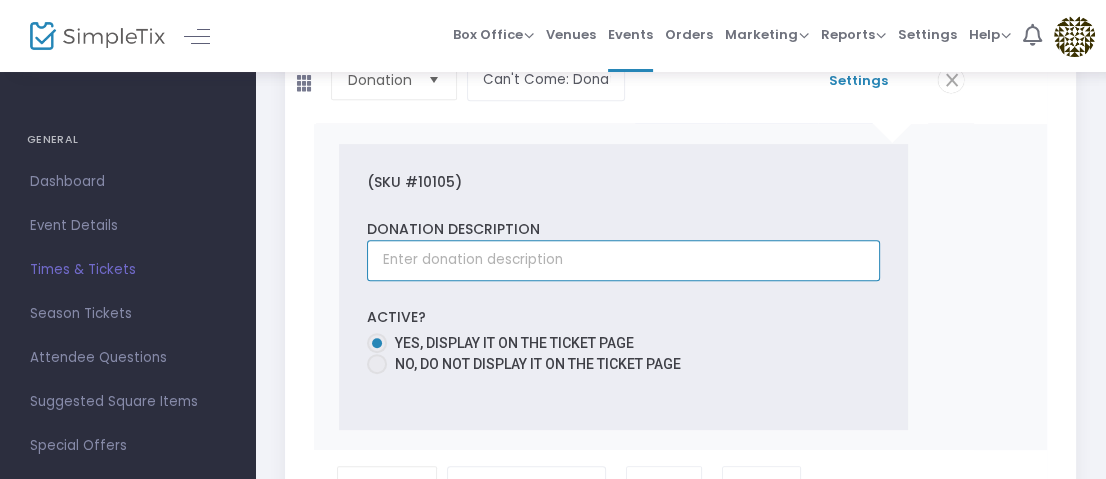 click at bounding box center (623, 260) 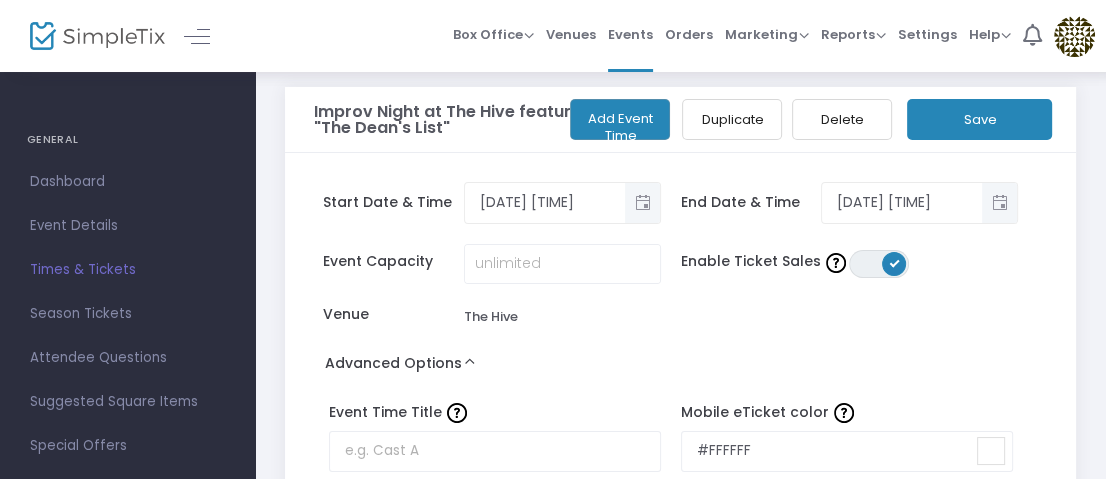 scroll, scrollTop: 0, scrollLeft: 0, axis: both 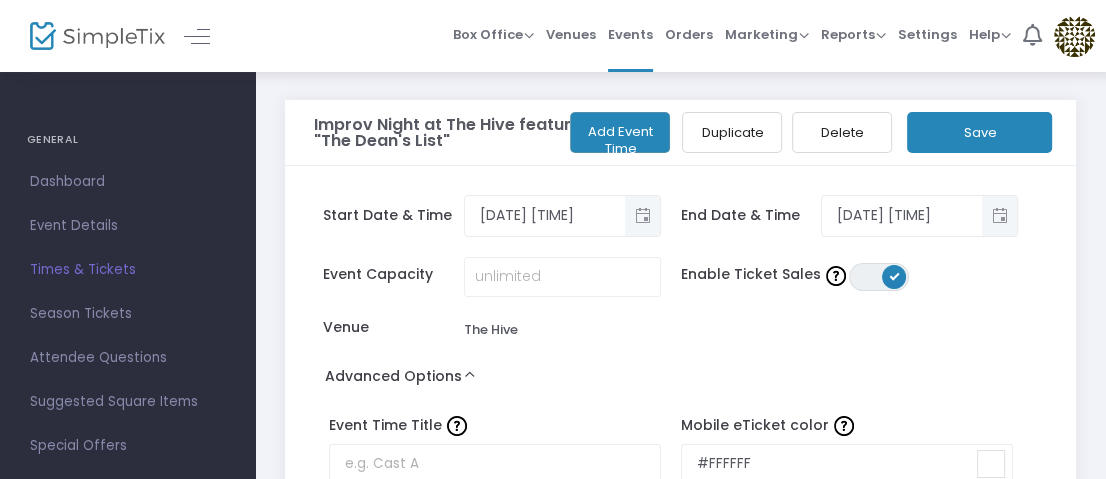 type on "Support [CITY] Humane Society" 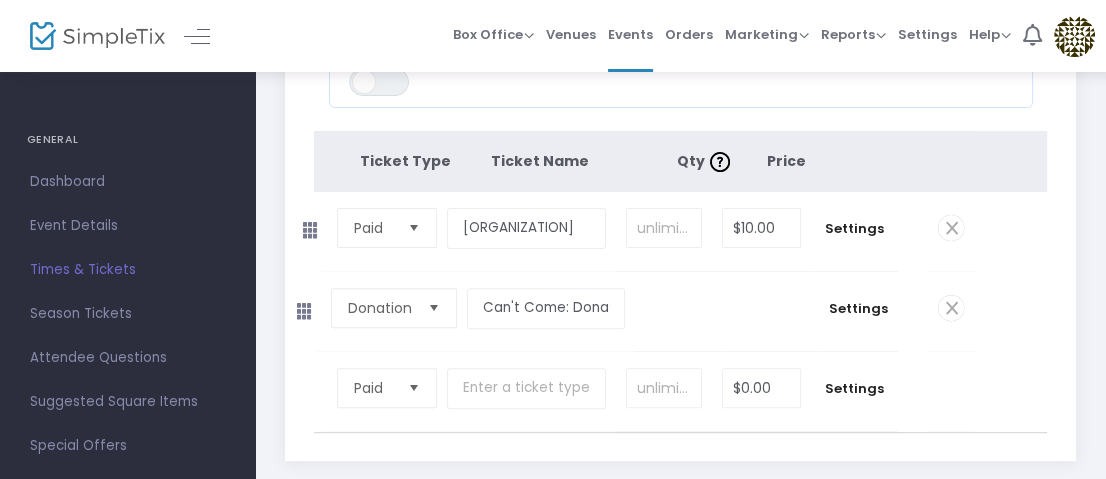 scroll, scrollTop: 500, scrollLeft: 0, axis: vertical 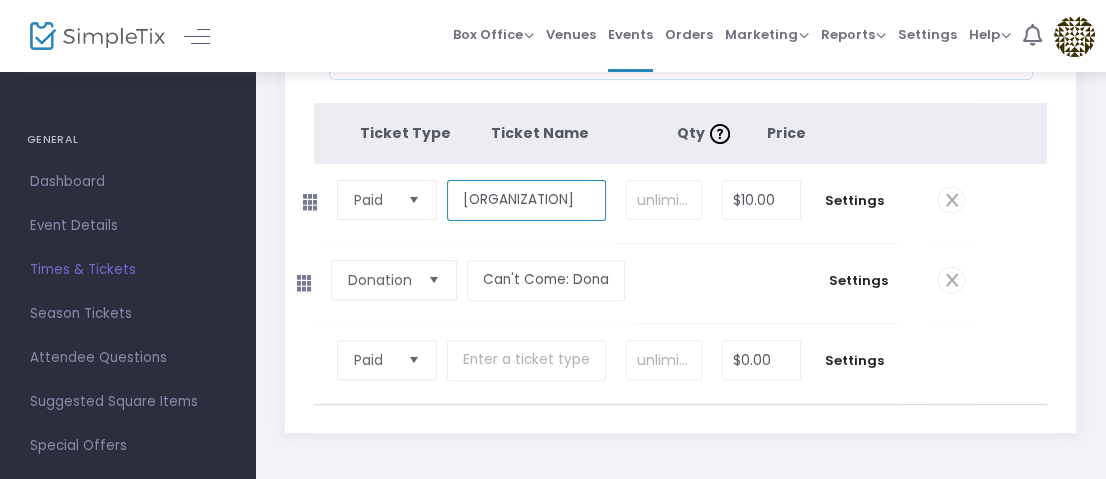 click on "[ORGANIZATION]" at bounding box center (526, 200) 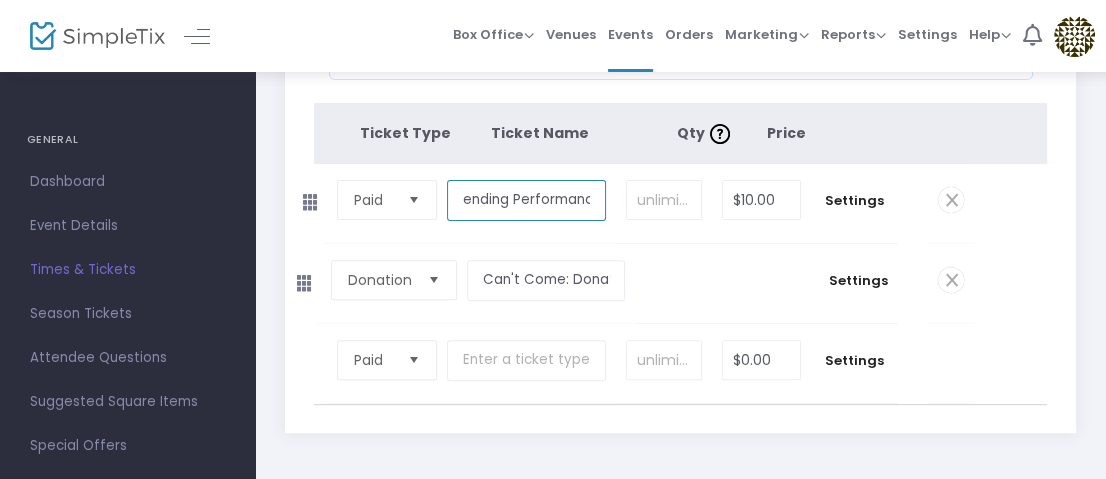 scroll, scrollTop: 0, scrollLeft: 29, axis: horizontal 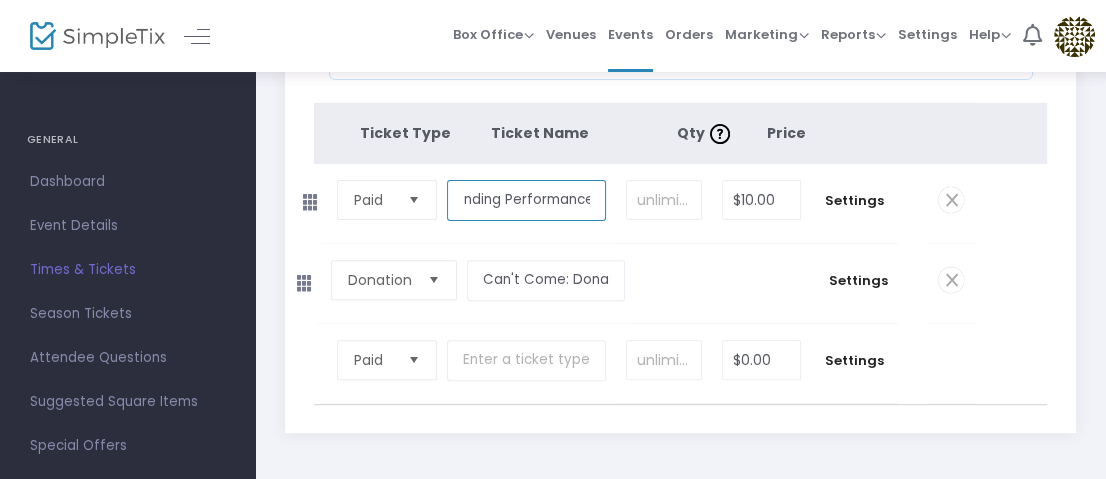 type on "Attending Performance" 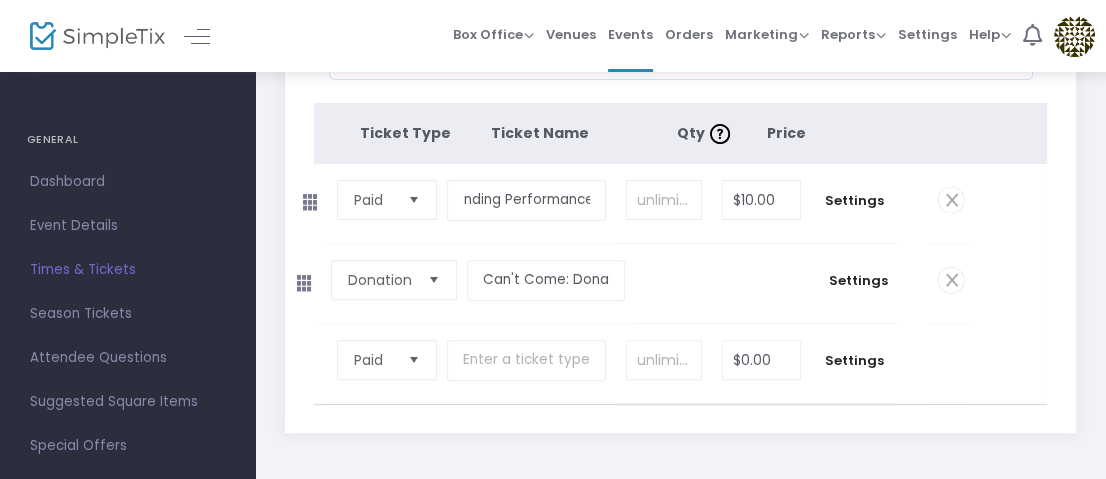 scroll, scrollTop: 0, scrollLeft: 0, axis: both 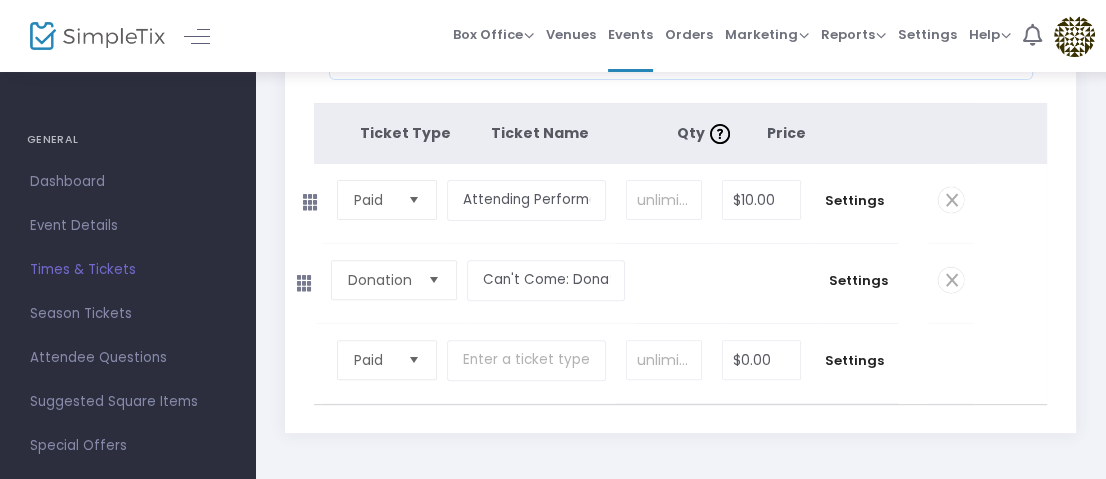 click on "Required." 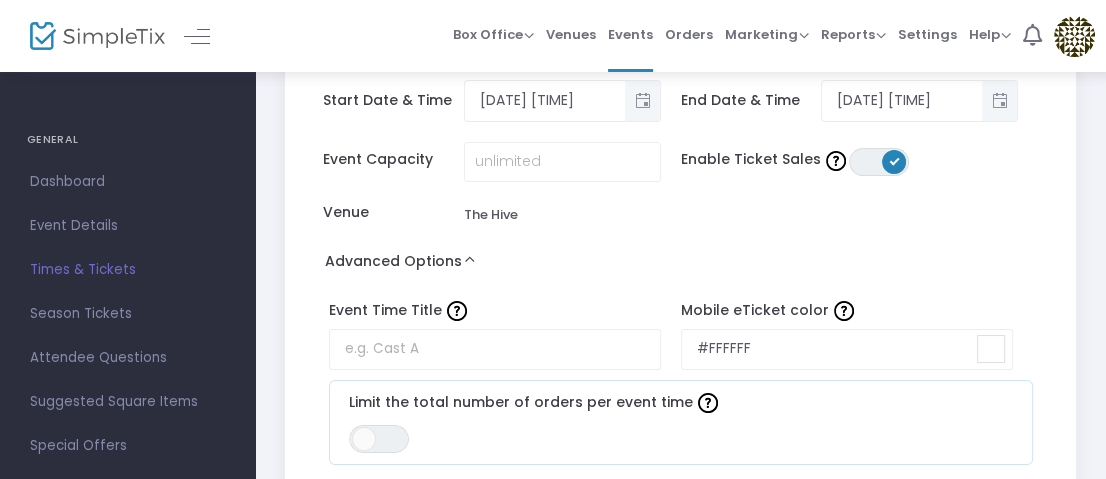 scroll, scrollTop: 0, scrollLeft: 0, axis: both 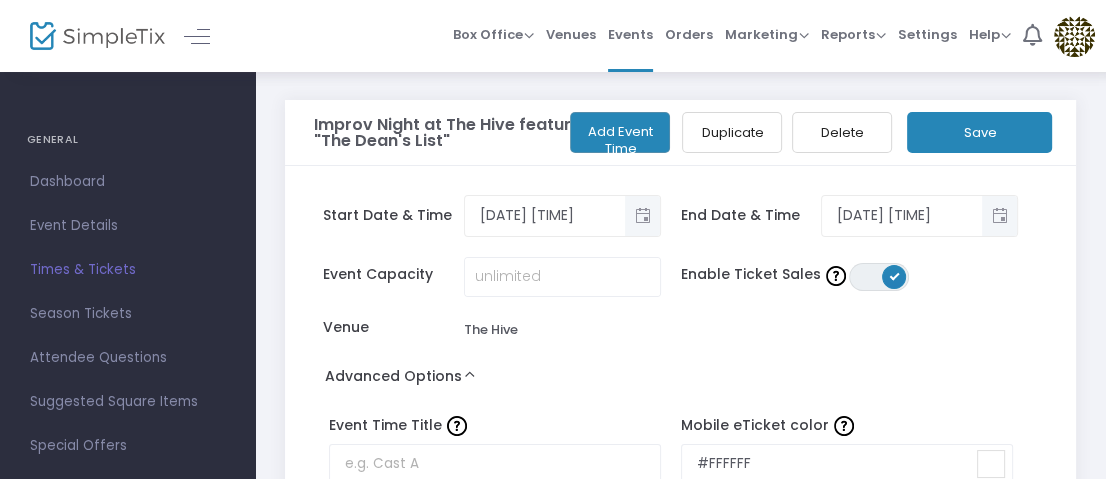 click on "Save" 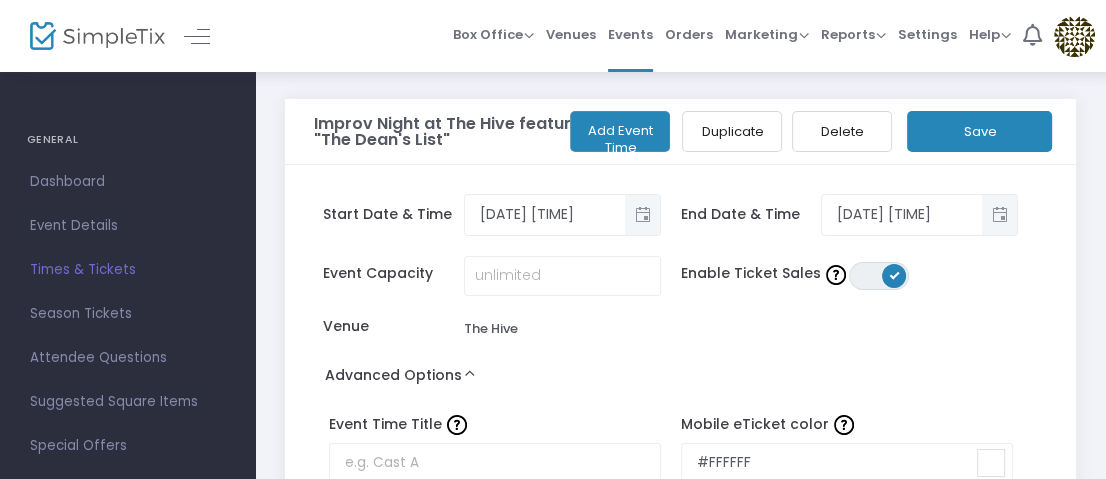 scroll, scrollTop: 0, scrollLeft: 0, axis: both 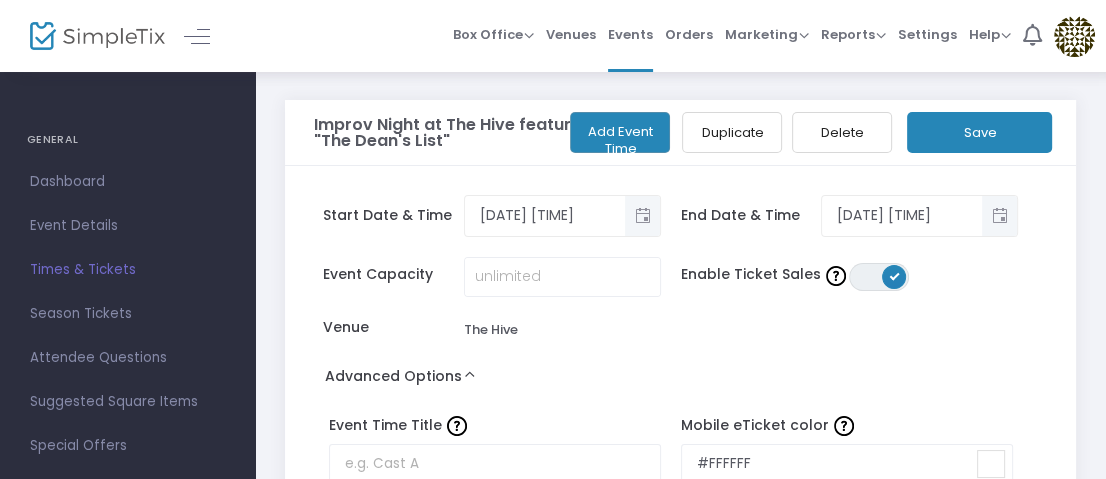 click on "Dashboard" at bounding box center [127, 182] 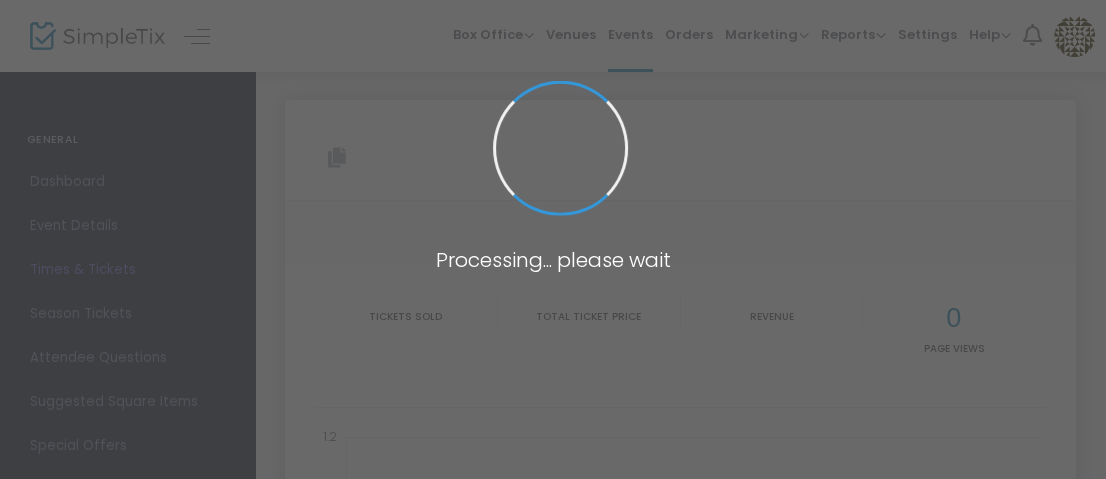 type on "https://www.simpletix.com/e/improv-night-at-the-hive-featuring-the-dea-tickets-230069" 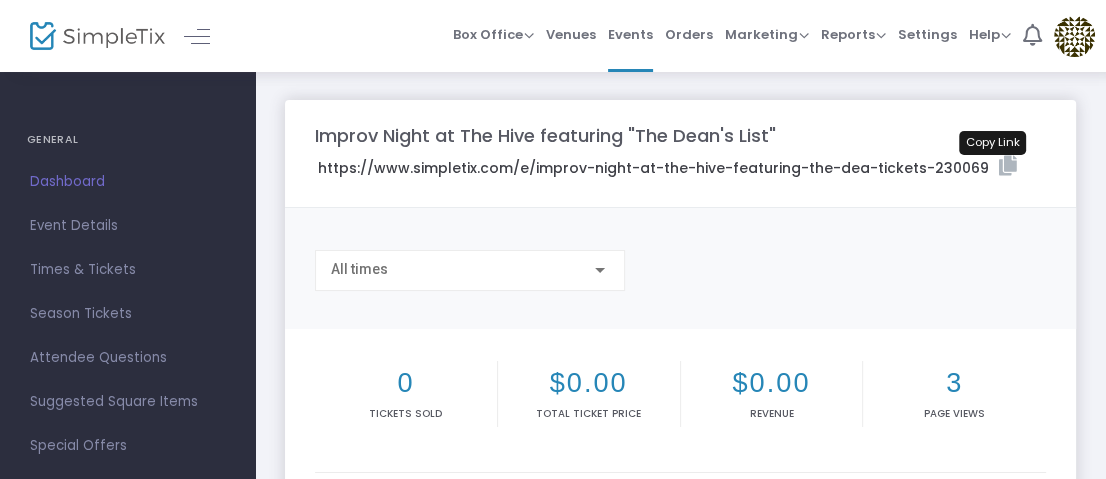 click 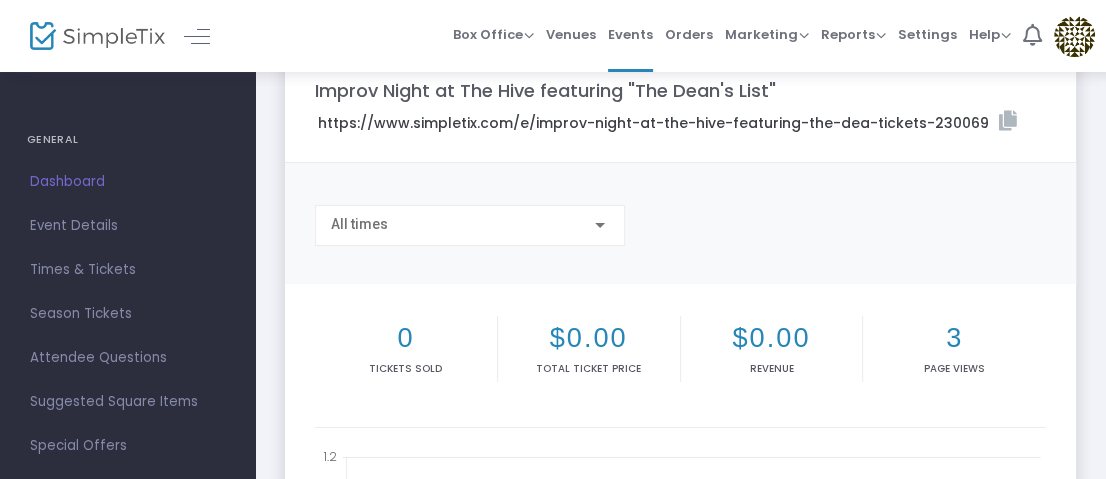 scroll, scrollTop: 0, scrollLeft: 0, axis: both 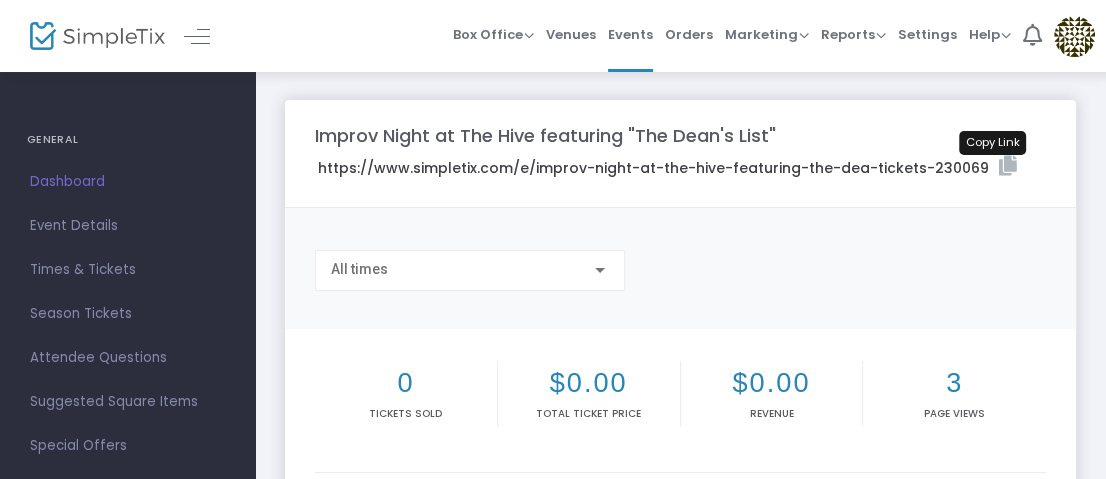 click 